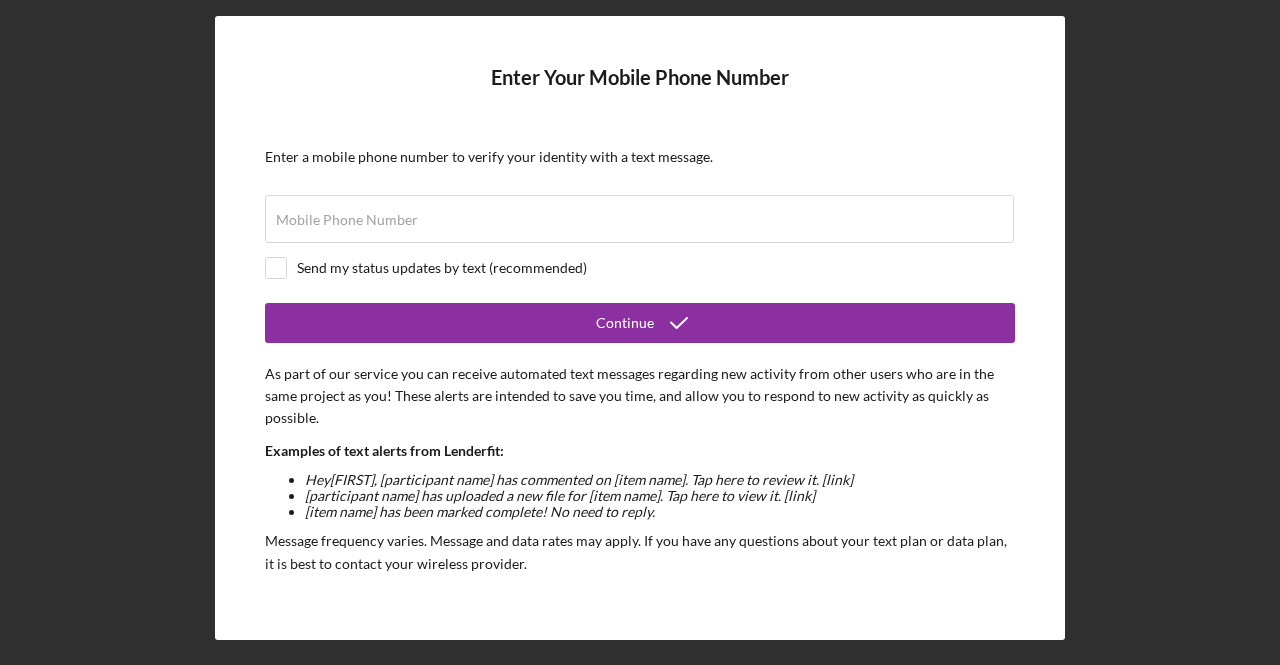 scroll, scrollTop: 0, scrollLeft: 0, axis: both 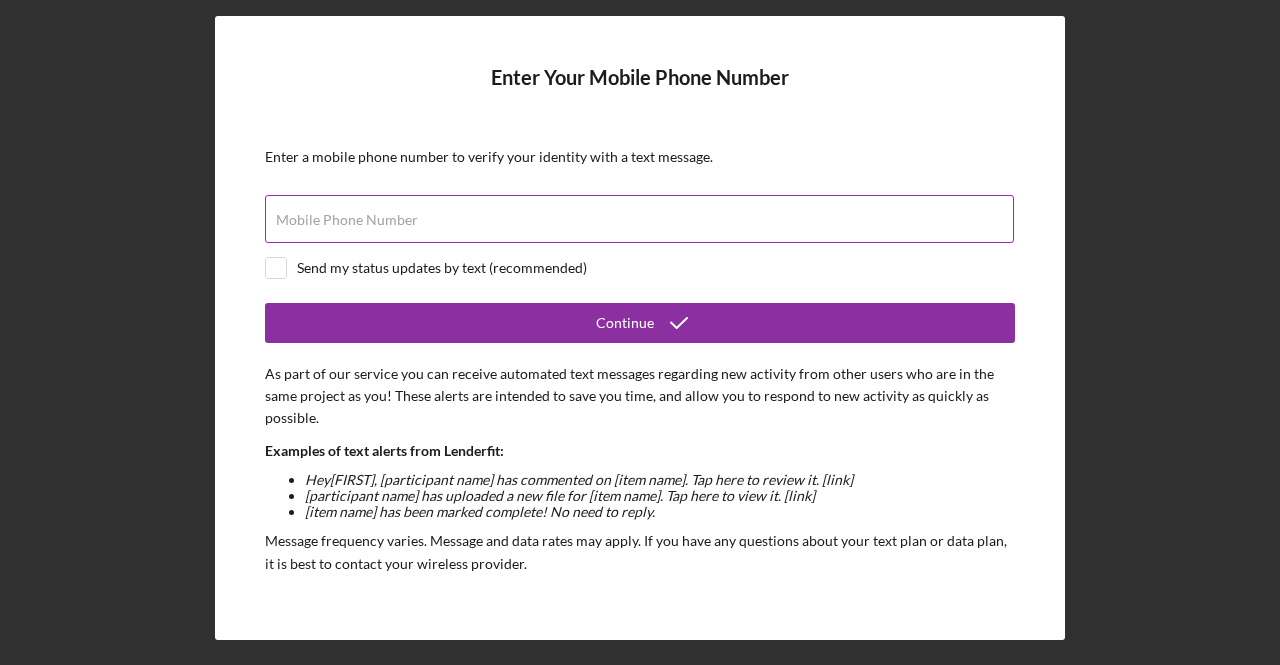 click on "Mobile Phone Number" at bounding box center [347, 220] 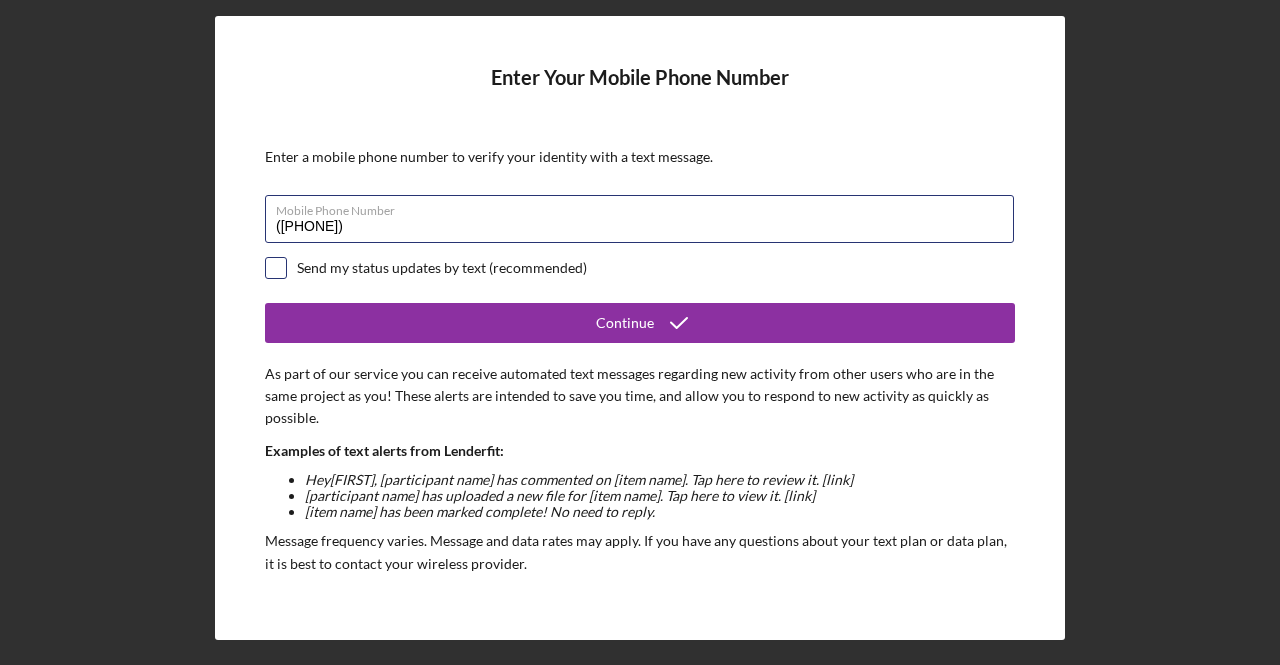 type on "([PHONE])" 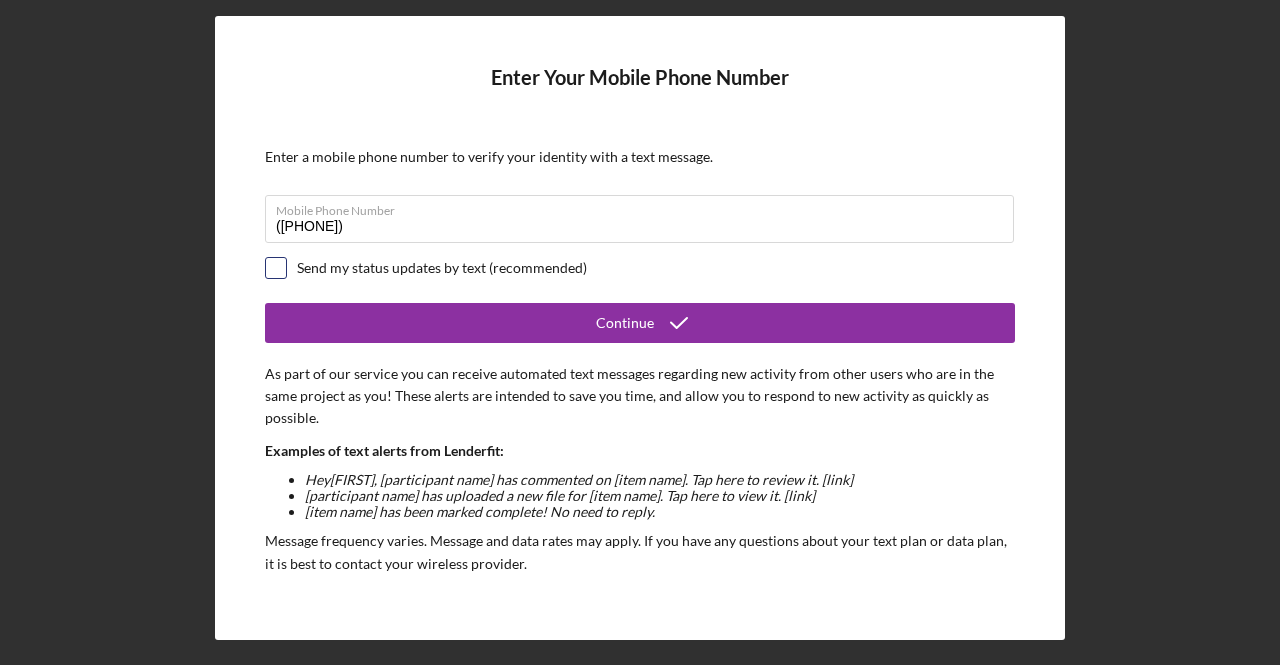 click at bounding box center [276, 268] 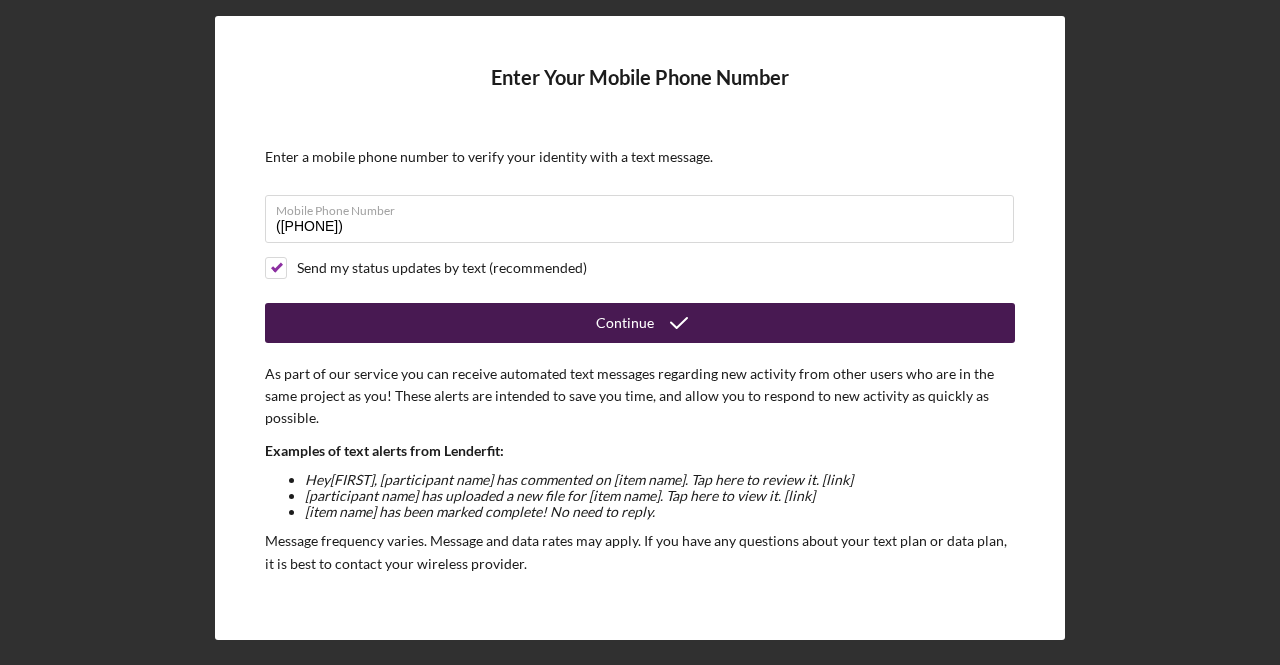 click on "Continue" at bounding box center (640, 323) 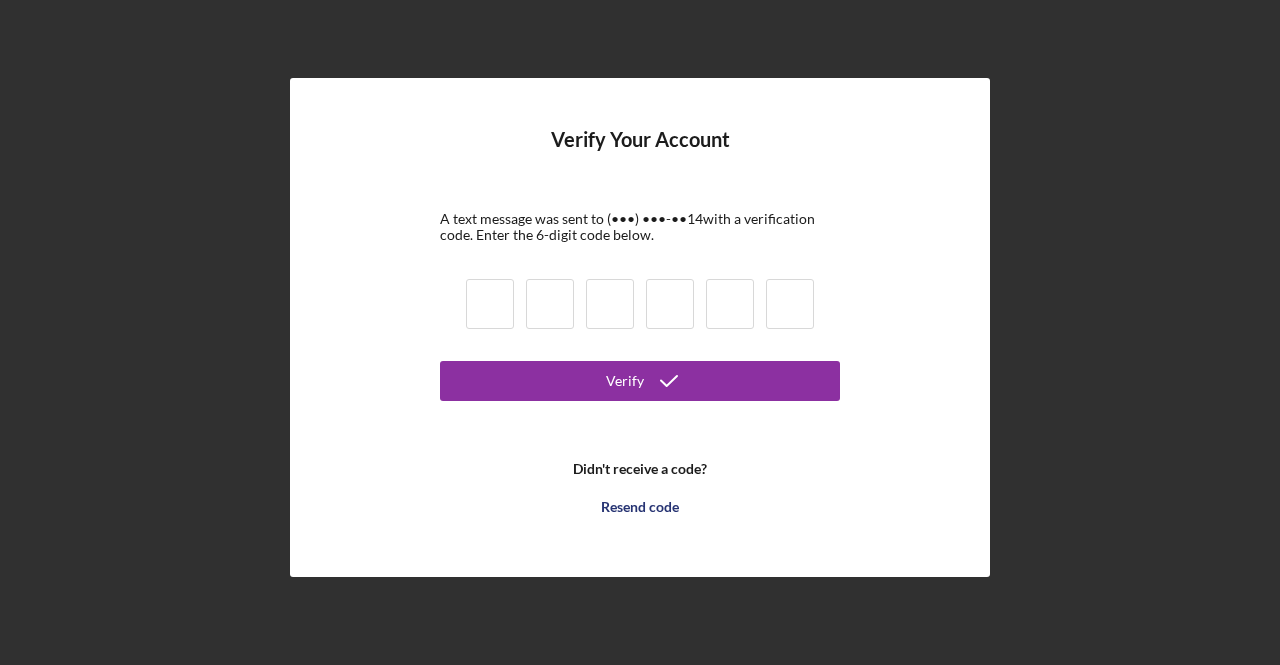 click at bounding box center (490, 304) 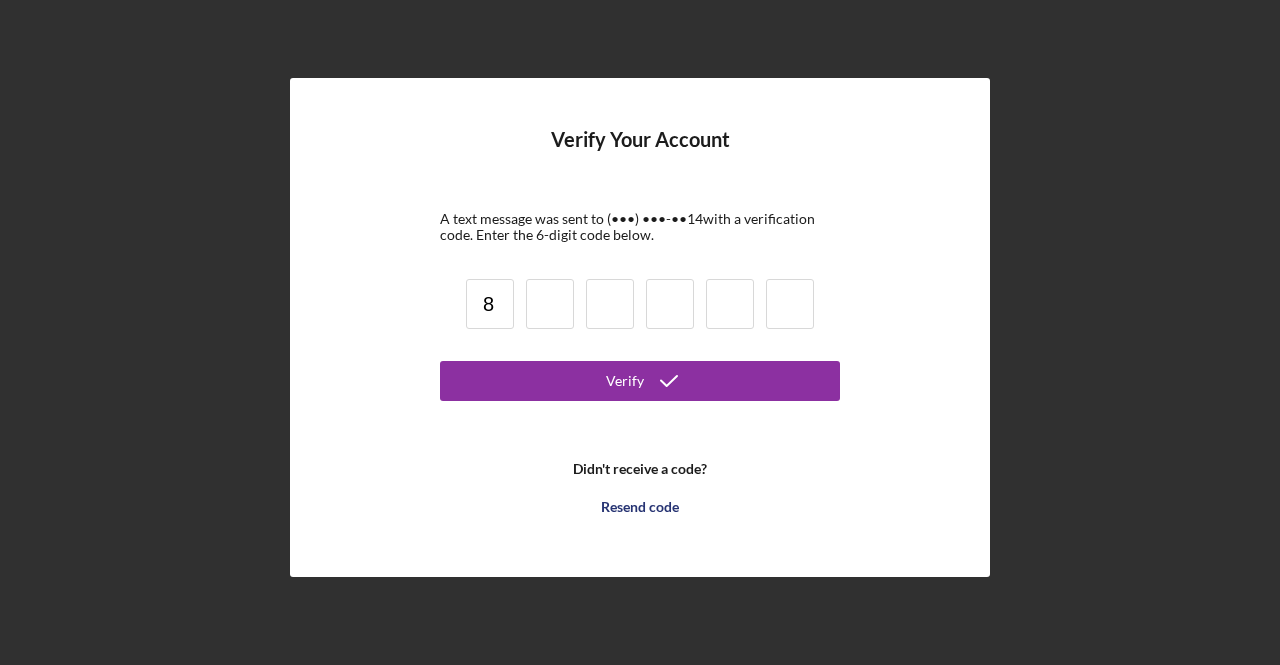 type on "8" 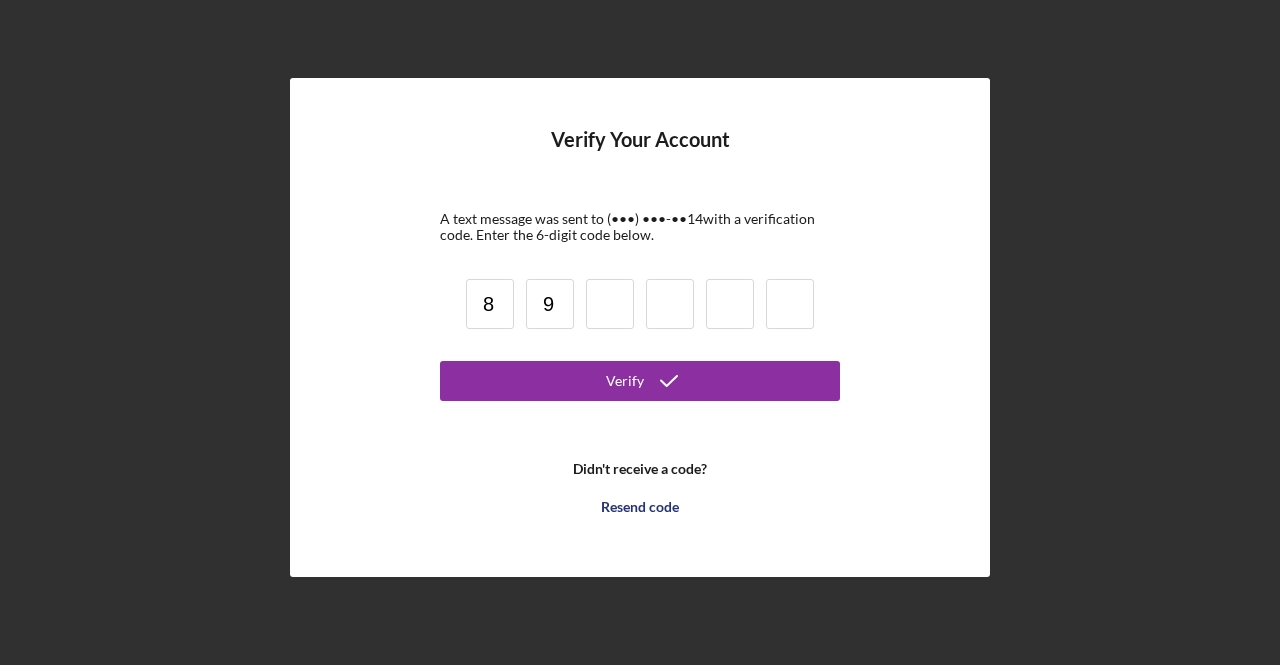 type on "9" 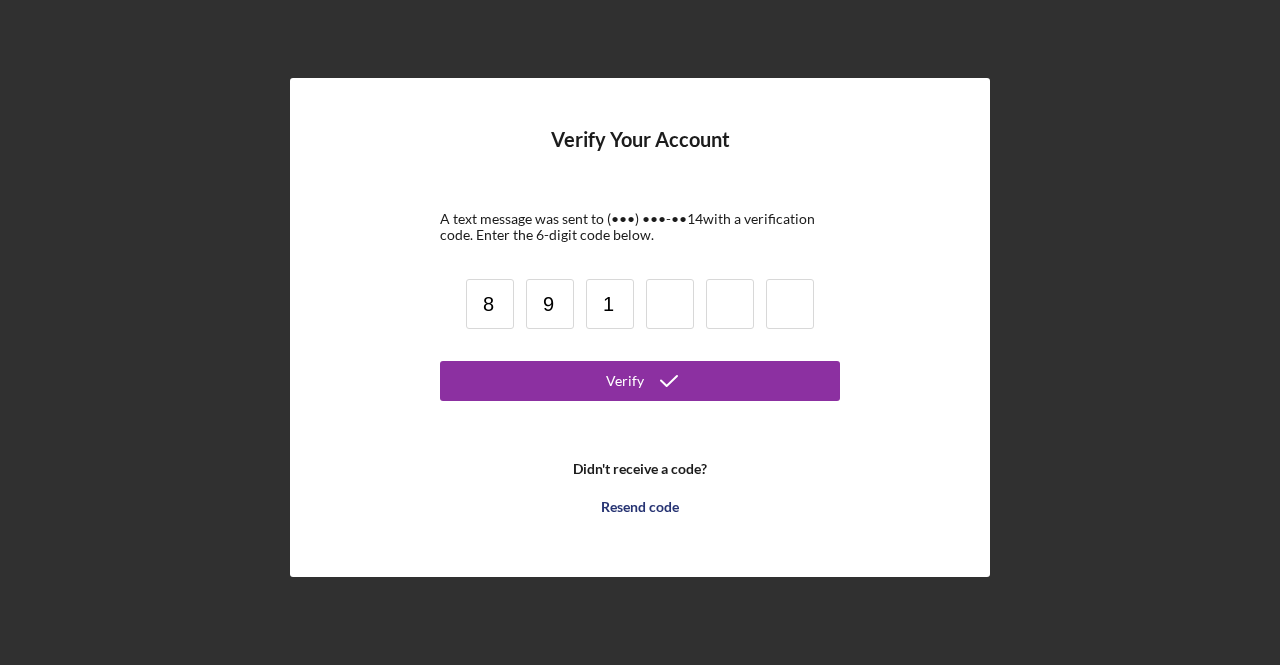 type on "1" 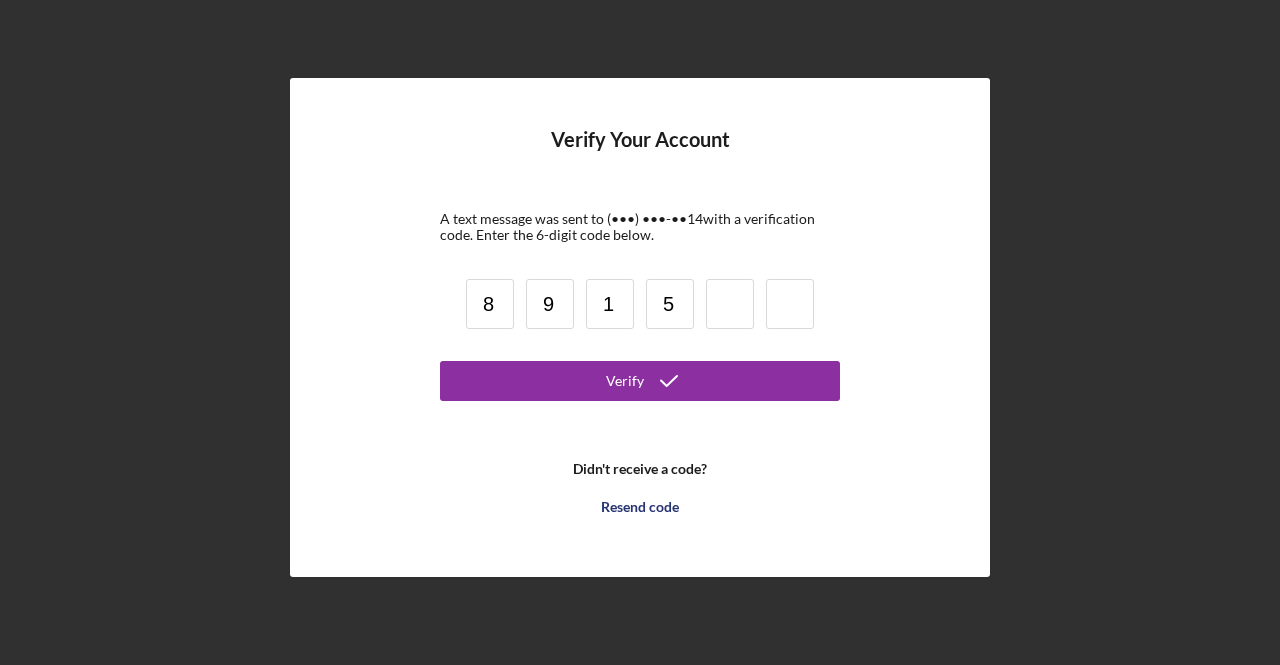 type on "5" 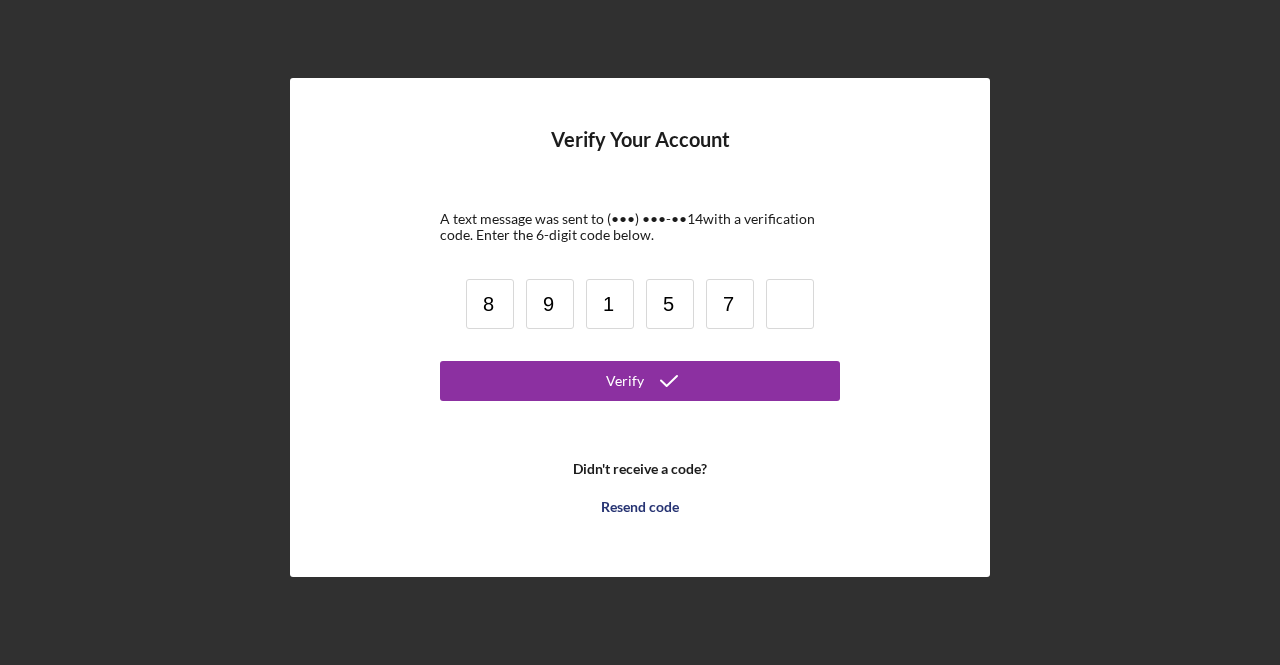 type on "7" 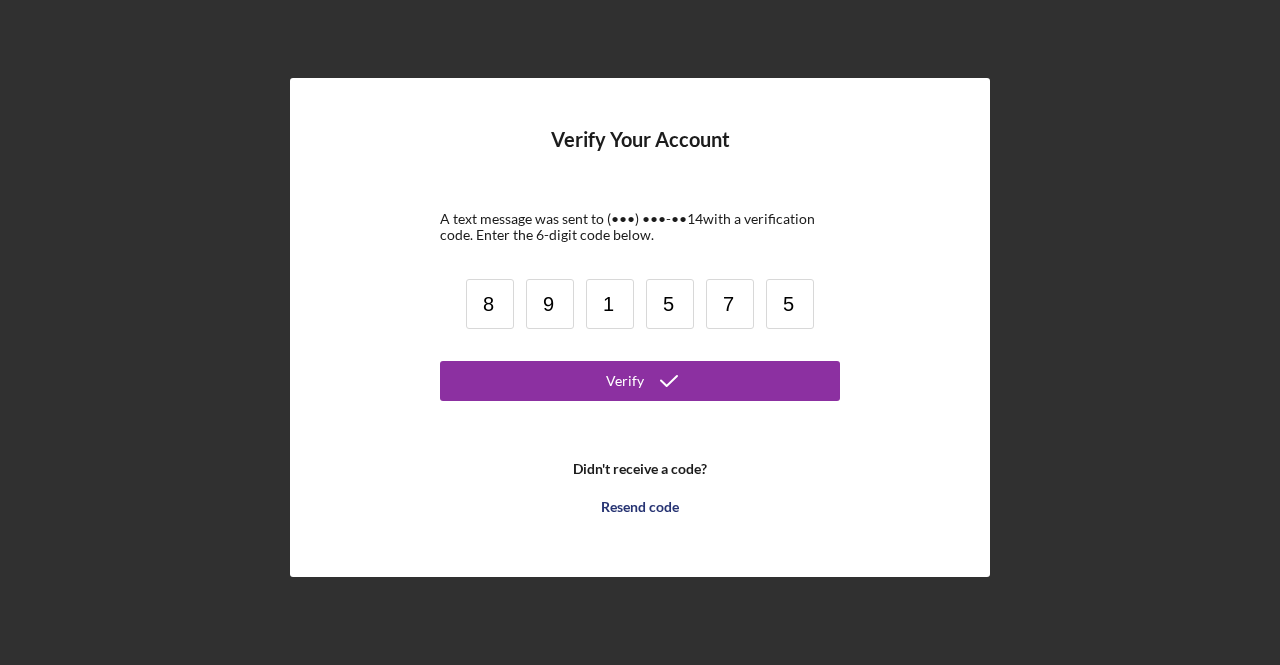 type 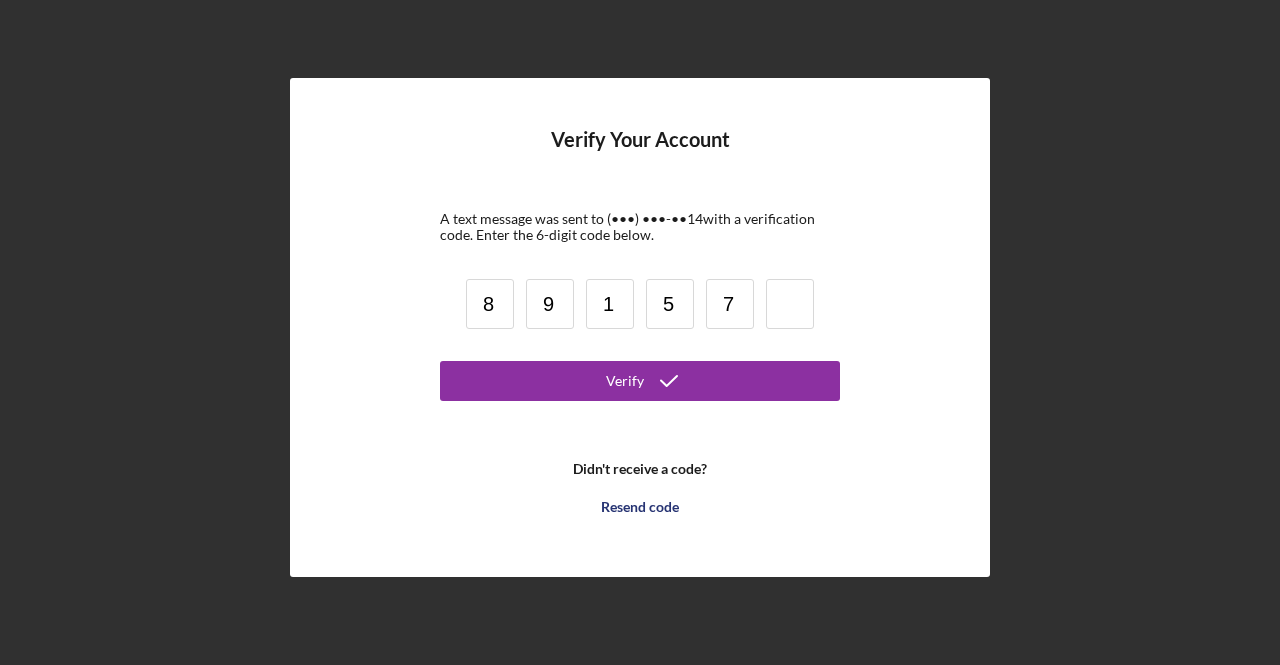 type on "7" 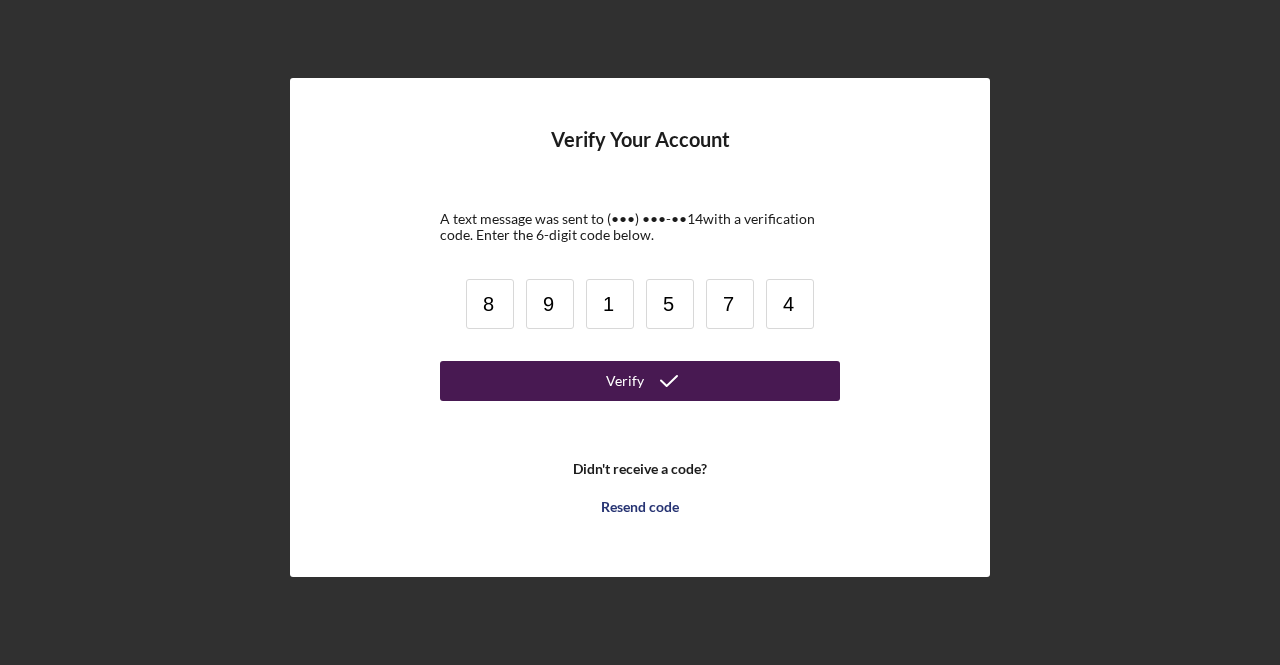type on "4" 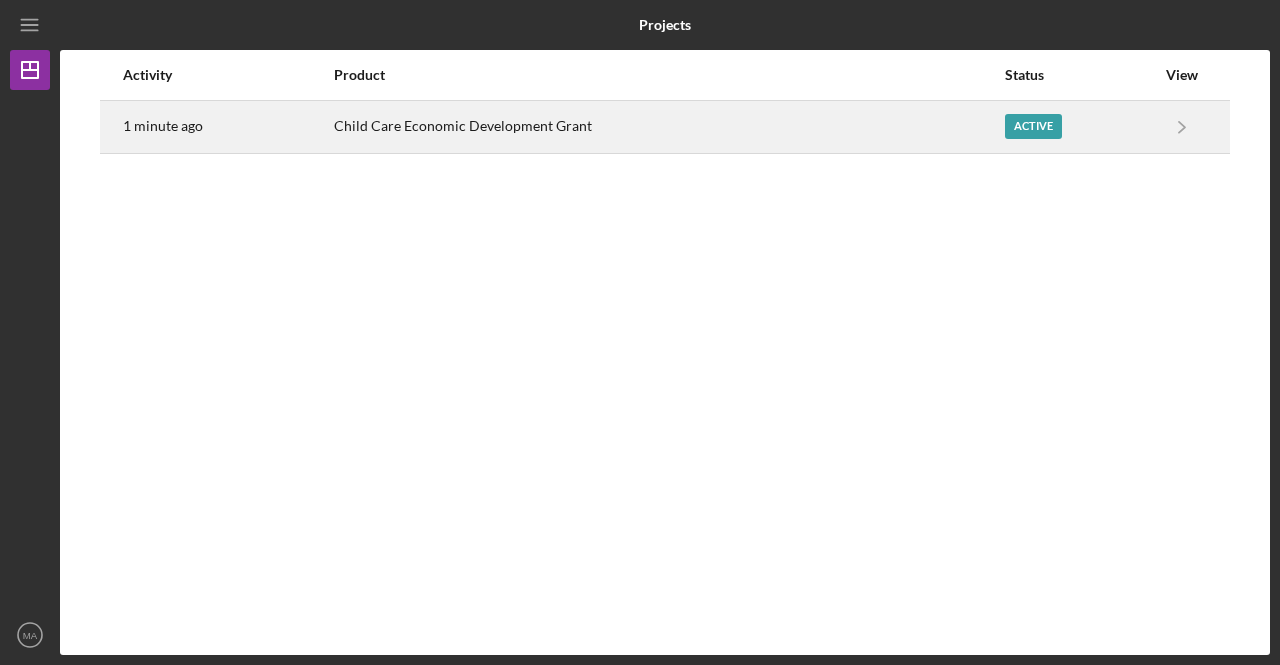 click on "Active" at bounding box center [1080, 127] 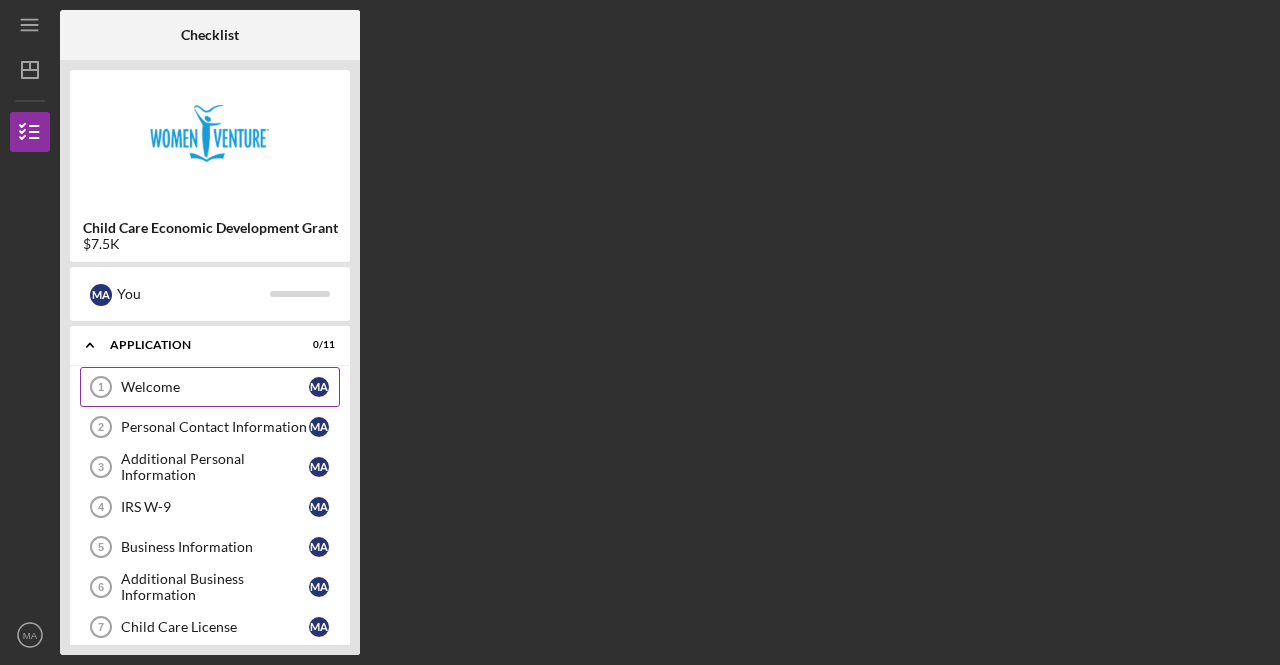 click on "Welcome" at bounding box center [215, 387] 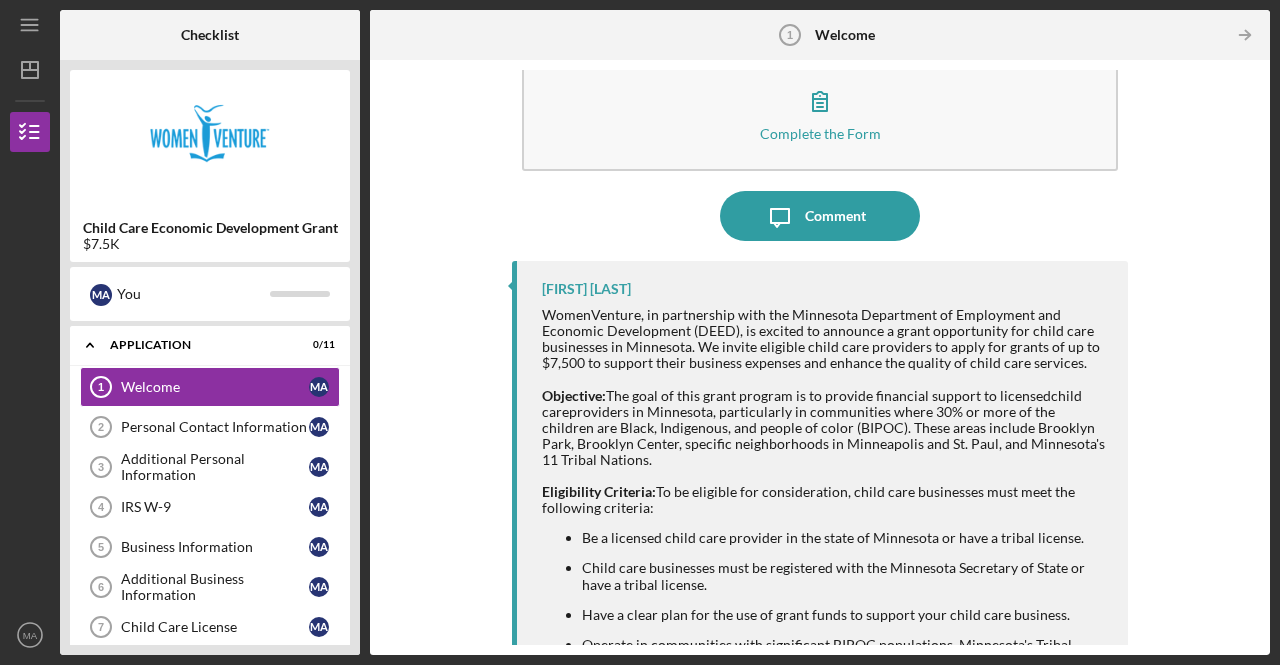 scroll, scrollTop: 0, scrollLeft: 0, axis: both 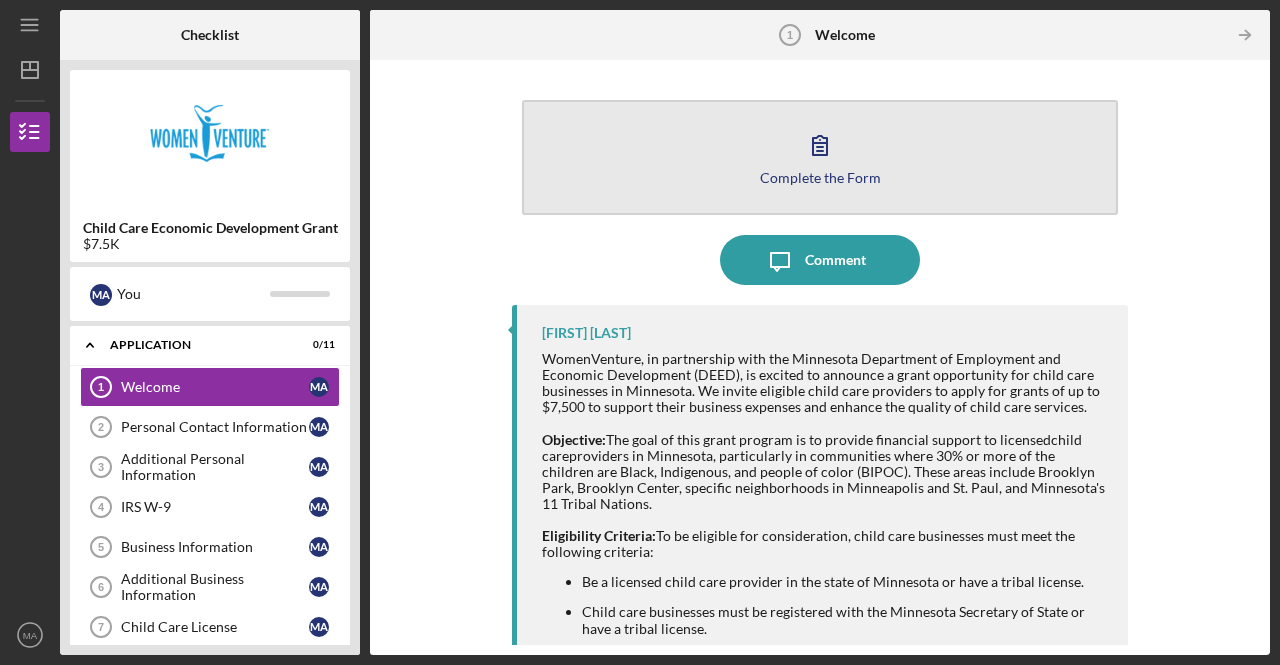 click on "Complete the Form" at bounding box center [820, 177] 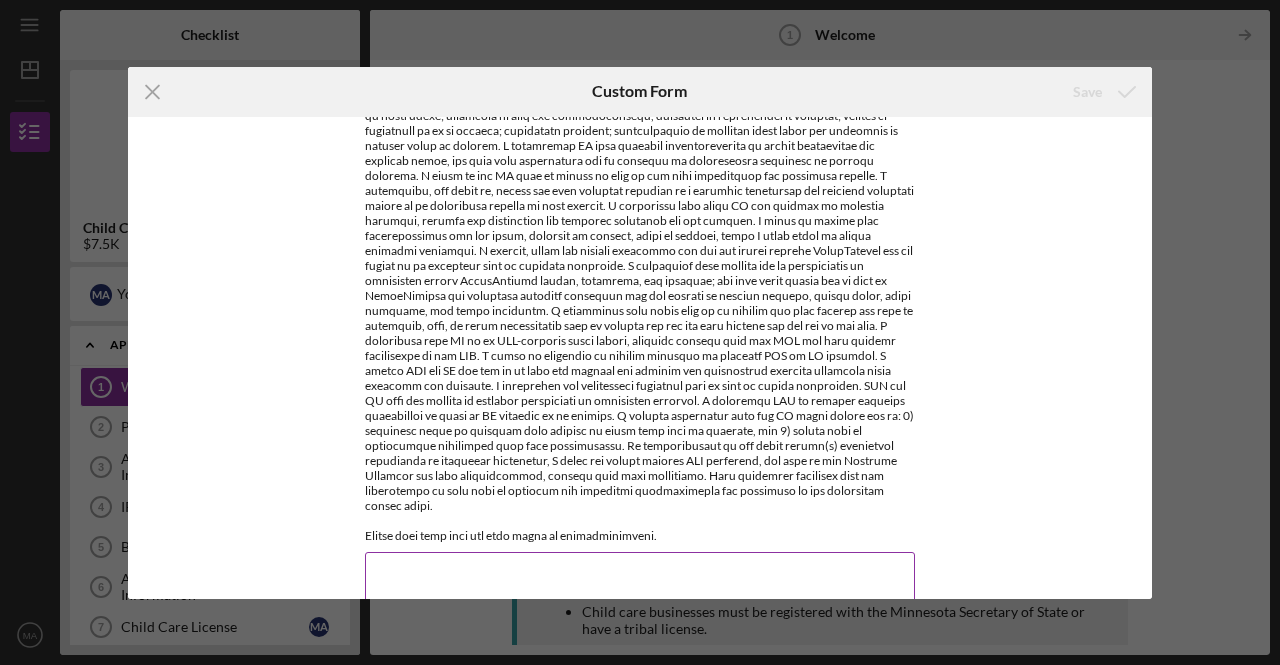 scroll, scrollTop: 116, scrollLeft: 0, axis: vertical 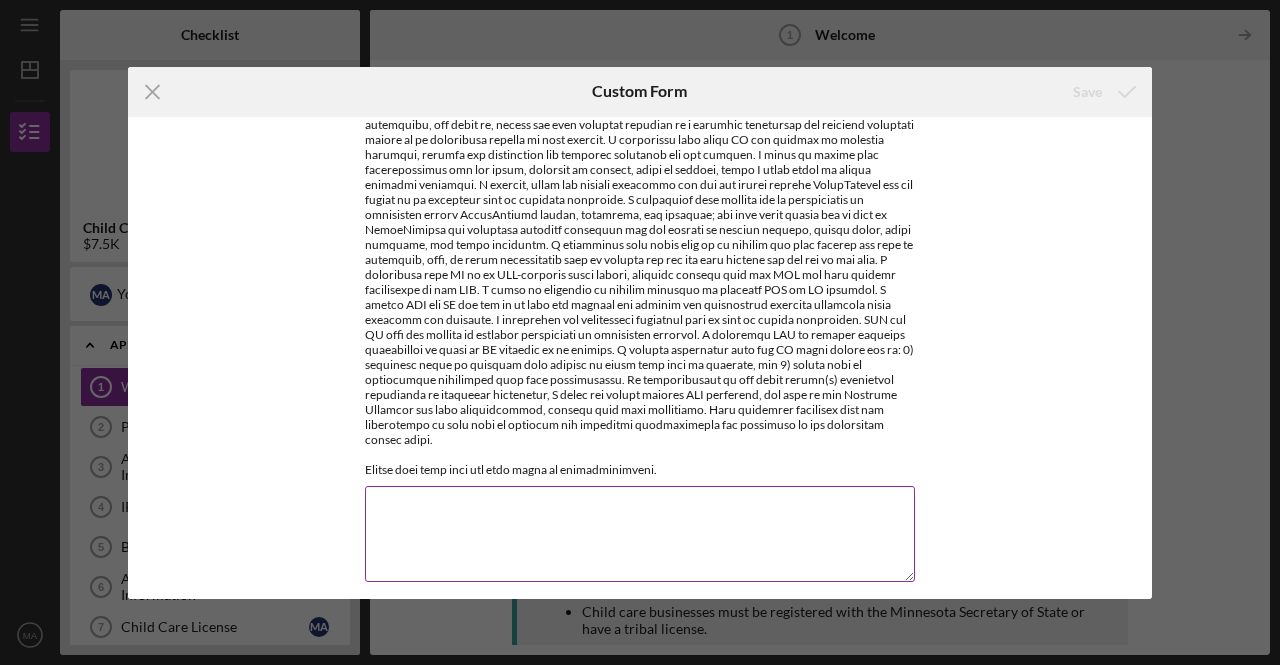 click on "*Acknowledgement" at bounding box center [640, 534] 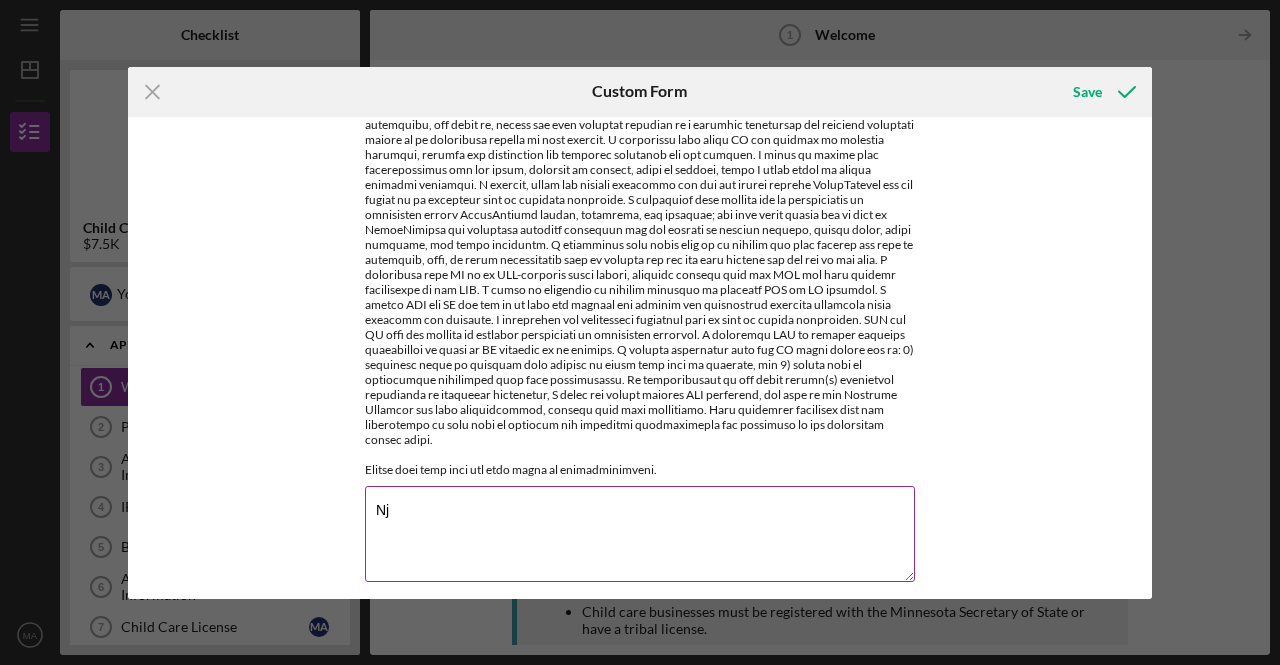 type on "N" 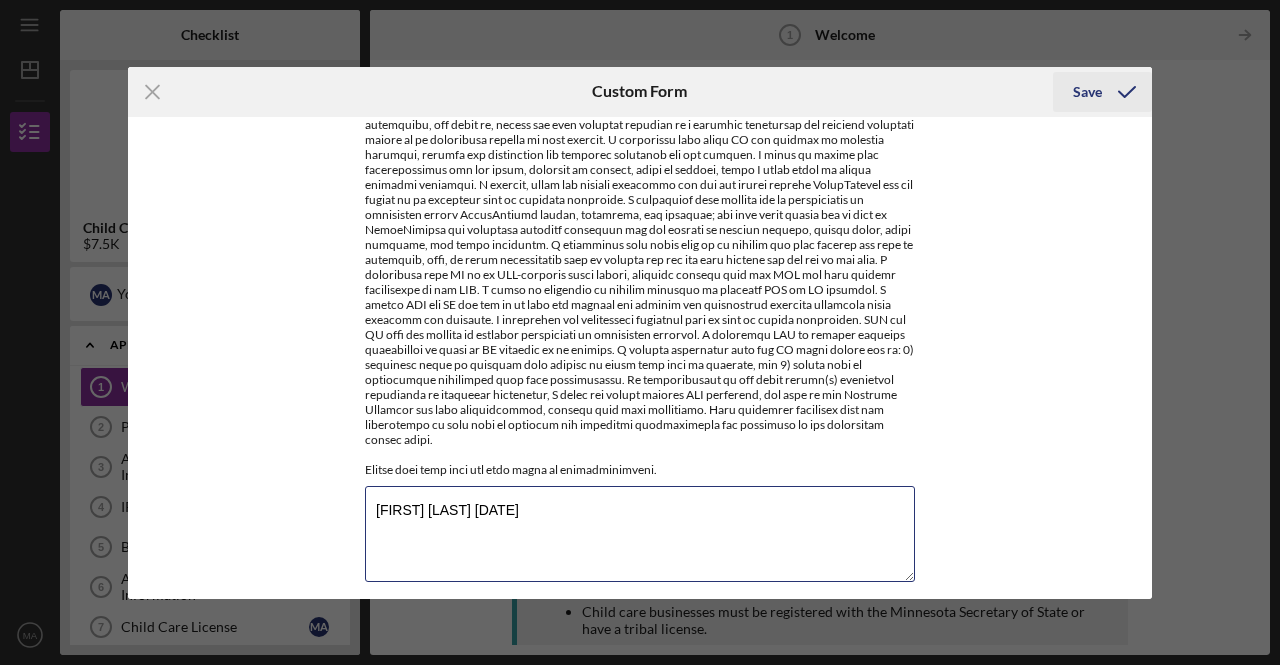 type on "[FIRST] [LAST] [DATE]" 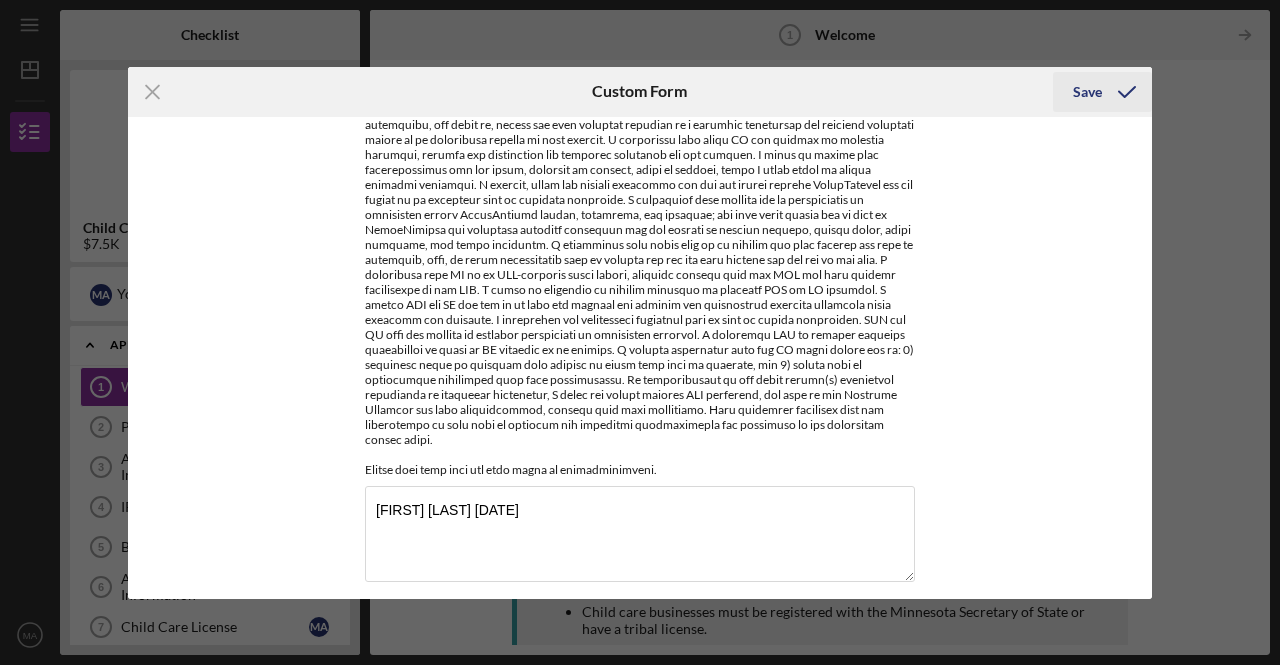 click 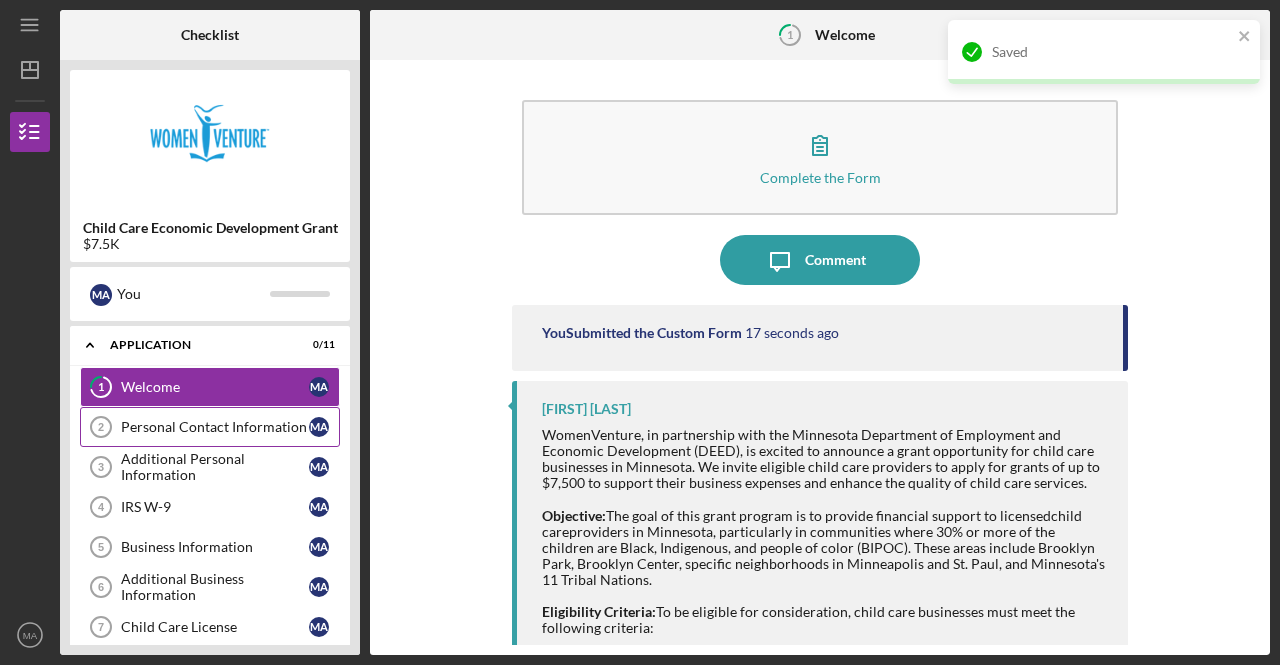 click on "Personal Contact Information [NUMBER] Personal Contact Information [NAME] [NAME]" at bounding box center [210, 427] 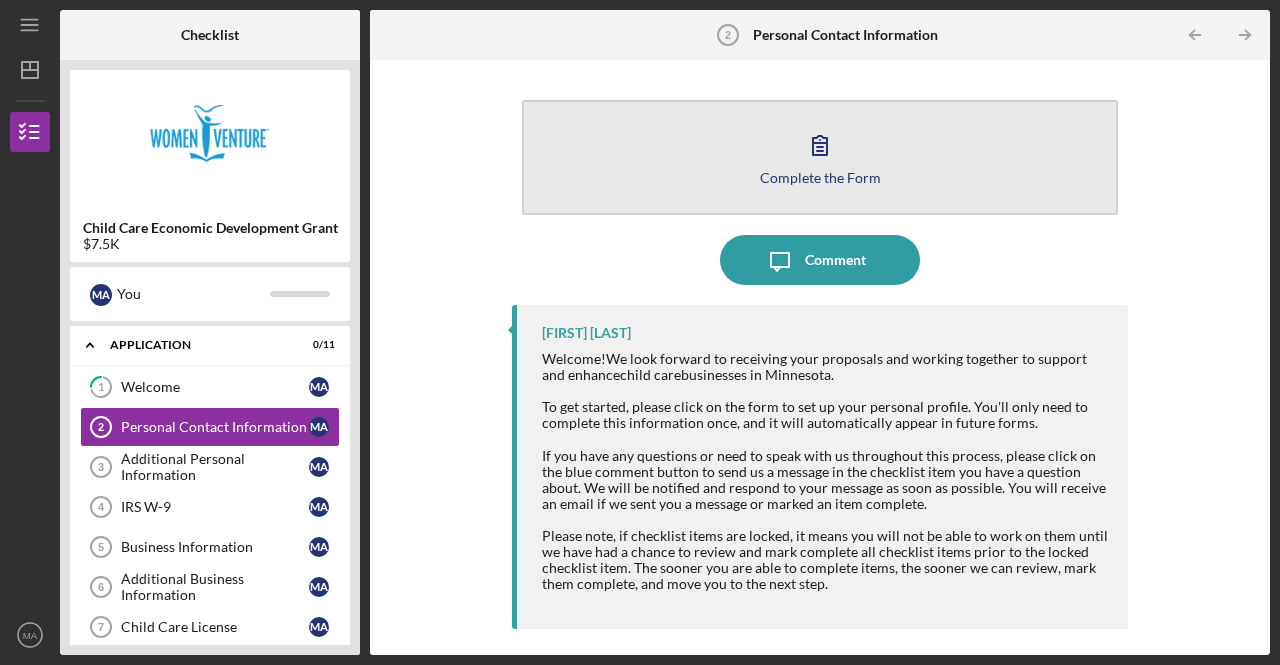 click on "Complete the Form" at bounding box center [820, 177] 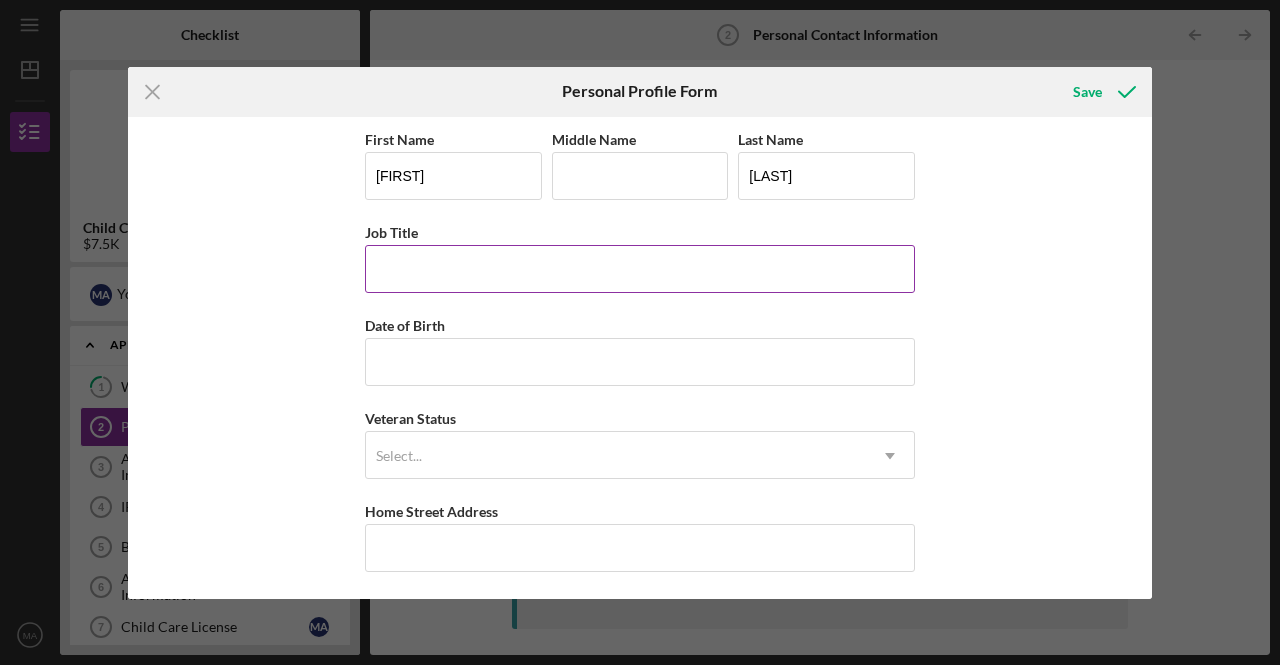 click on "Job Title" at bounding box center [640, 269] 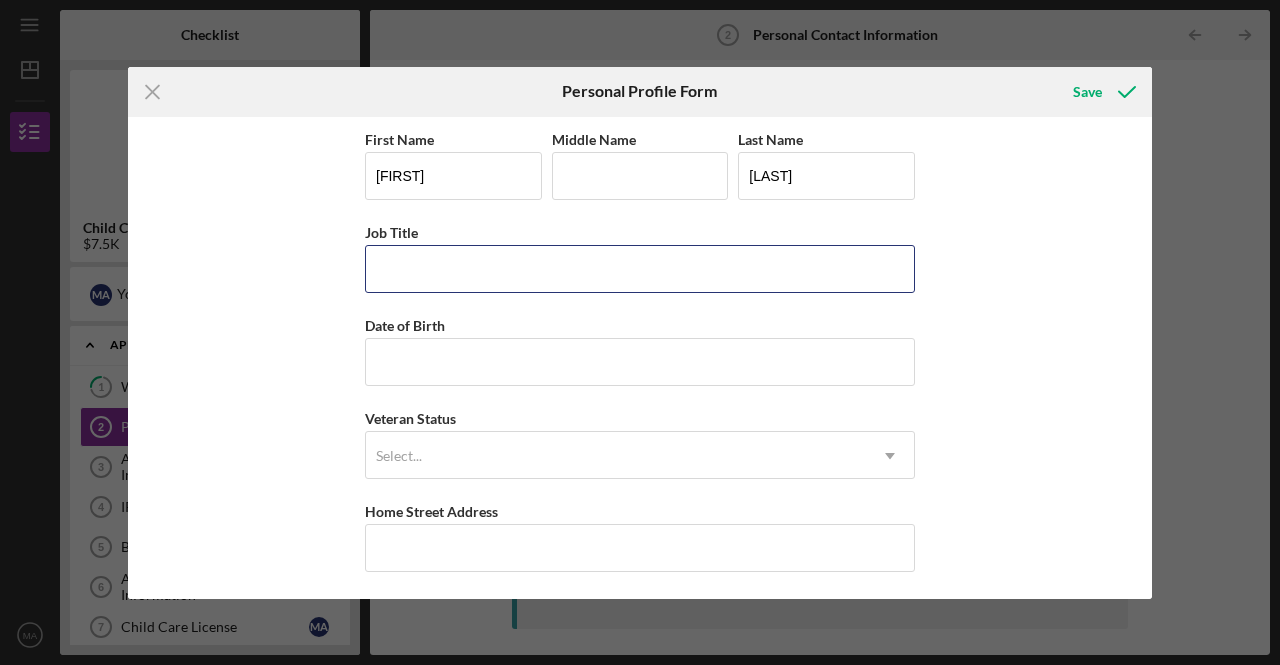 type on "Family Child Care Provider" 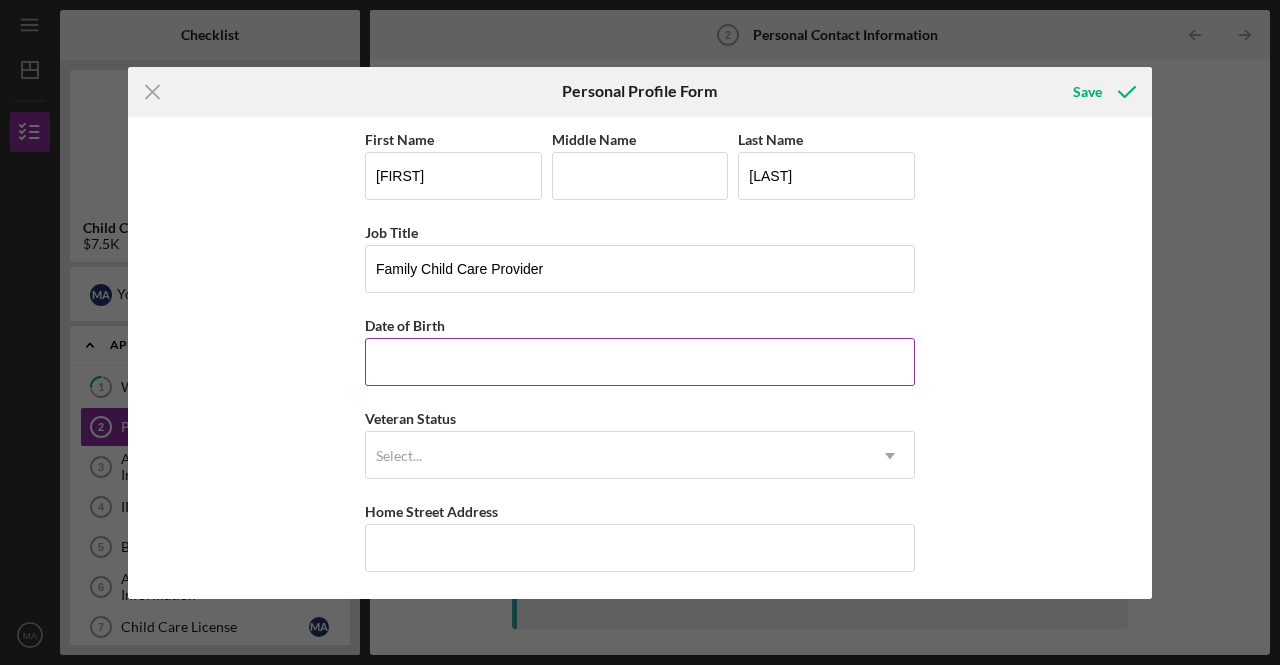 click on "Date of Birth" at bounding box center (640, 362) 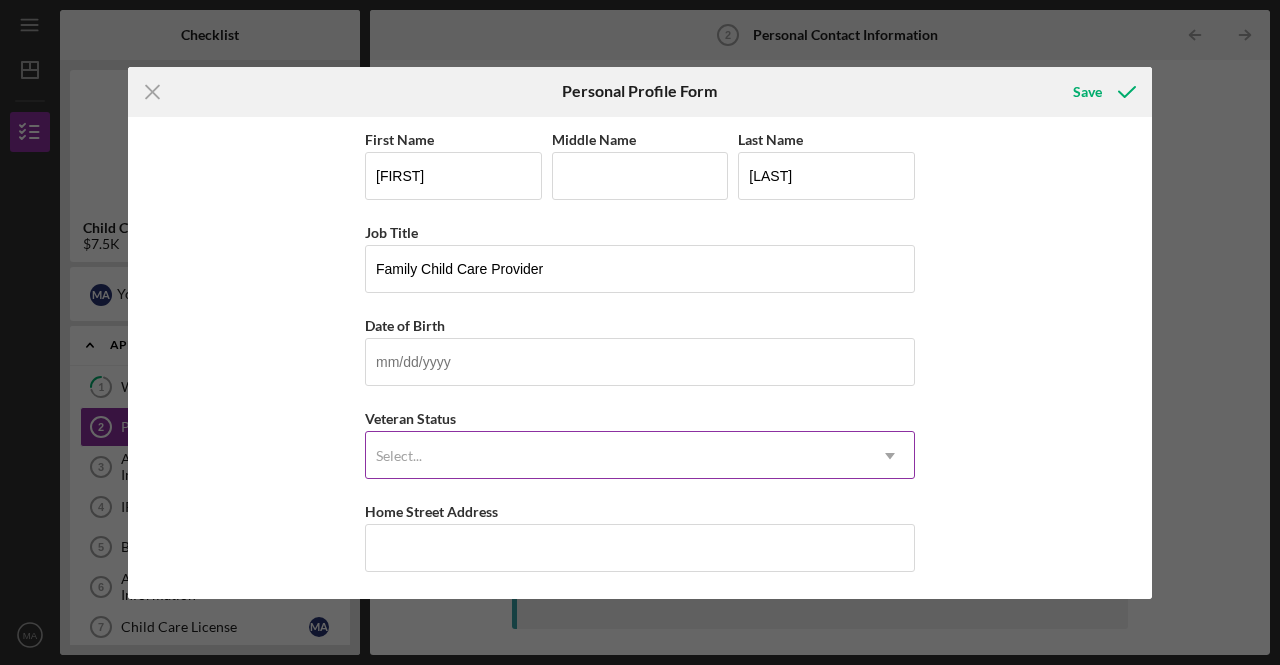 click on "Select..." at bounding box center (616, 456) 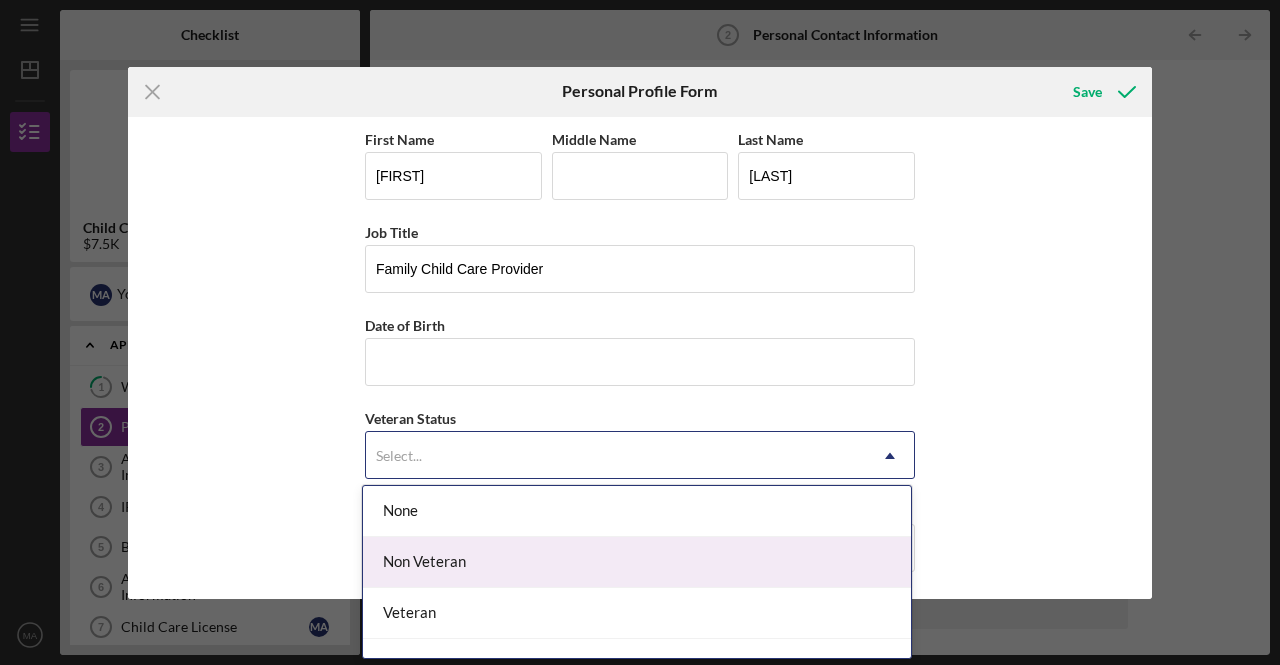 click on "Non Veteran" at bounding box center (637, 562) 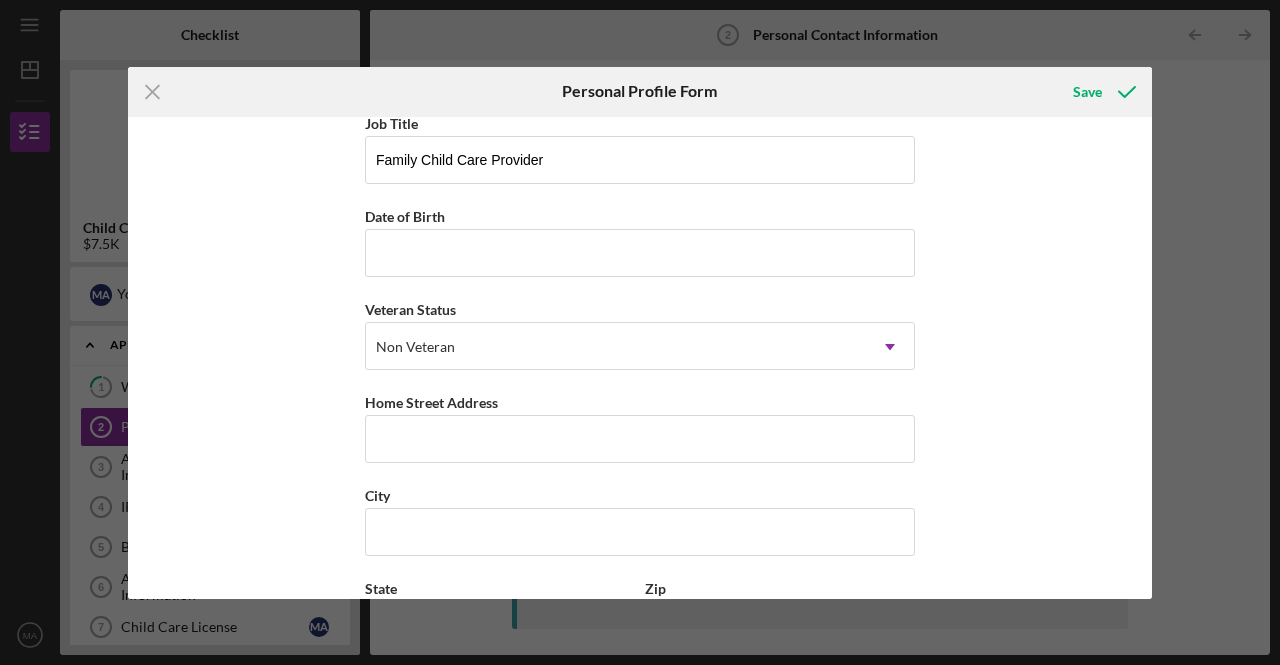 scroll, scrollTop: 200, scrollLeft: 0, axis: vertical 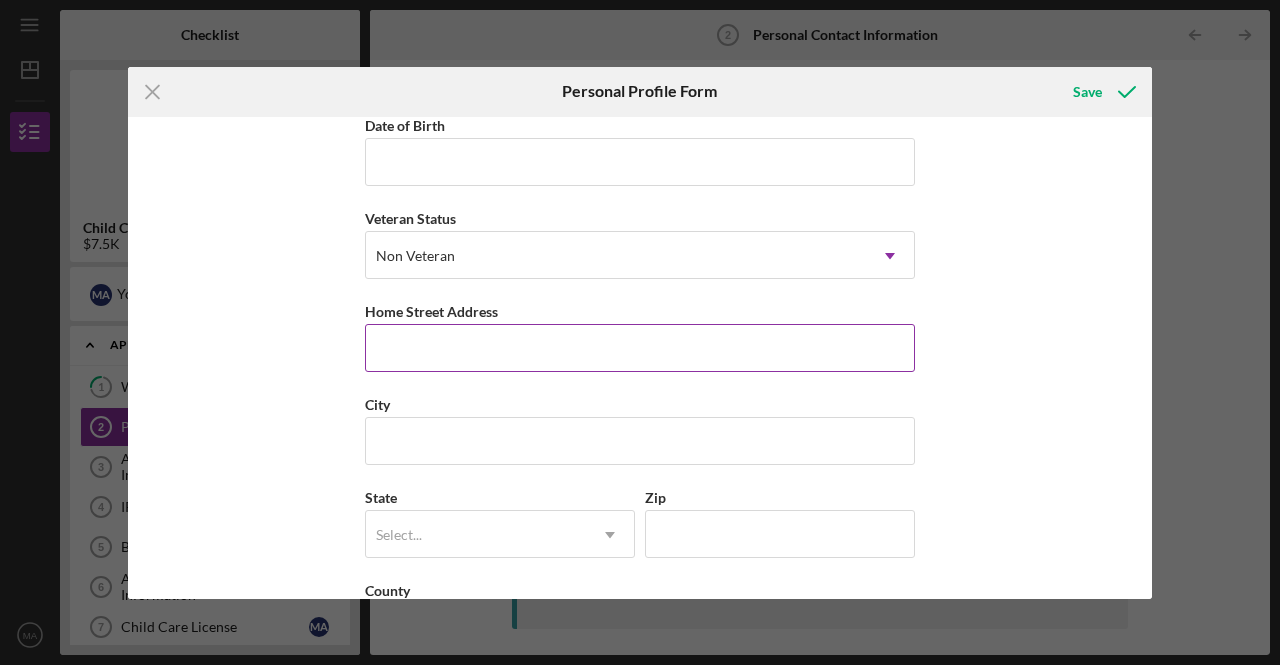 drag, startPoint x: 425, startPoint y: 347, endPoint x: 435, endPoint y: 304, distance: 44.14748 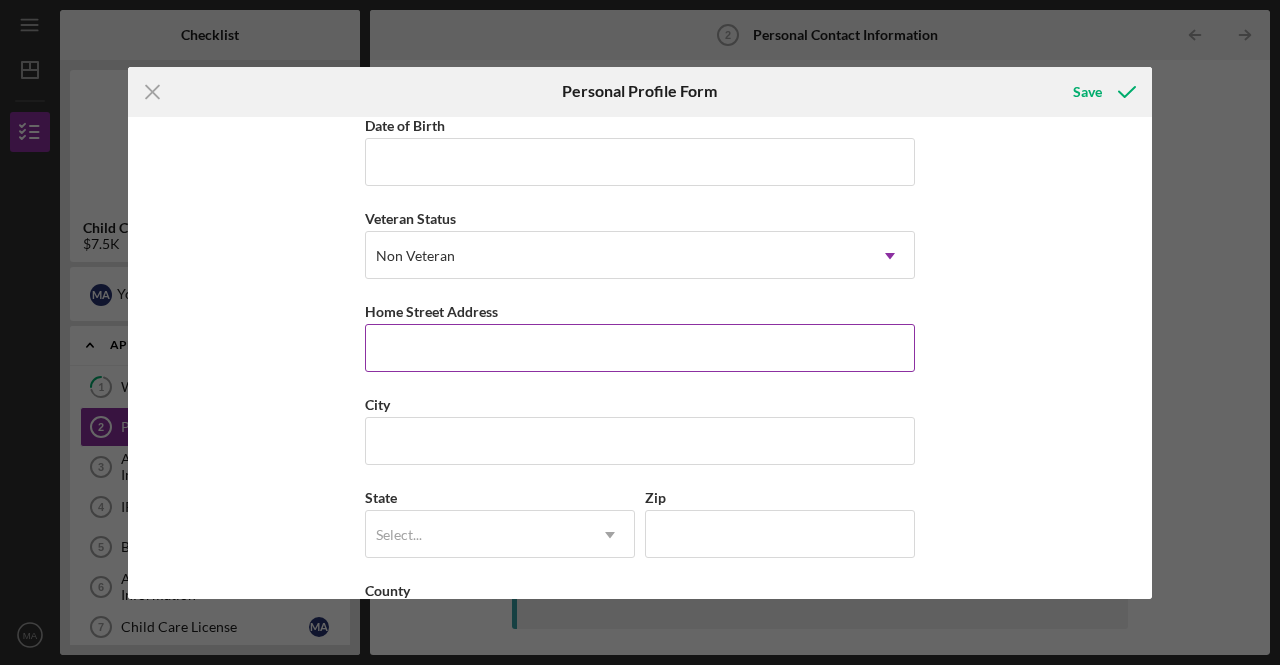 paste on "[NUMBER] [STREET]" 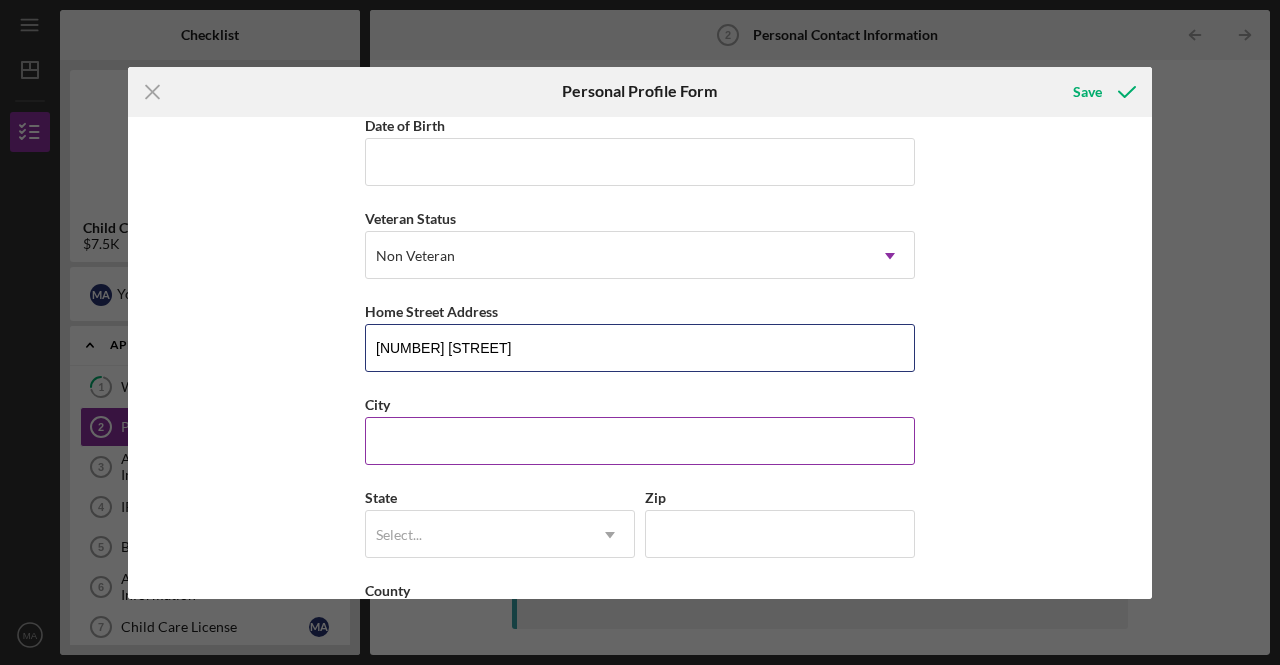 type on "[NUMBER] [STREET]" 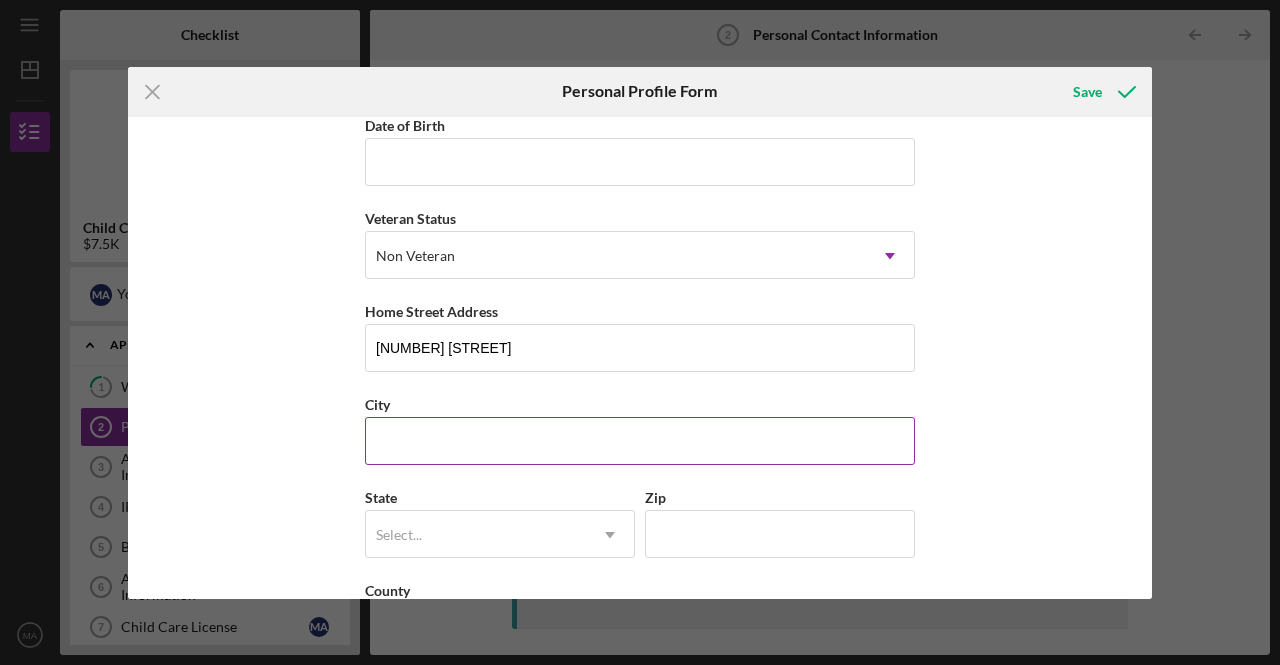 click on "City" at bounding box center [640, 441] 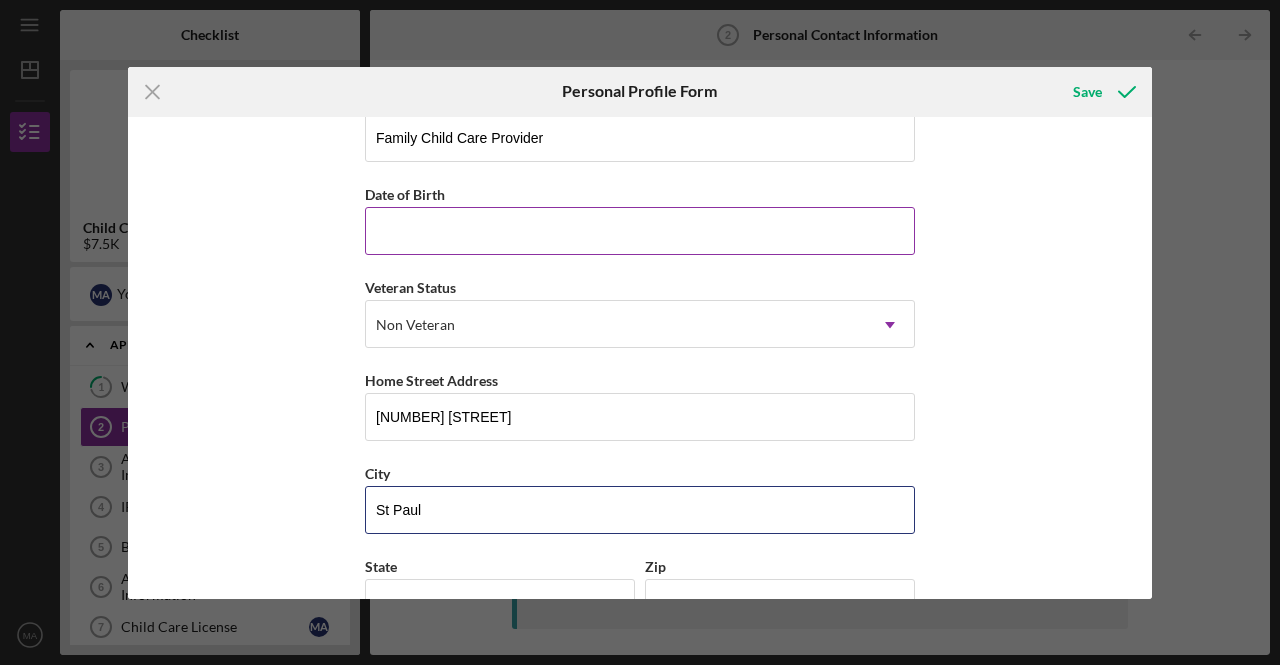 scroll, scrollTop: 100, scrollLeft: 0, axis: vertical 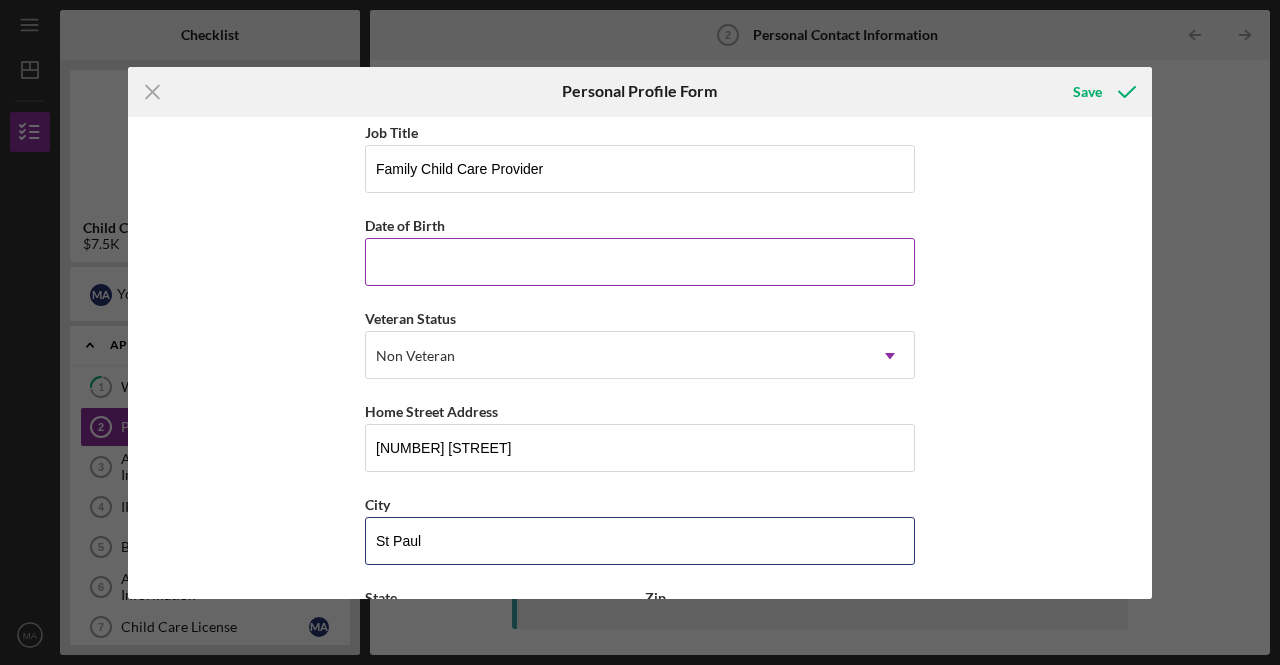 type on "St Paul" 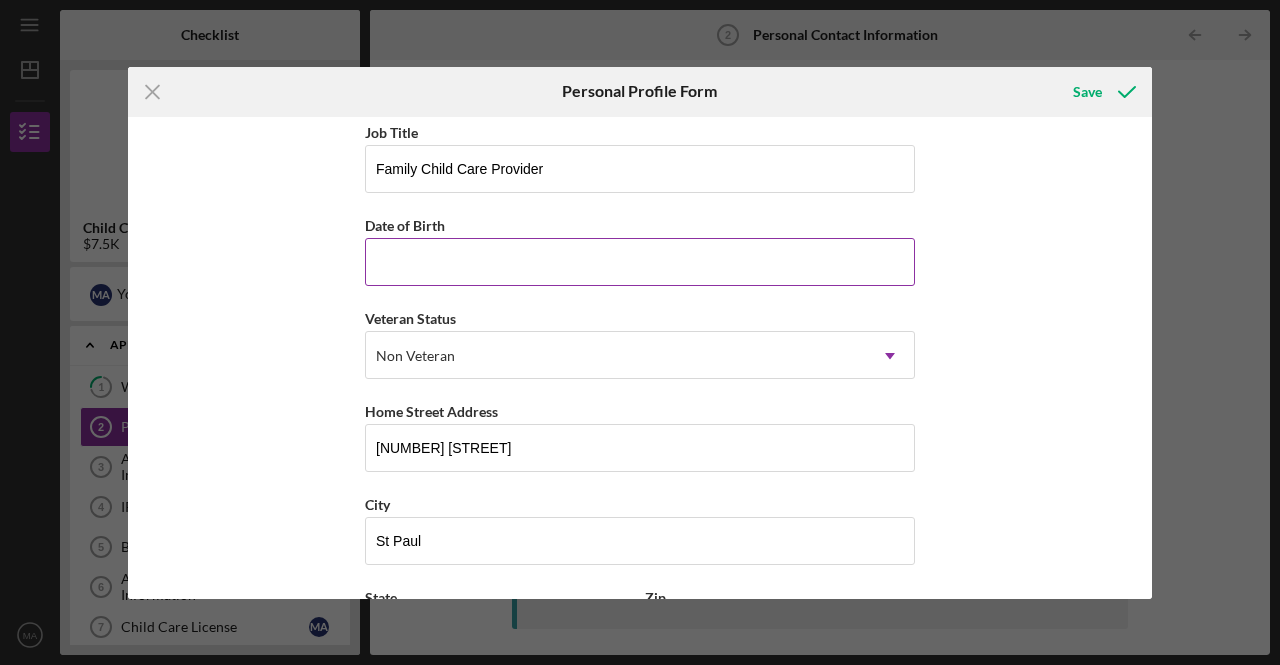 click on "Date of Birth" at bounding box center (640, 262) 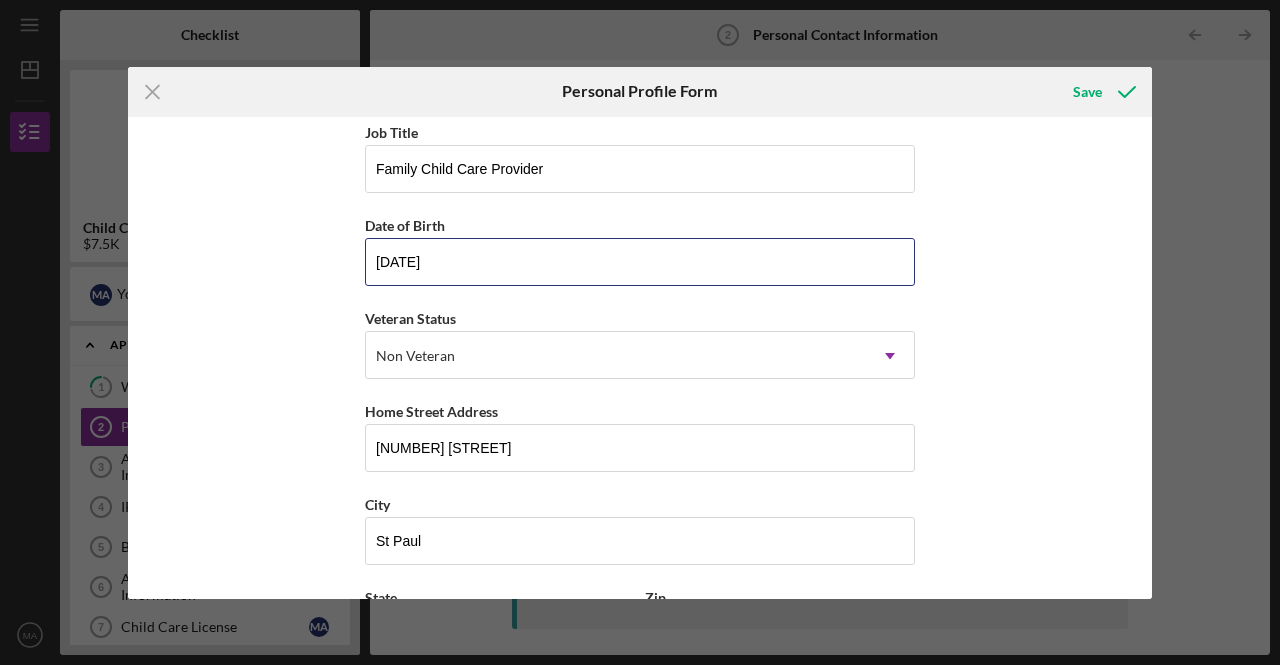 scroll, scrollTop: 278, scrollLeft: 0, axis: vertical 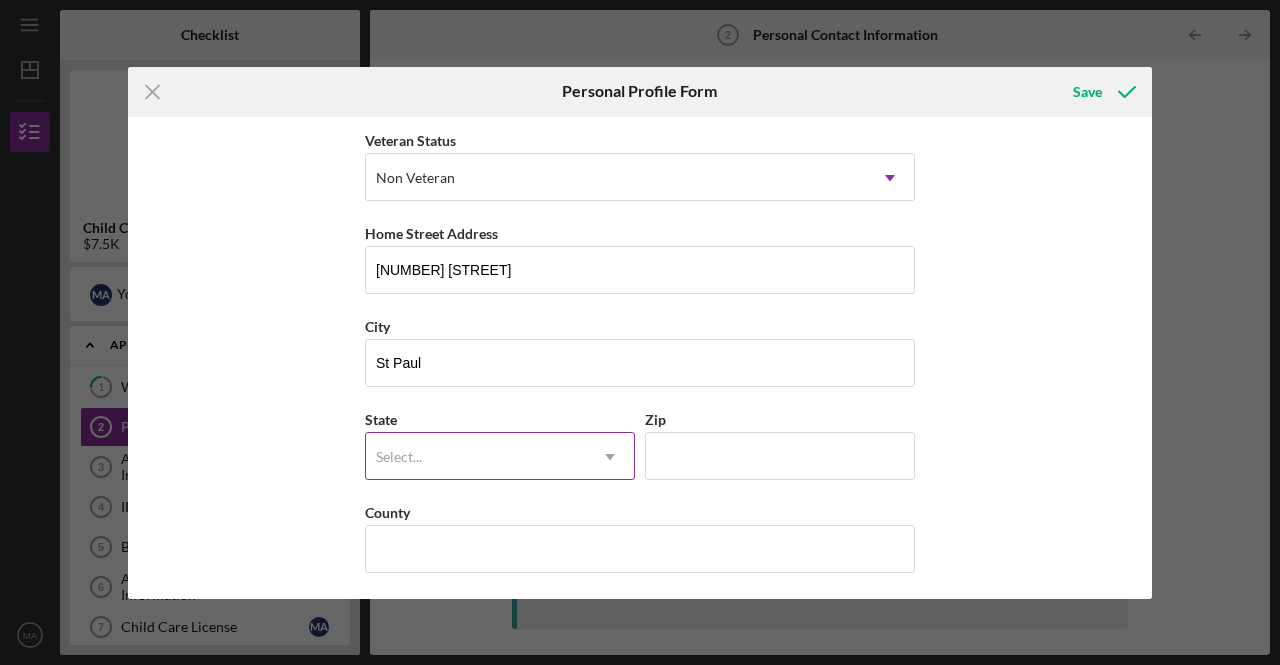 type on "[DATE]" 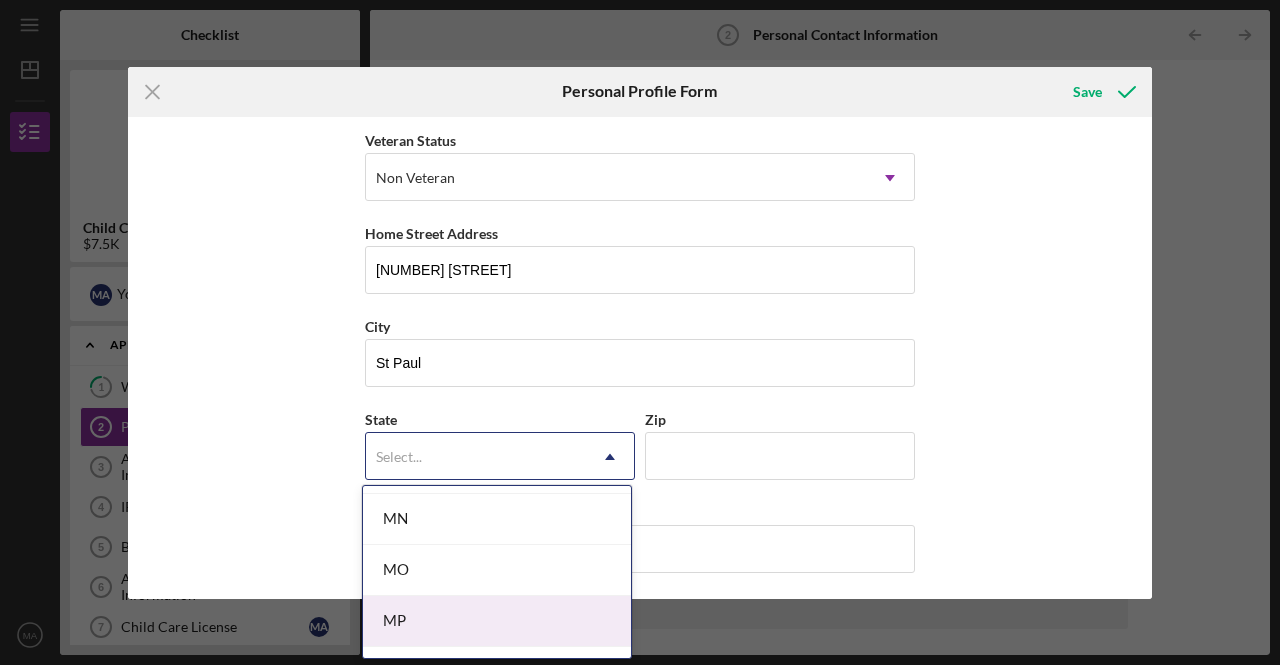 scroll, scrollTop: 1700, scrollLeft: 0, axis: vertical 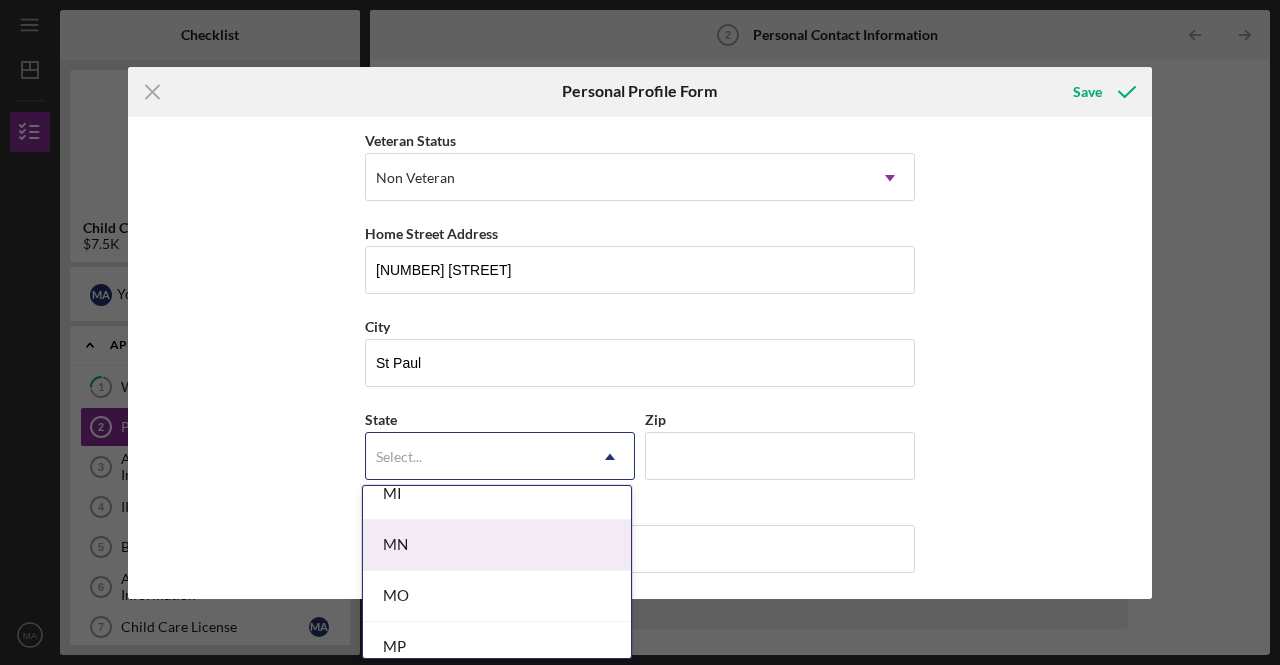 click on "MN" at bounding box center [497, 545] 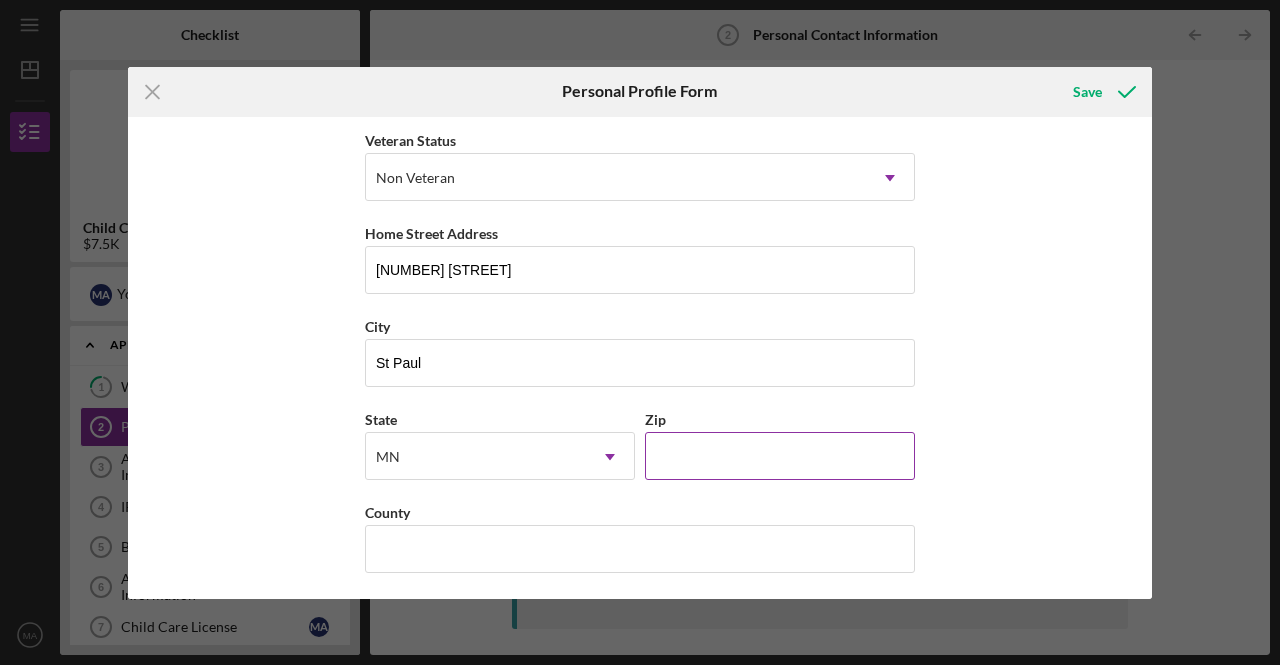 click on "Zip" at bounding box center (780, 456) 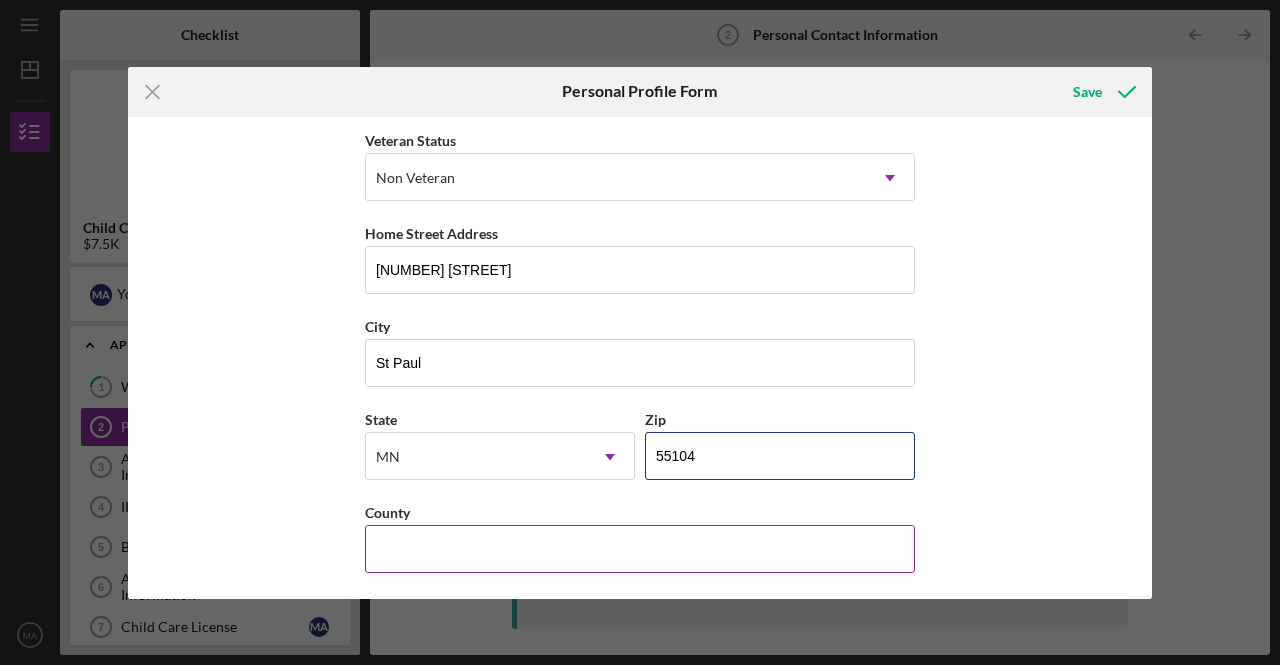 type on "55104" 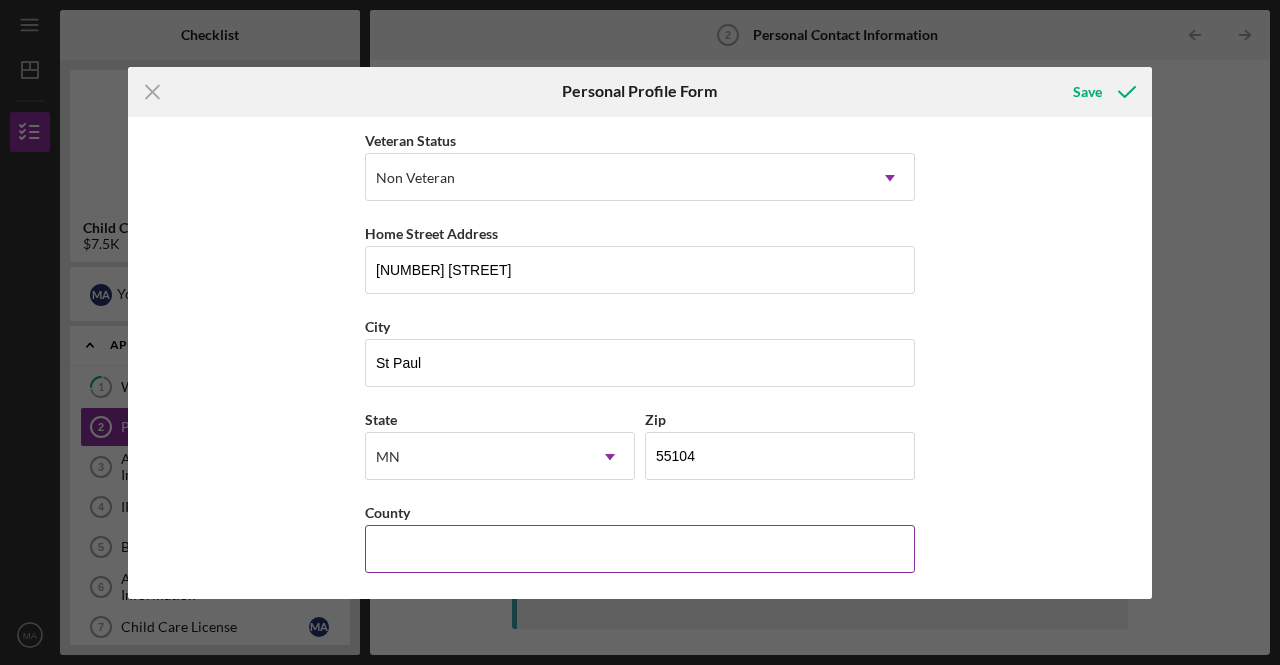 click on "County" at bounding box center (640, 549) 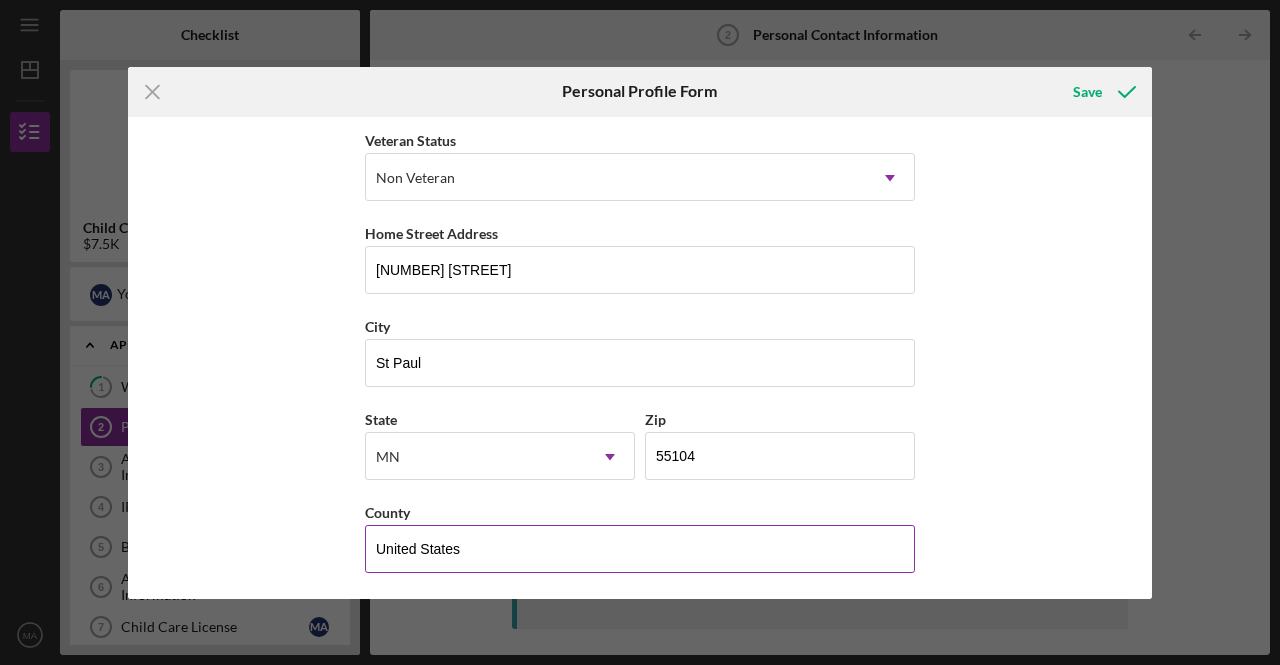 type on "MN" 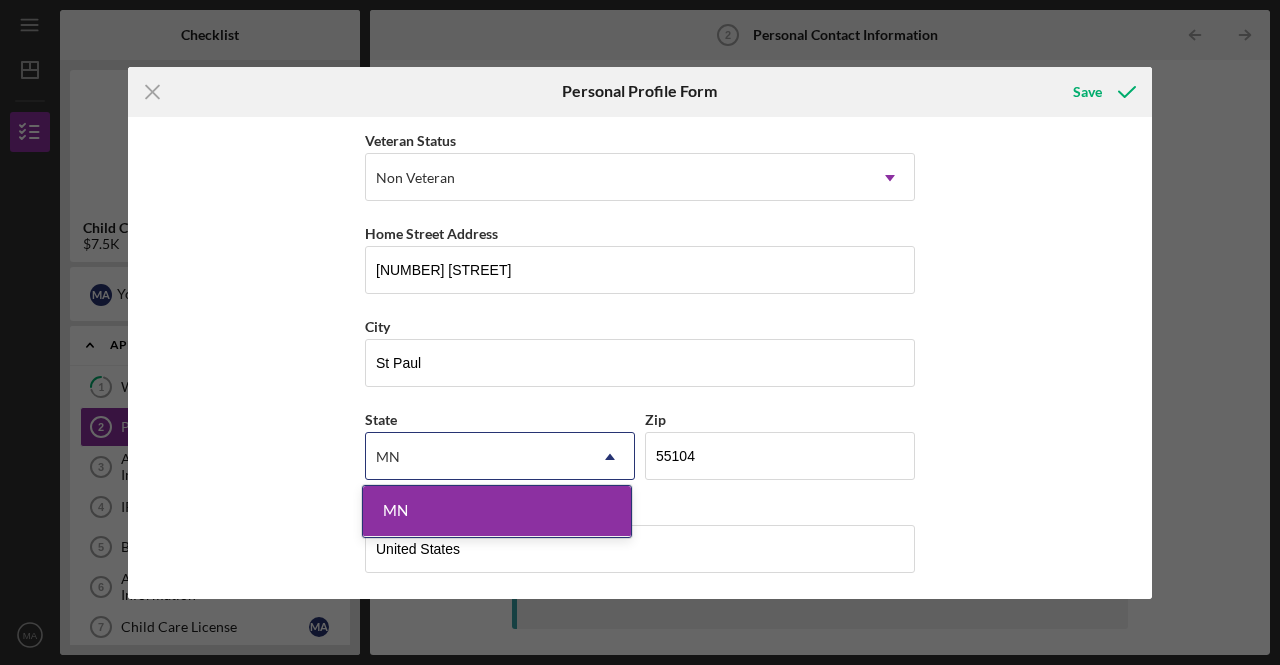 click on "MN" at bounding box center (497, 511) 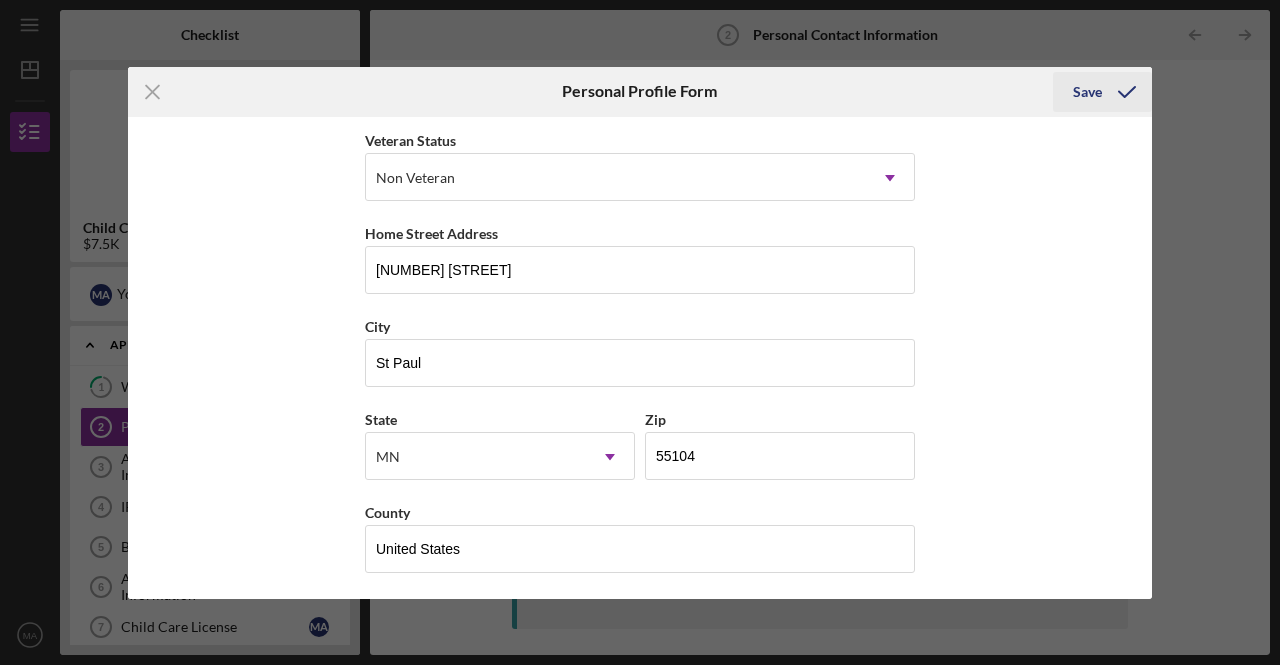 click on "Save" at bounding box center [1087, 92] 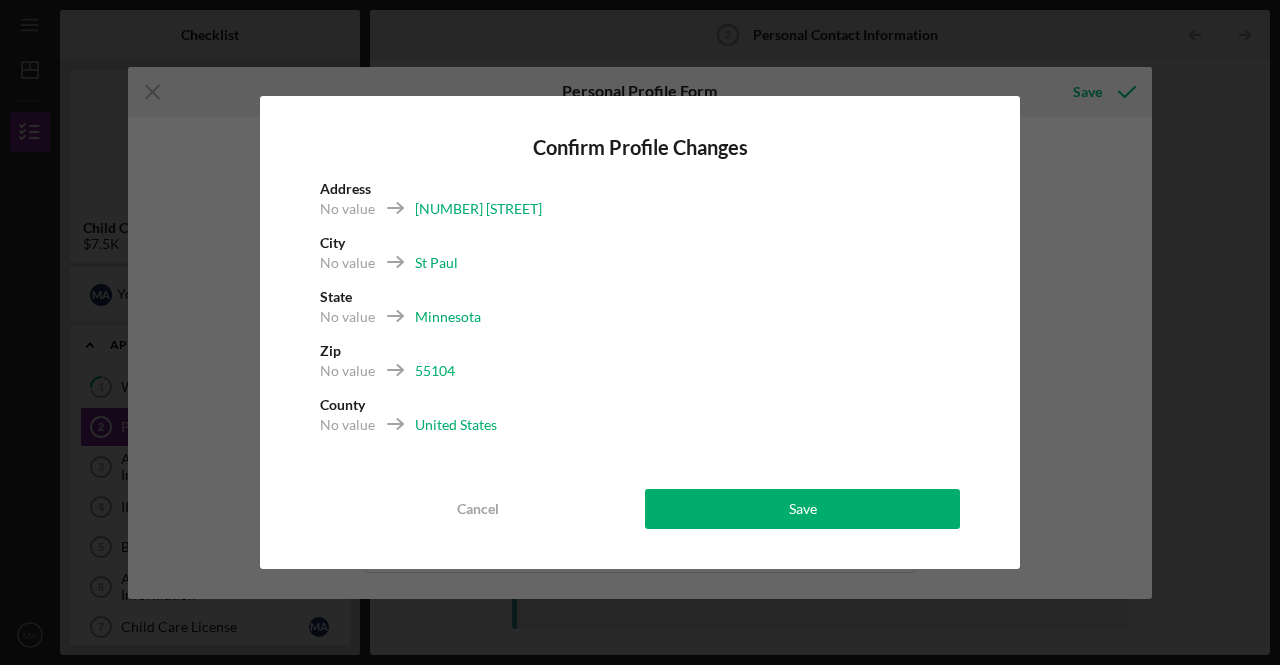 click on "Confirm Profile Changes Address No value [NUMBER] [STREET] City No value [CITY]  State No value [STATE] Zip No value [POSTAL_CODE] County No value [COUNTRY] Cancel Save" at bounding box center (640, 332) 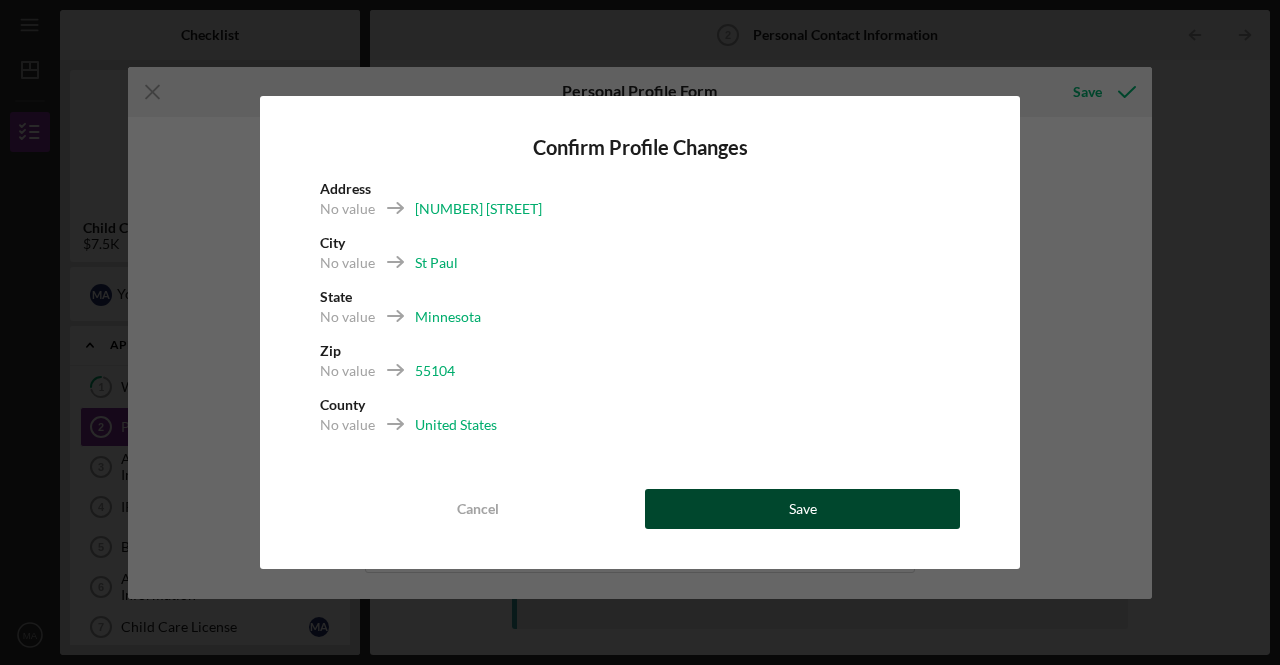 click on "Save" at bounding box center (802, 509) 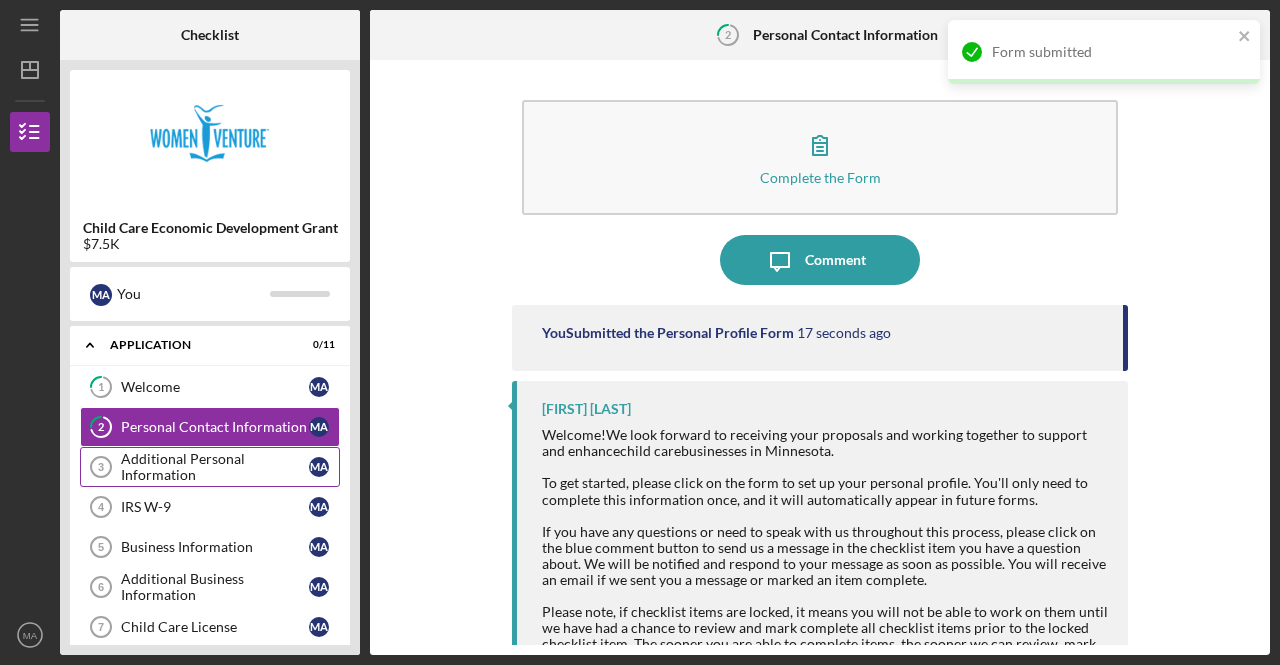 click on "Additional Personal Information" at bounding box center [215, 467] 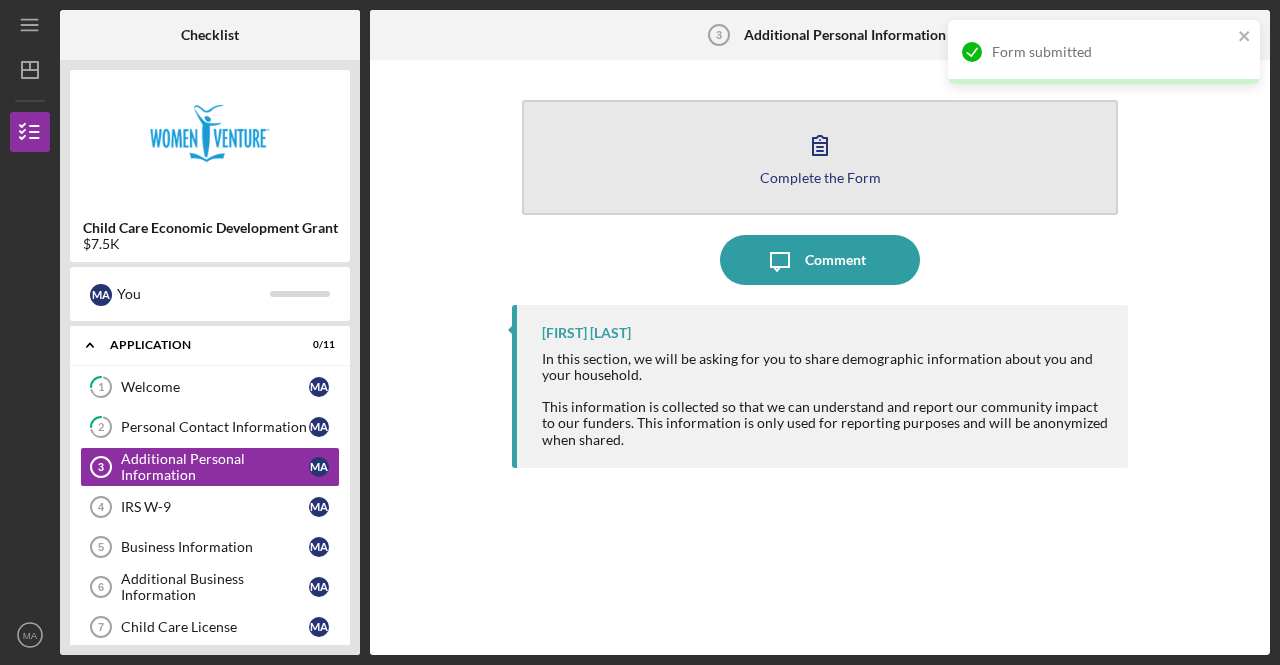click on "Complete the Form Form" at bounding box center [820, 157] 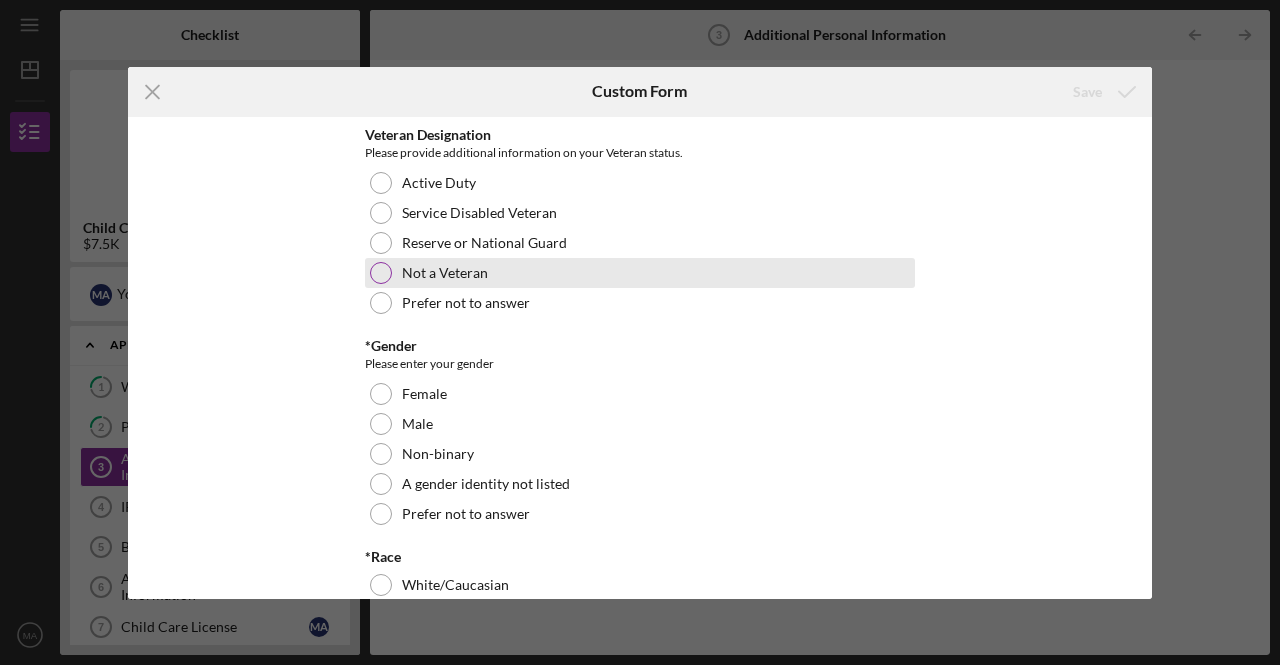 click at bounding box center (381, 273) 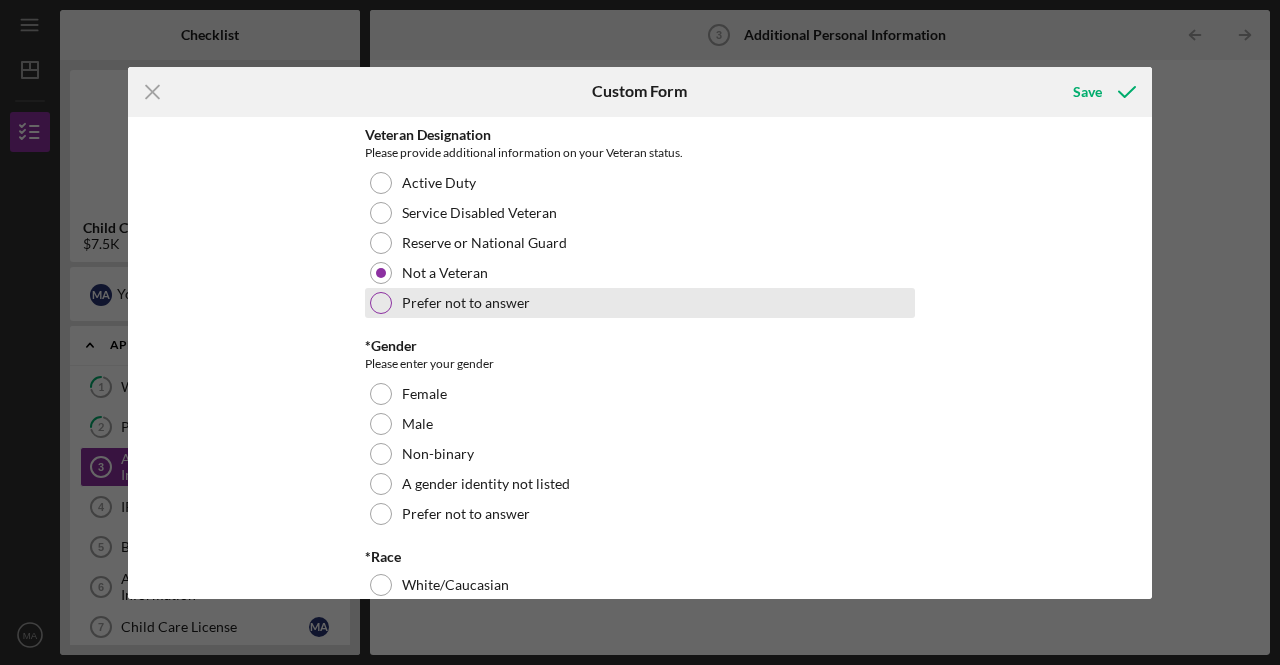 scroll, scrollTop: 100, scrollLeft: 0, axis: vertical 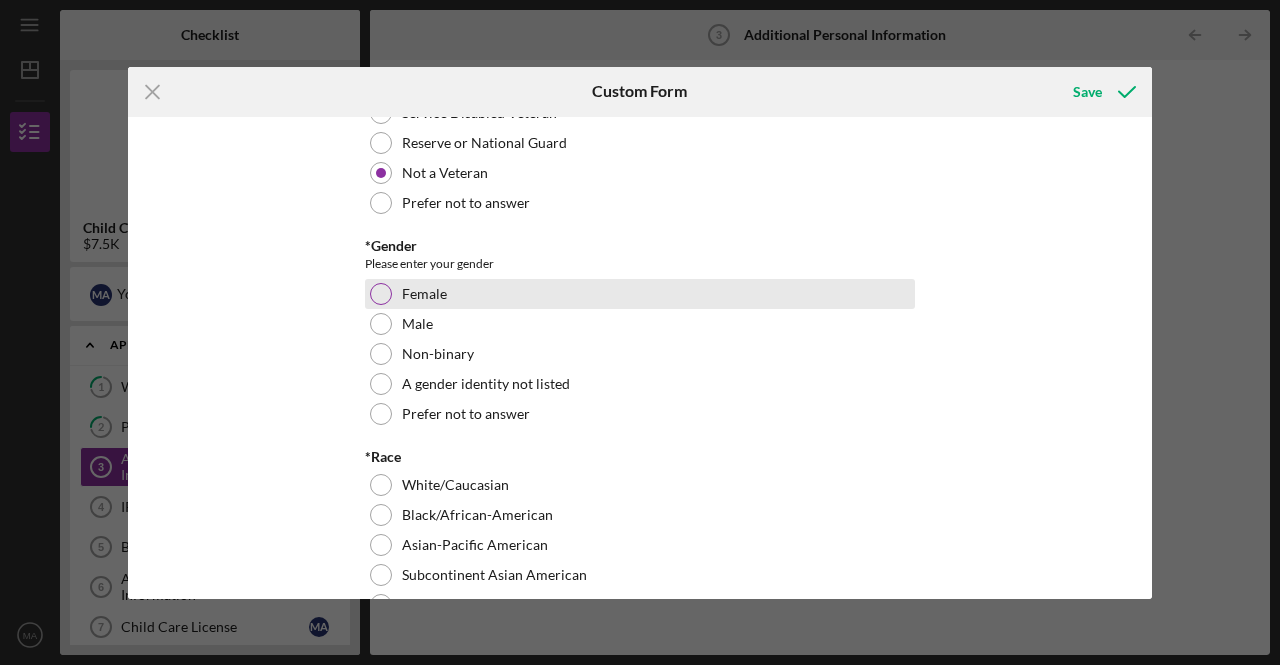 click at bounding box center (381, 294) 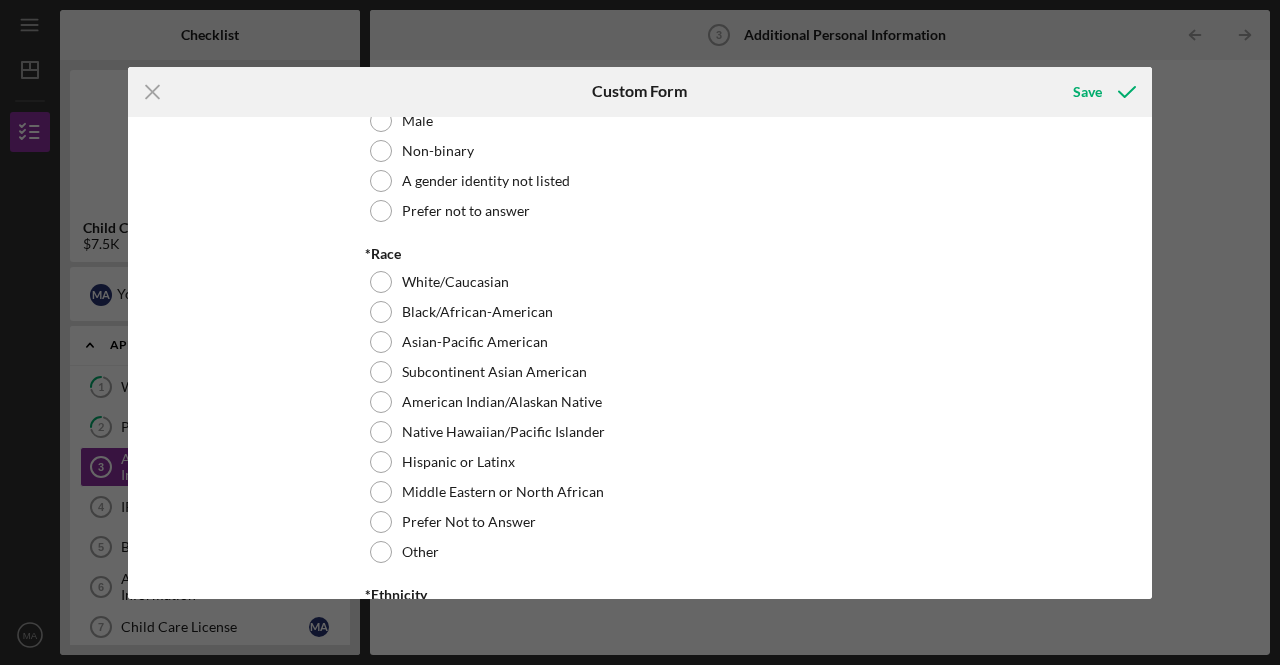 scroll, scrollTop: 400, scrollLeft: 0, axis: vertical 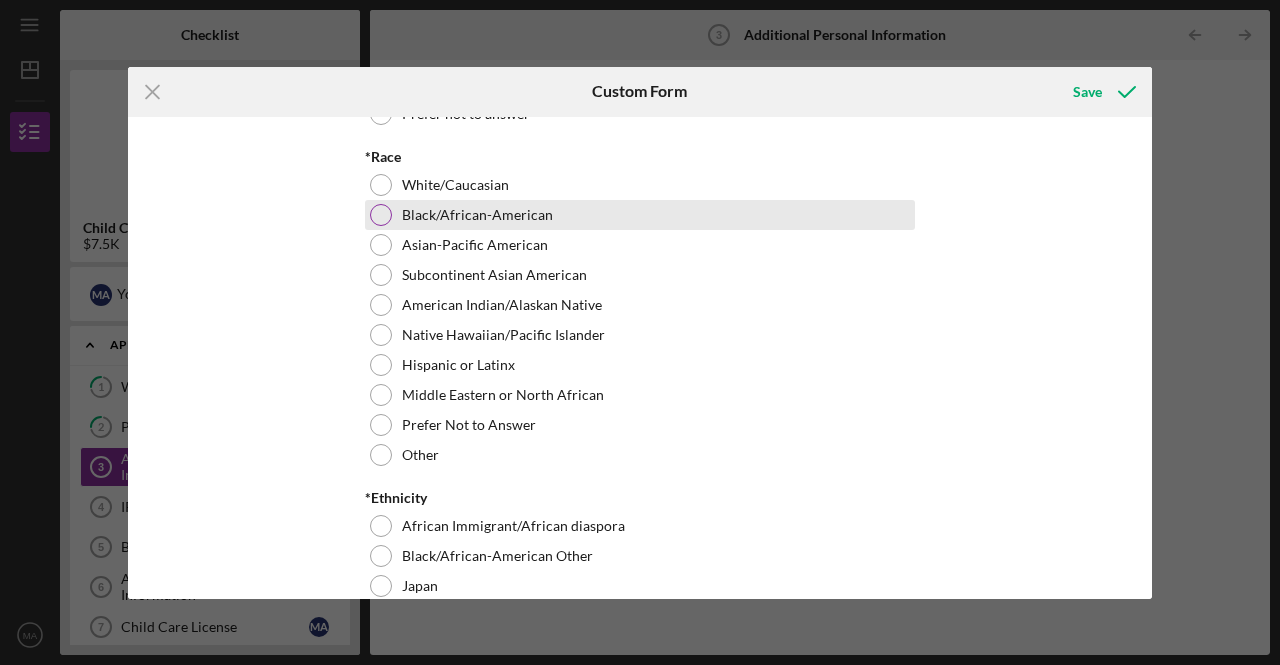 click at bounding box center [381, 215] 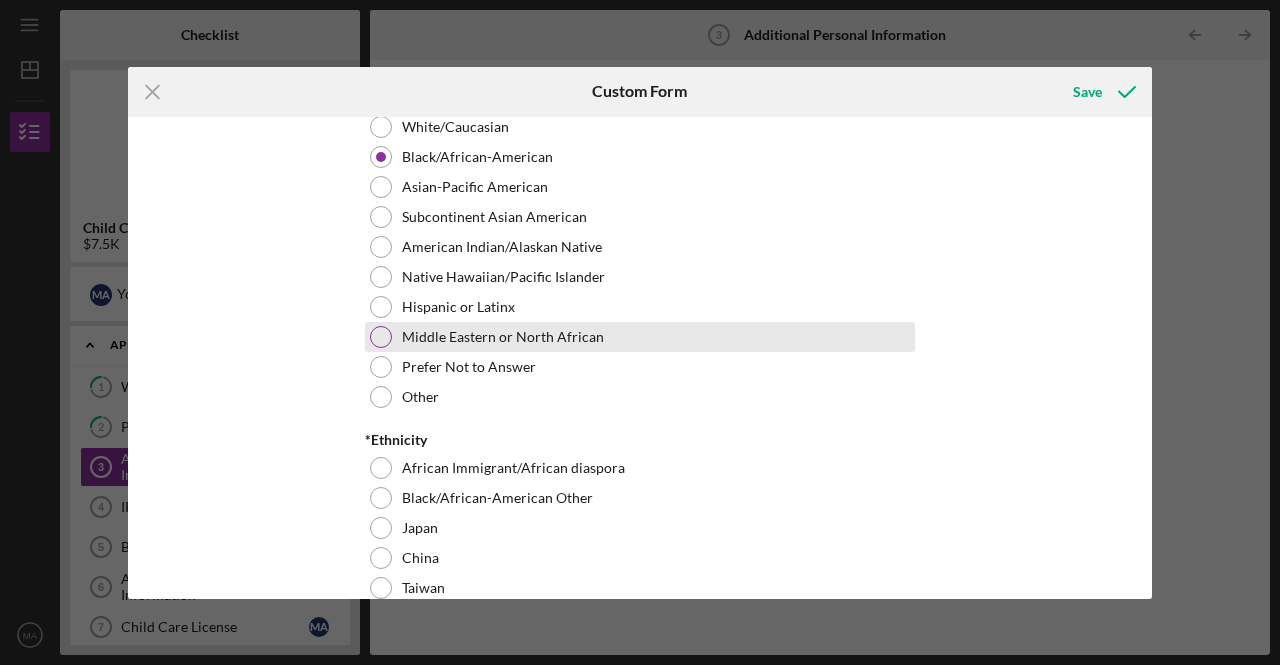 scroll, scrollTop: 500, scrollLeft: 0, axis: vertical 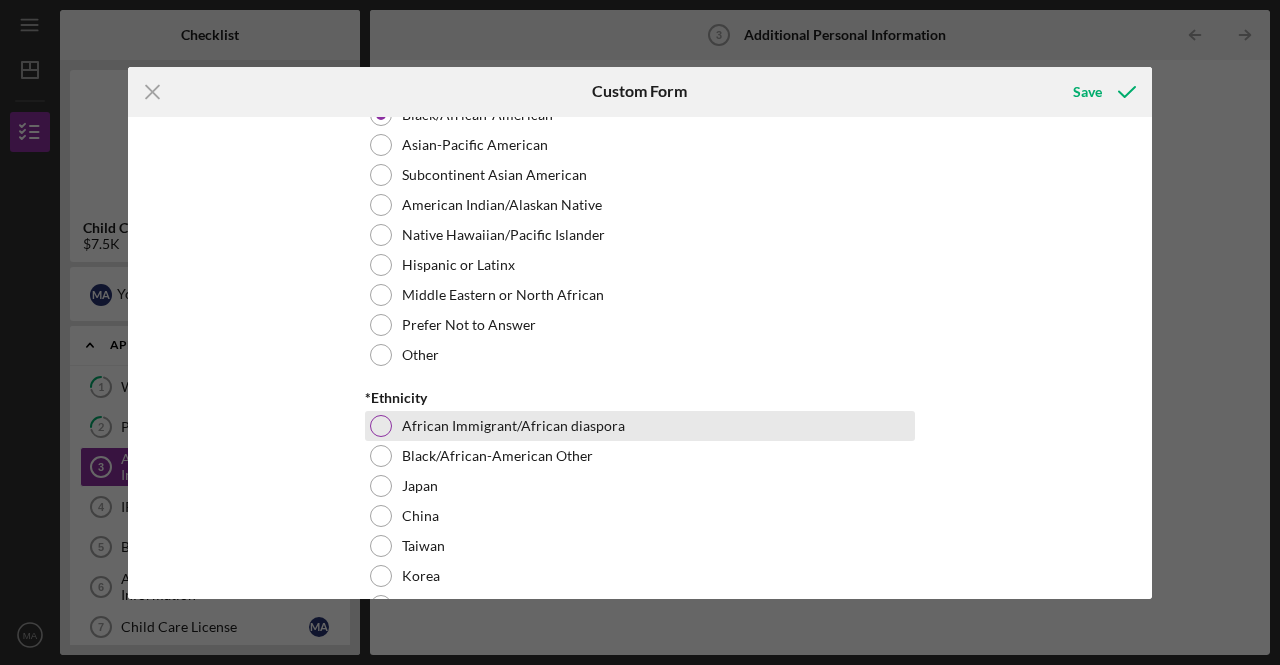 click at bounding box center [381, 426] 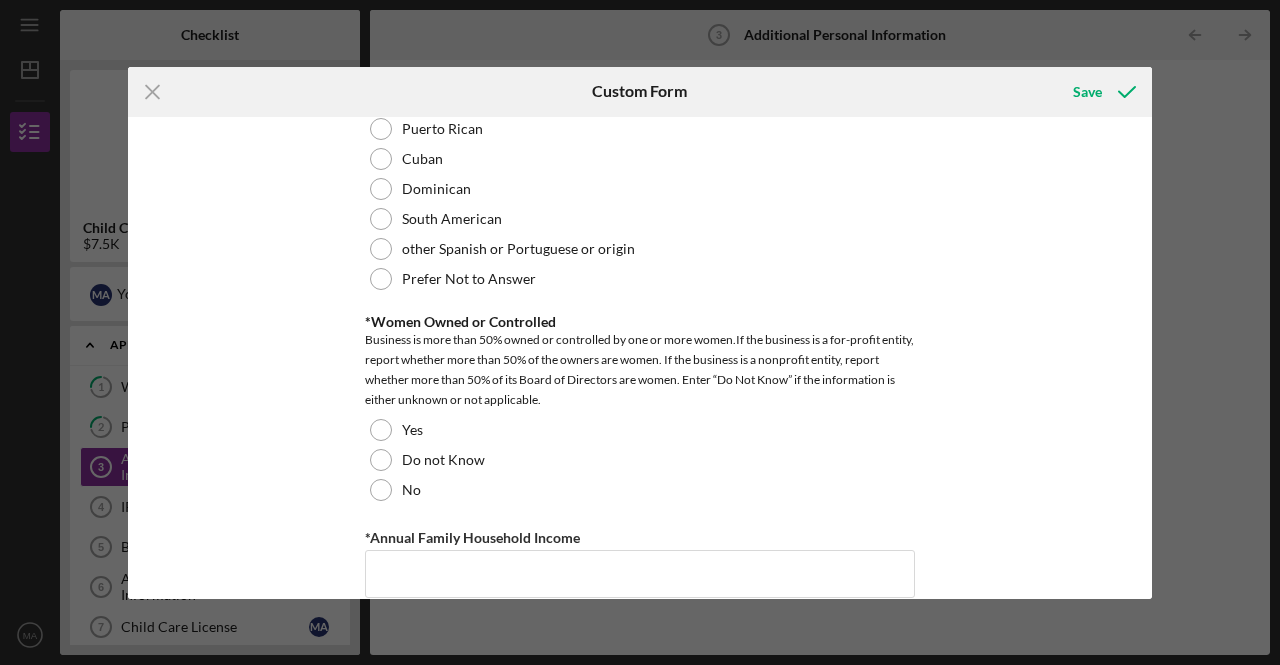 scroll, scrollTop: 1300, scrollLeft: 0, axis: vertical 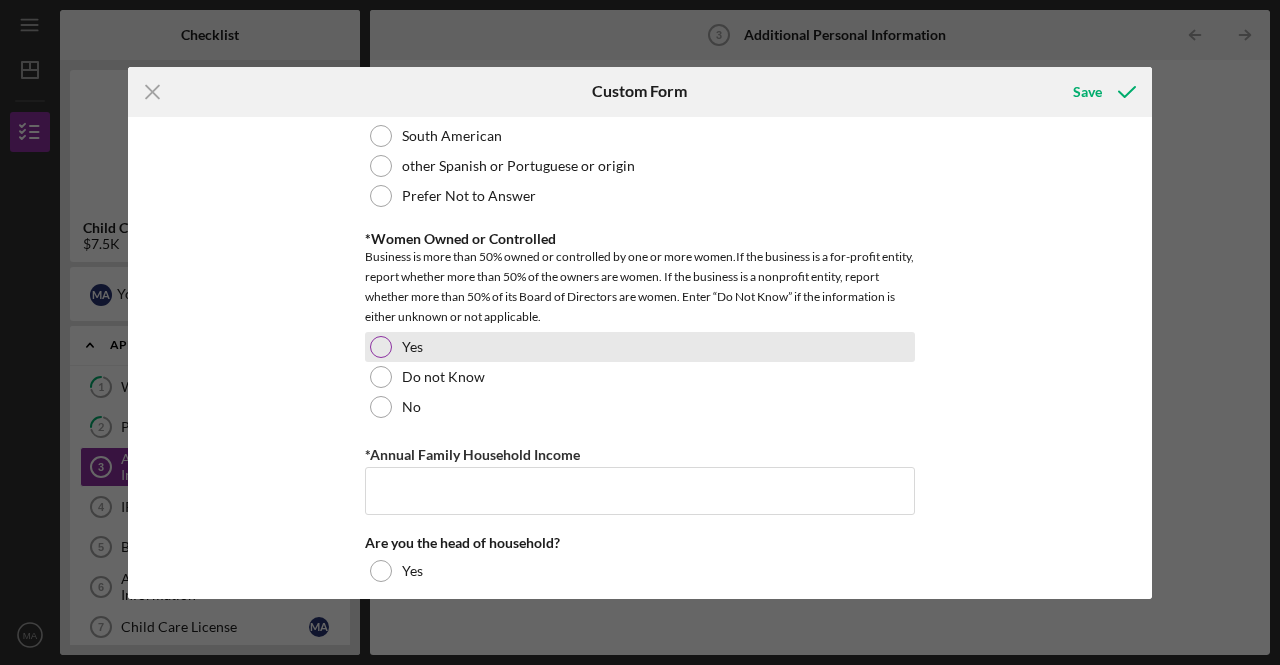 click at bounding box center [381, 347] 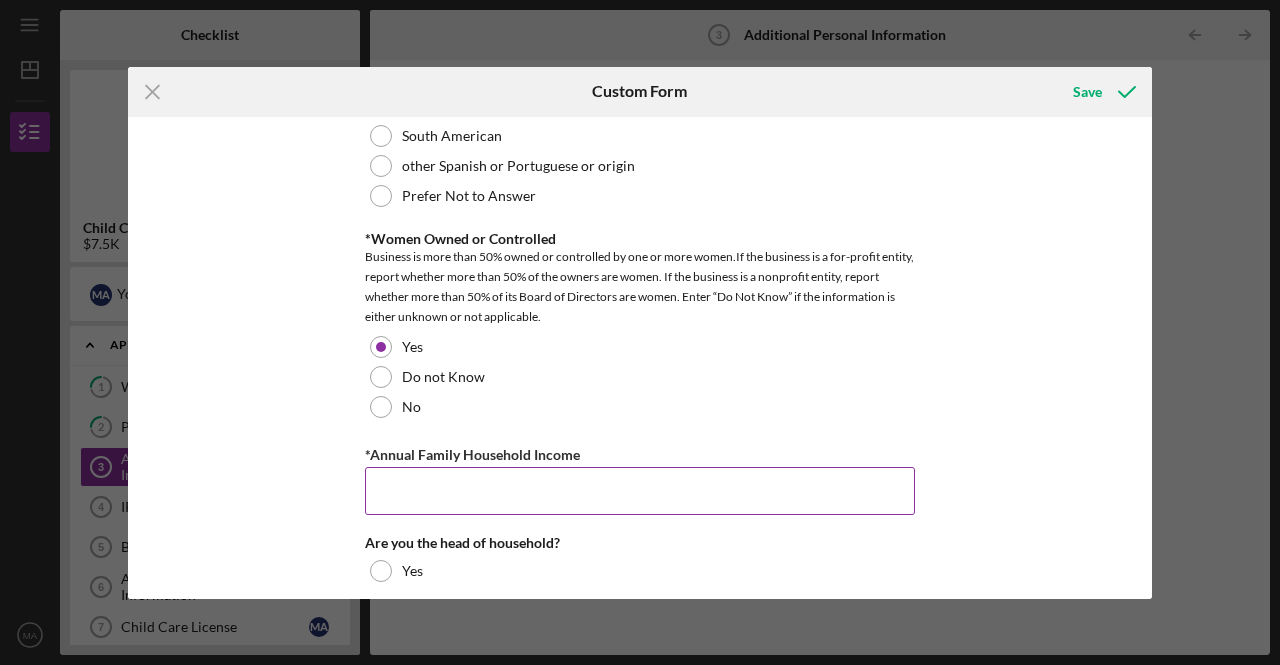 click on "*Annual Family Household Income" at bounding box center [640, 491] 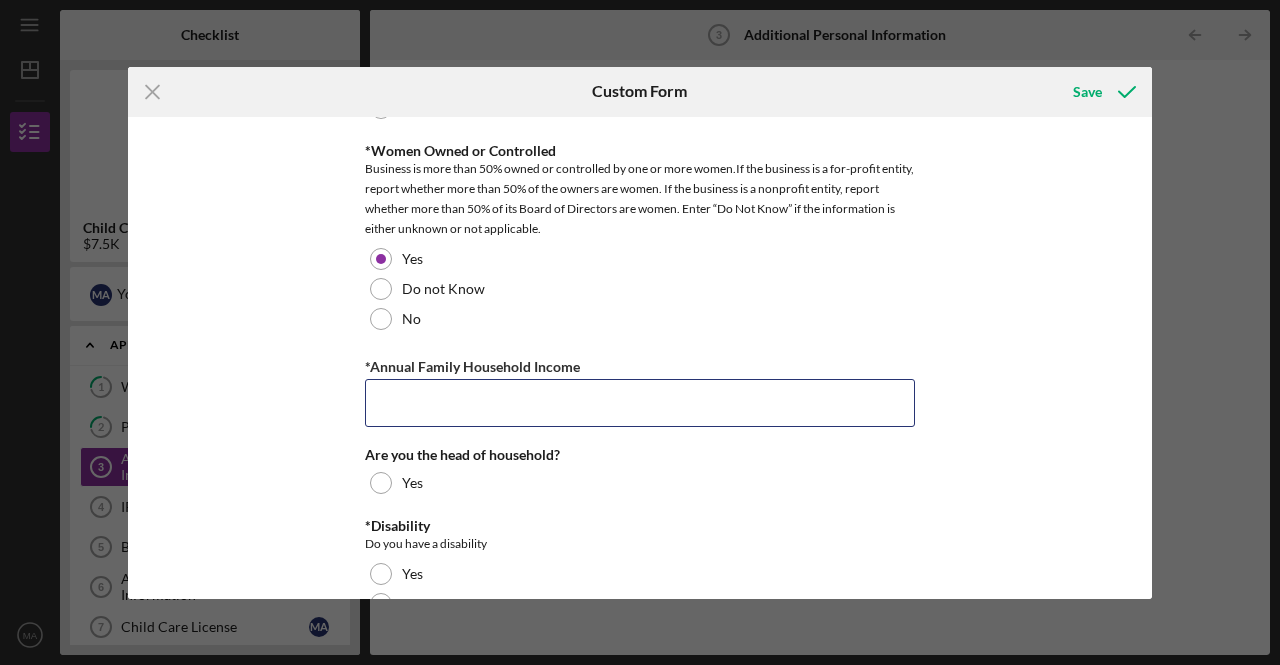 scroll, scrollTop: 1500, scrollLeft: 0, axis: vertical 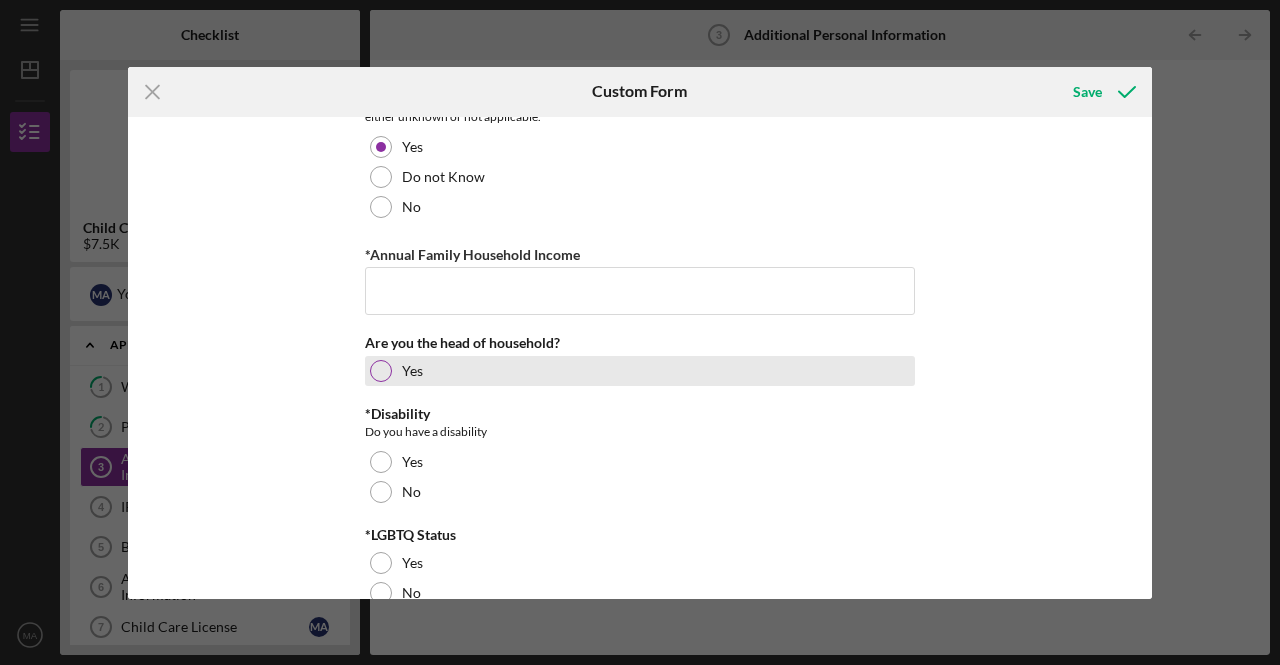 click on "Yes" at bounding box center [640, 371] 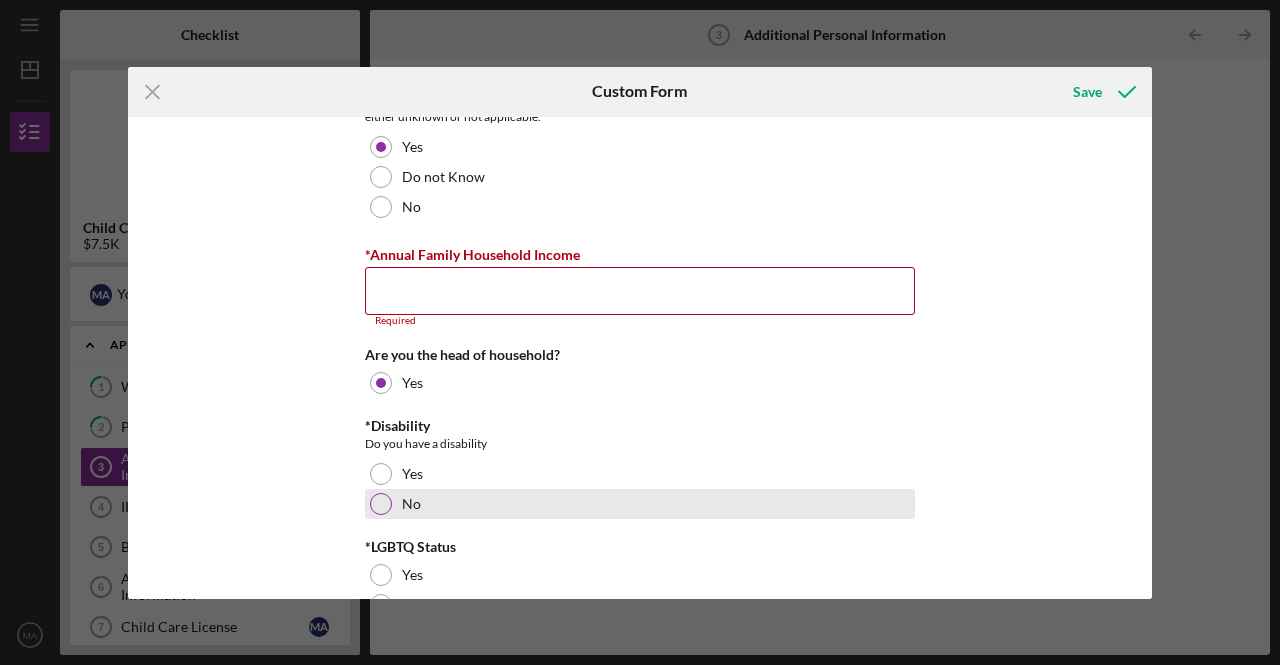 click at bounding box center [381, 504] 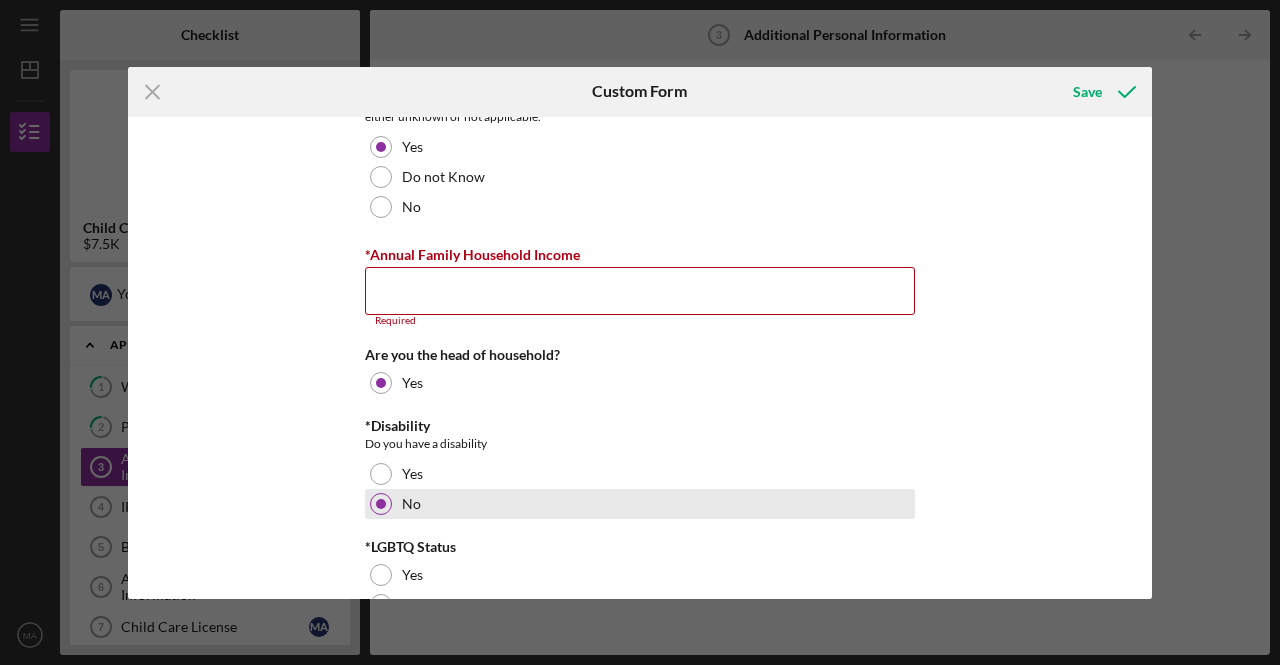 scroll, scrollTop: 1580, scrollLeft: 0, axis: vertical 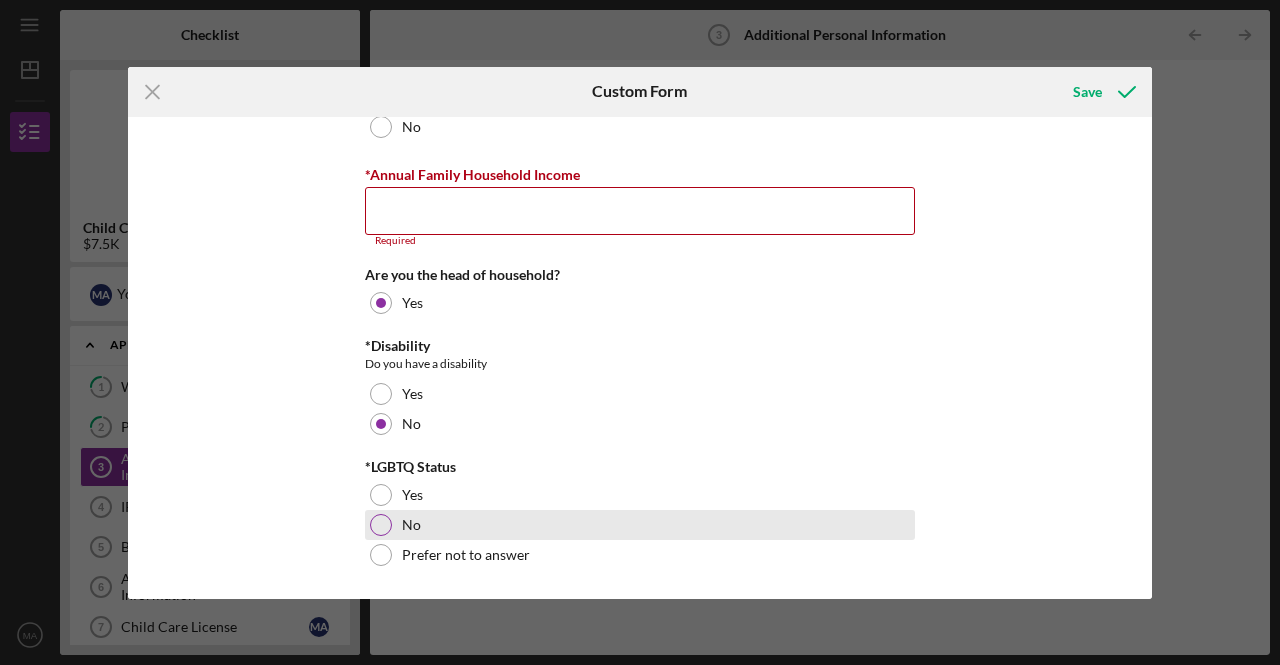 click on "No" at bounding box center [640, 525] 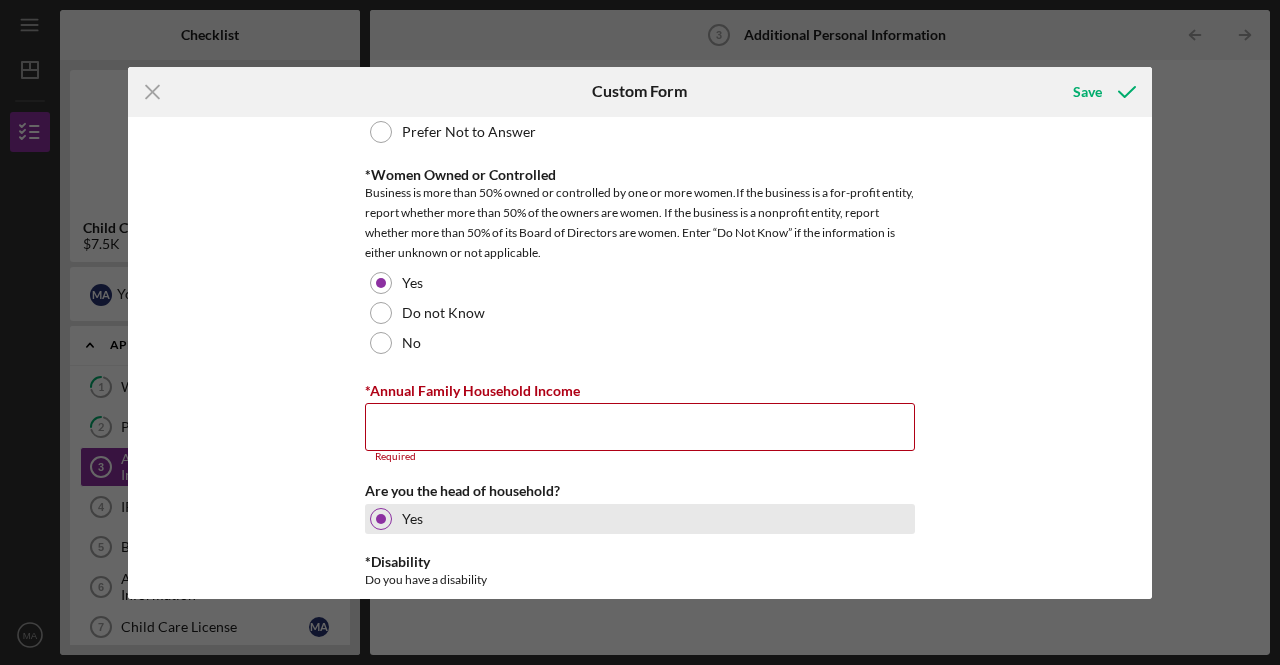 scroll, scrollTop: 1480, scrollLeft: 0, axis: vertical 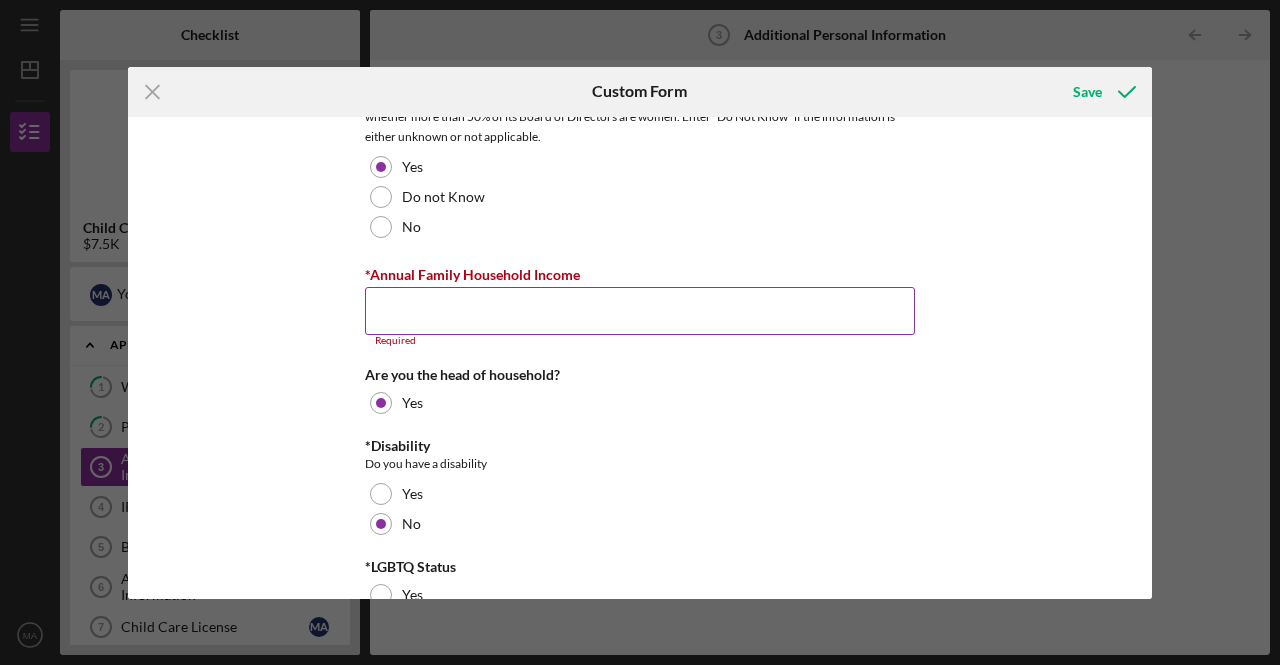 click on "*Annual Family Household Income" at bounding box center [640, 311] 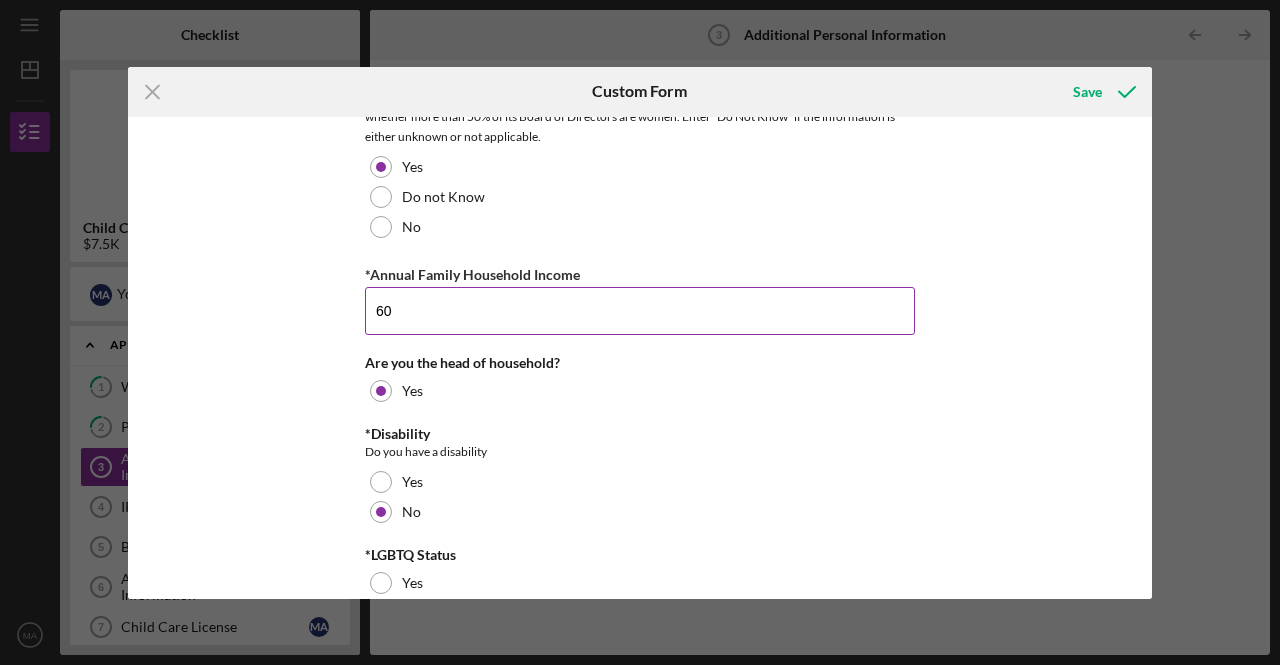 type on "6" 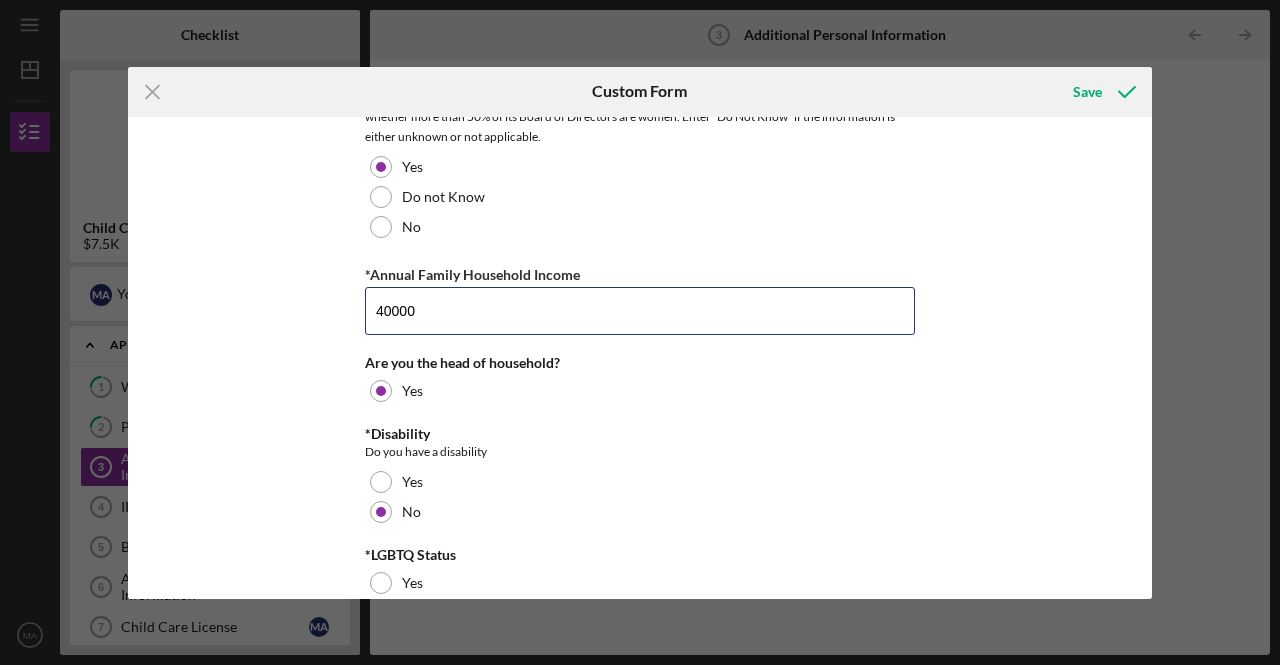 drag, startPoint x: 440, startPoint y: 311, endPoint x: 341, endPoint y: 307, distance: 99.08077 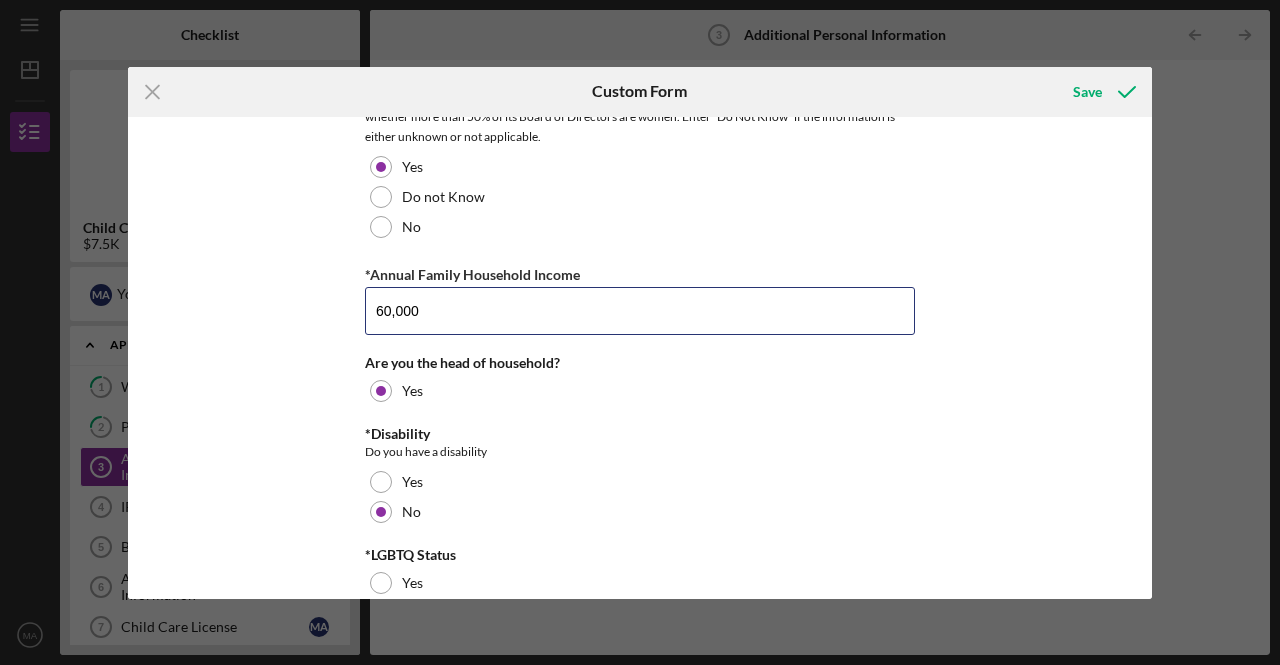 type on "60,000" 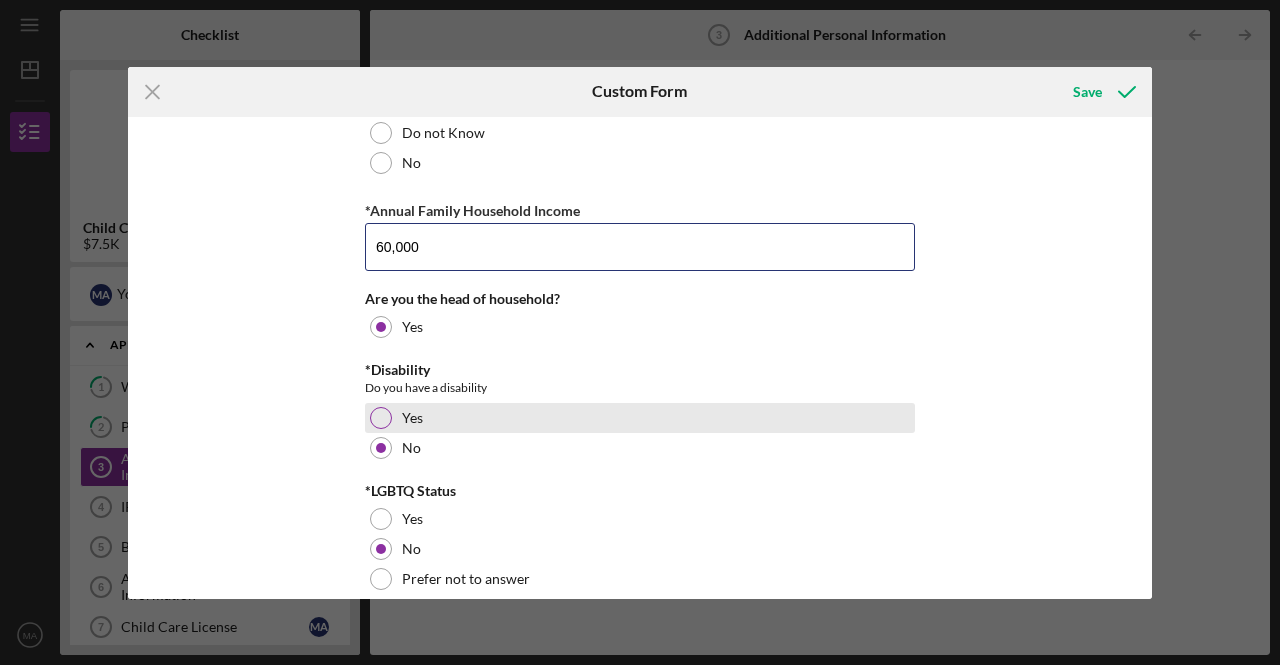 scroll, scrollTop: 1569, scrollLeft: 0, axis: vertical 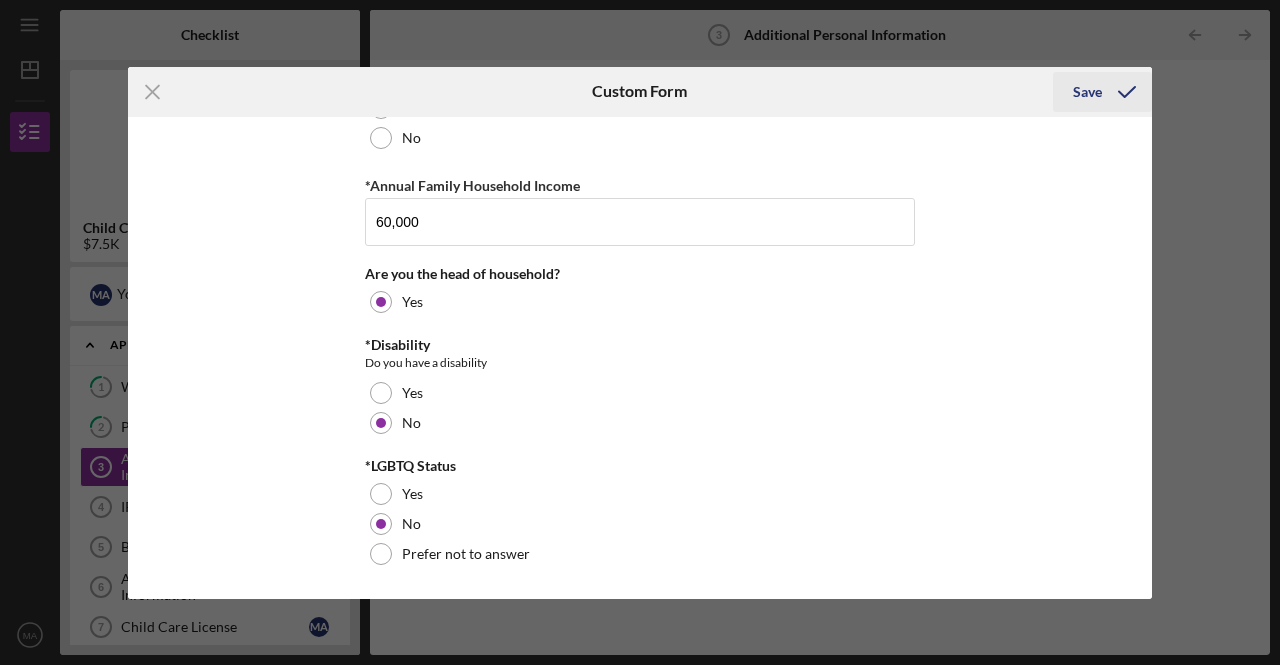 click on "Save" at bounding box center (1087, 92) 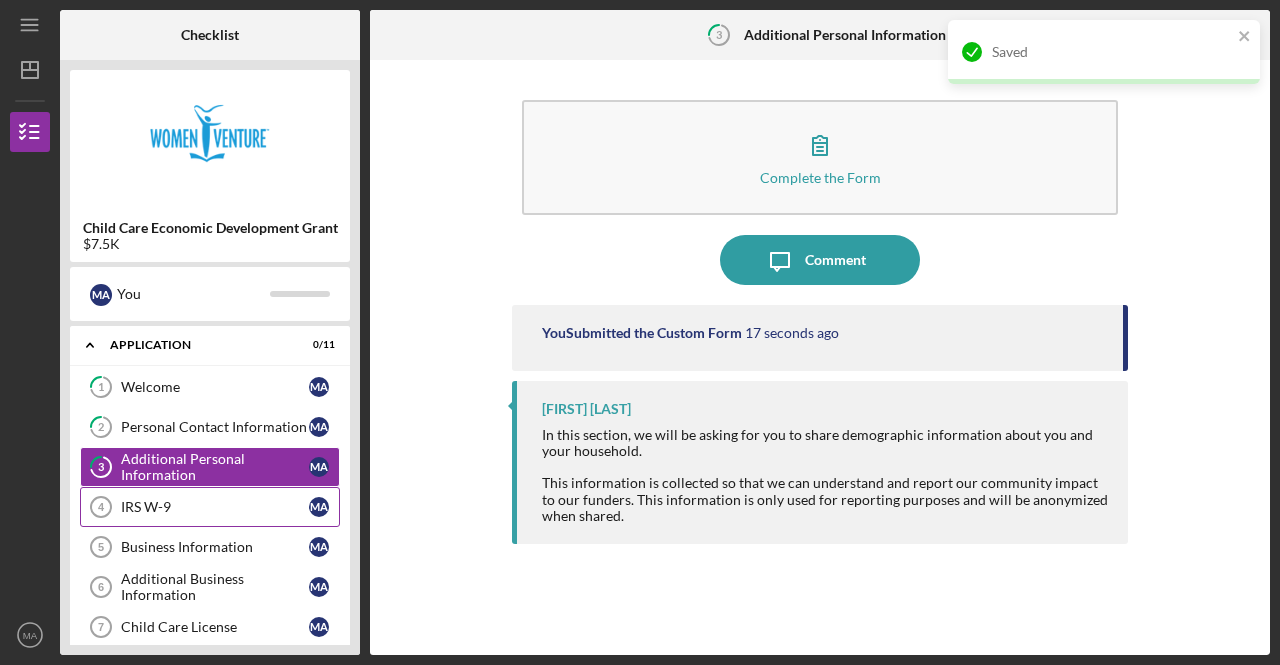 click on "IRS W-9" at bounding box center (215, 507) 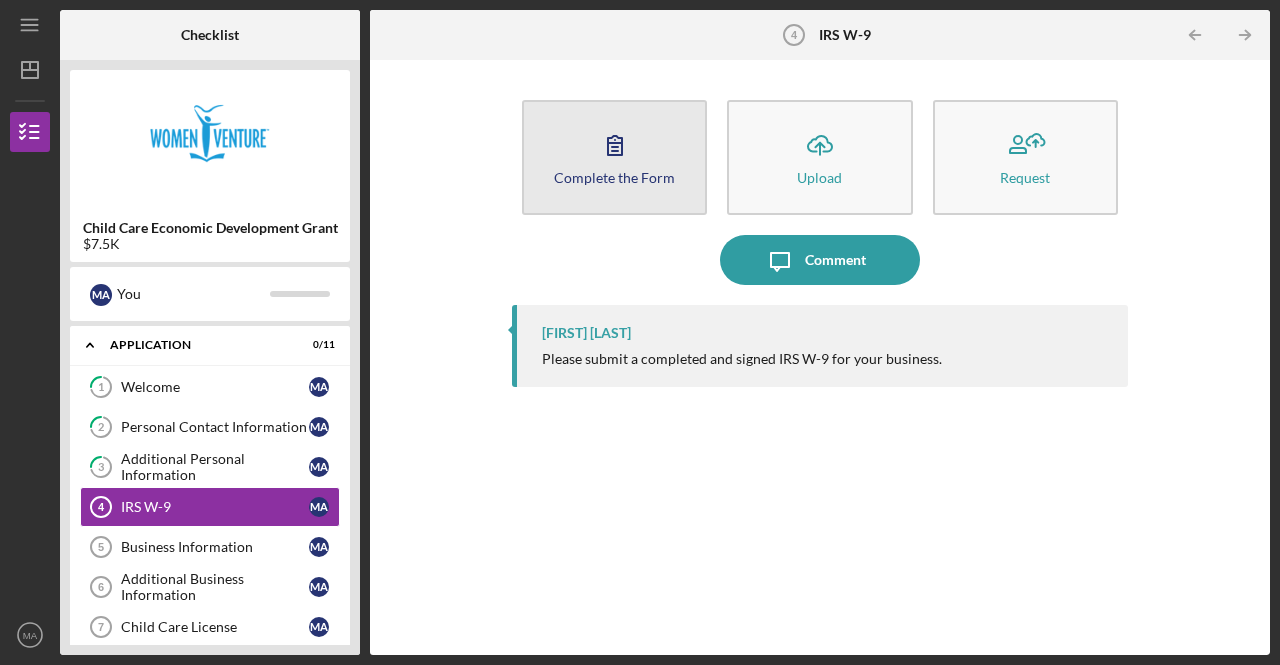 click on "Complete the Form" at bounding box center [614, 177] 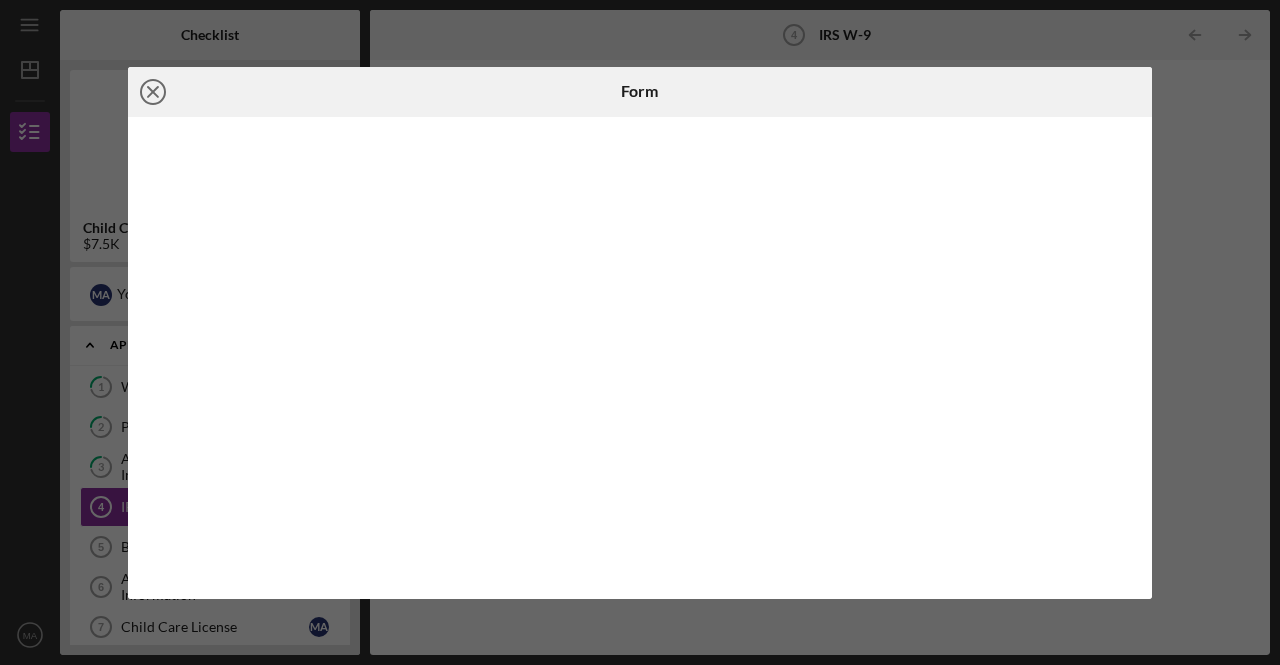 click on "Icon/Close" 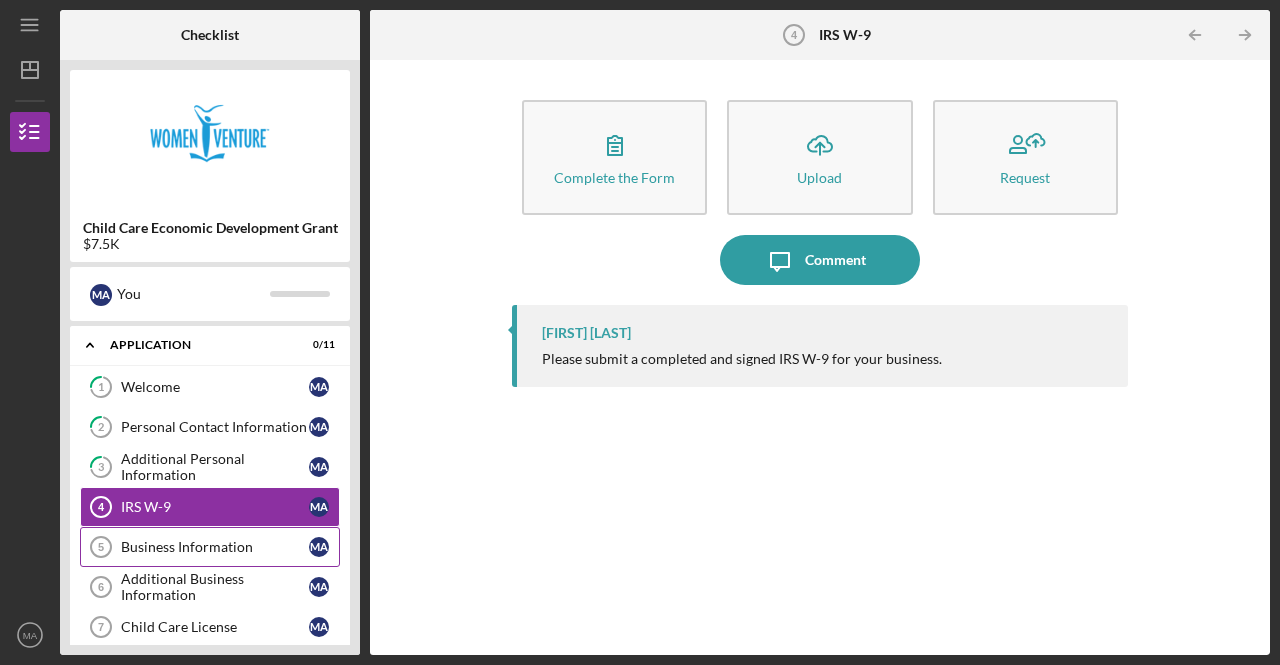 click on "Business Information" at bounding box center (215, 547) 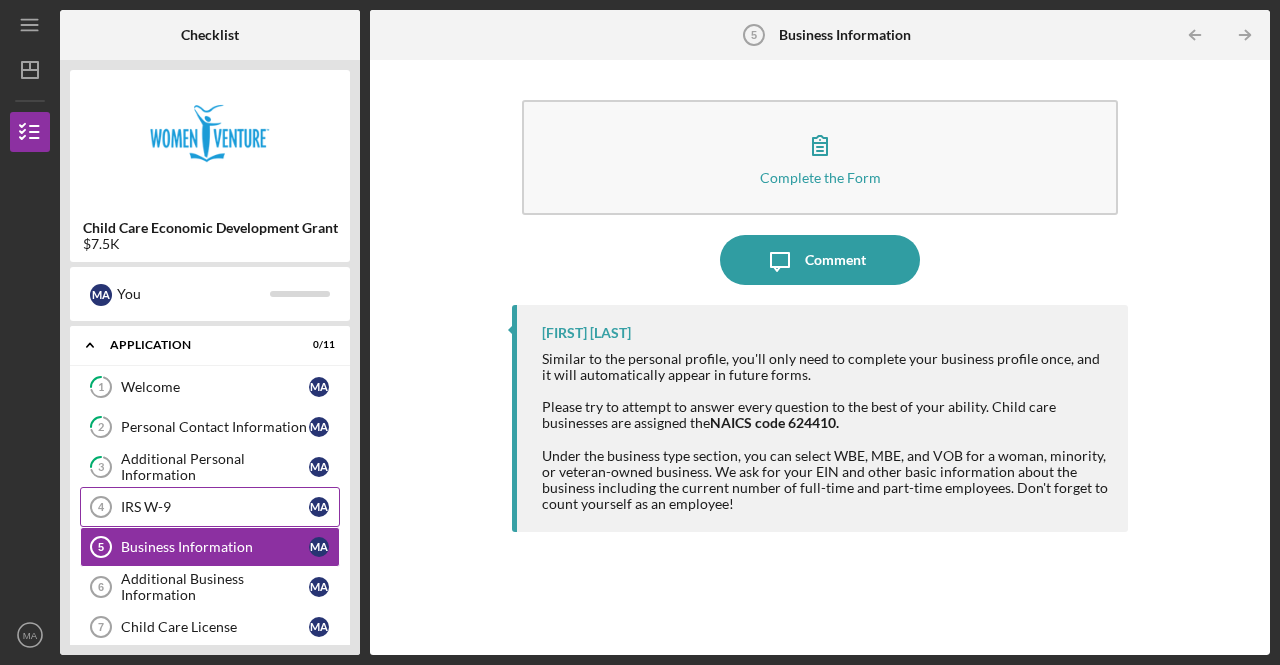 click on "IRS W-9" at bounding box center (215, 507) 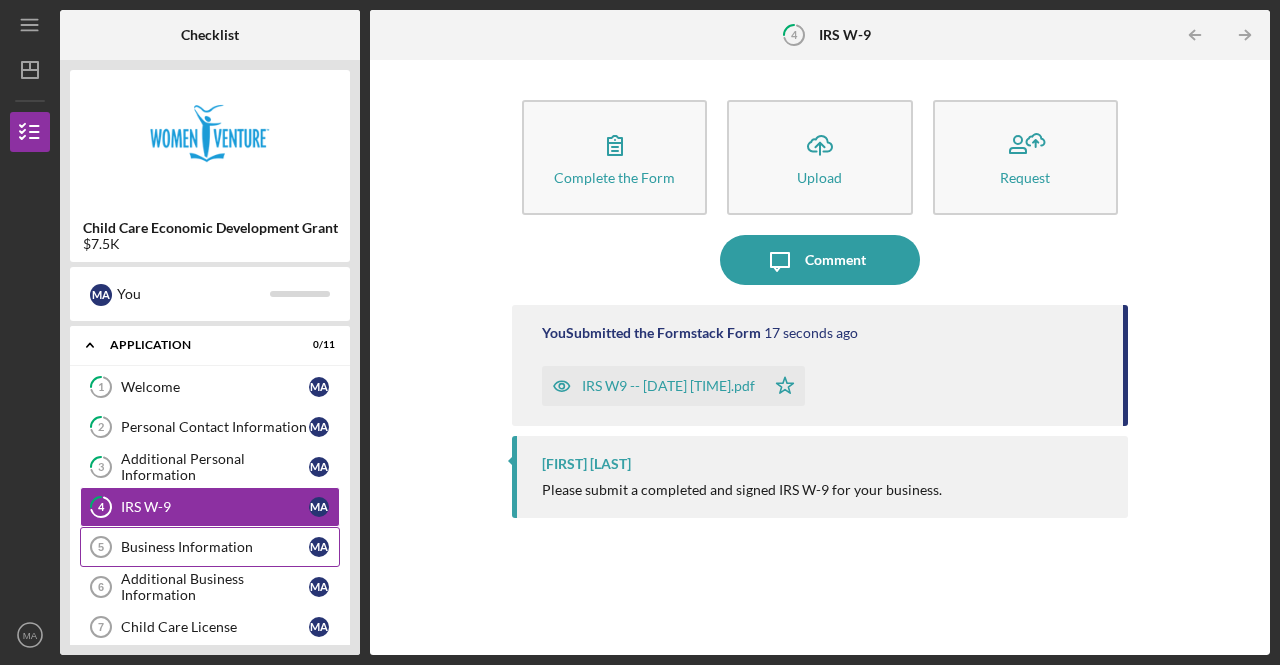 click on "Business Information" at bounding box center [215, 547] 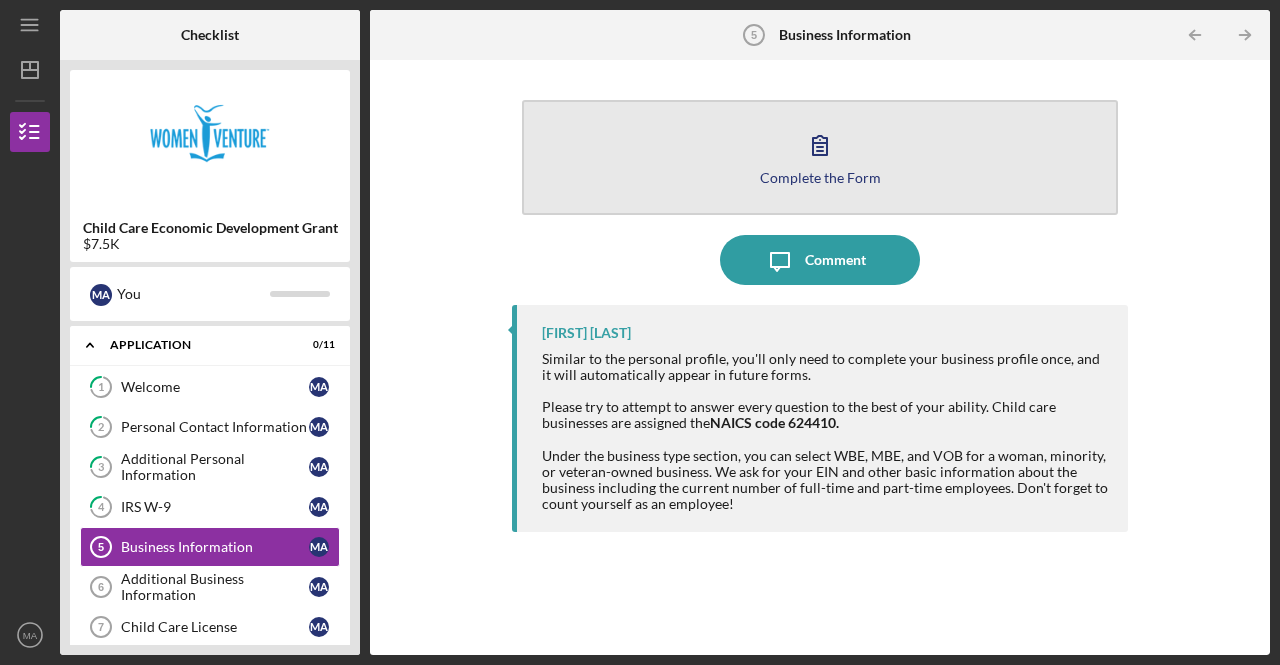 click on "Complete the Form Form" at bounding box center [820, 157] 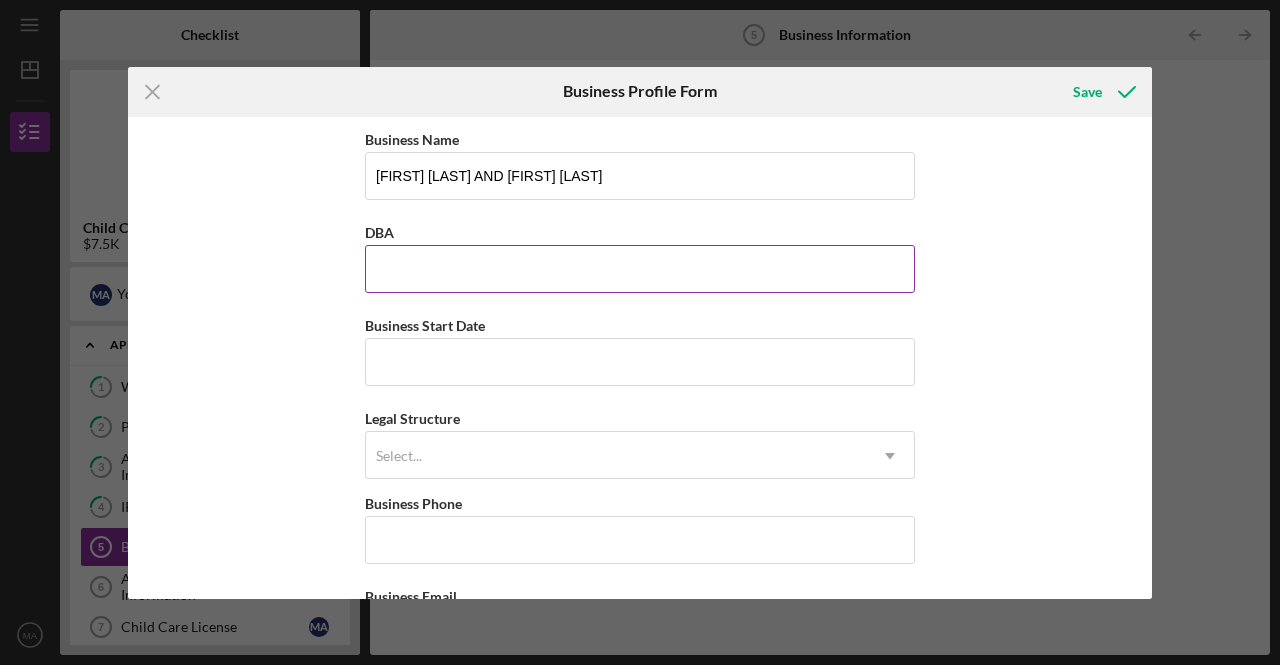 click on "DBA" at bounding box center (640, 269) 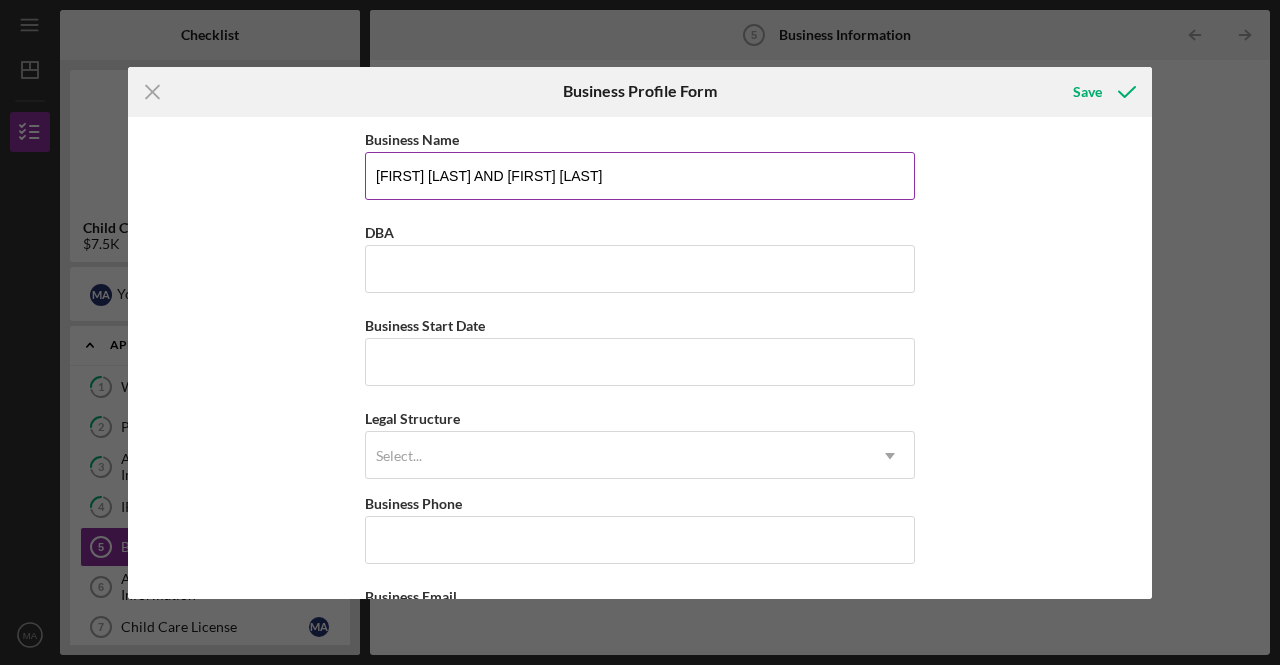 click on "[FIRST] [LAST] AND [FIRST] [LAST]" at bounding box center (640, 176) 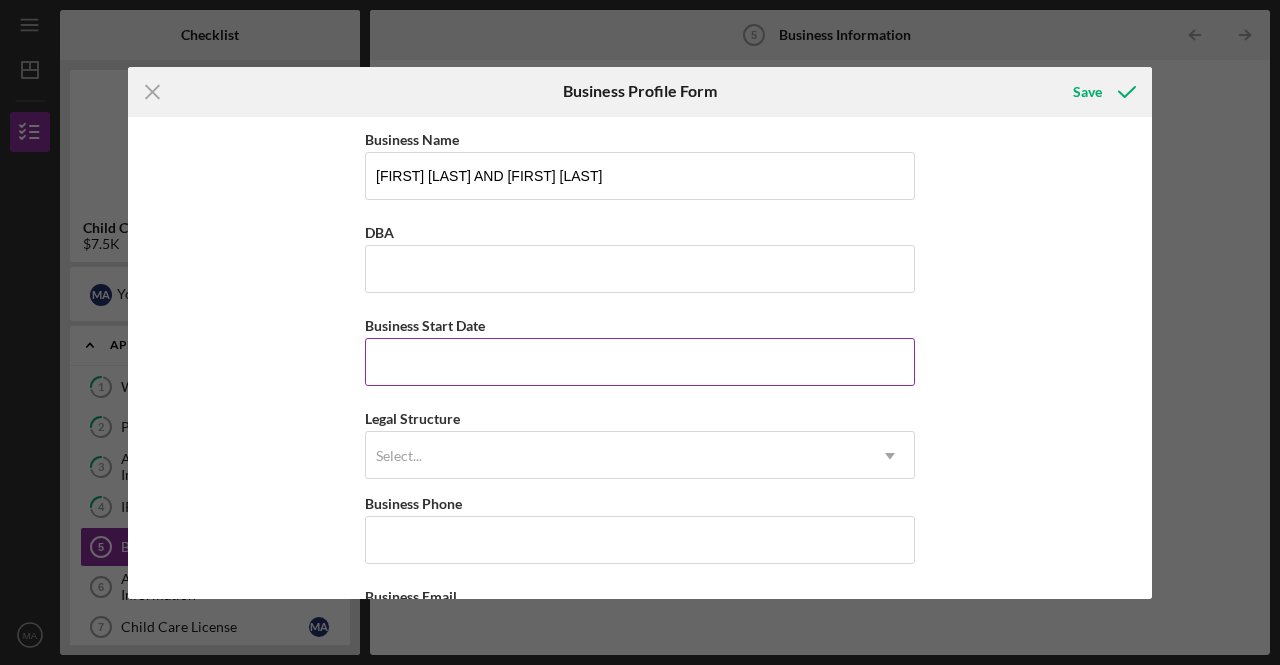 click on "Business Start Date" at bounding box center (640, 362) 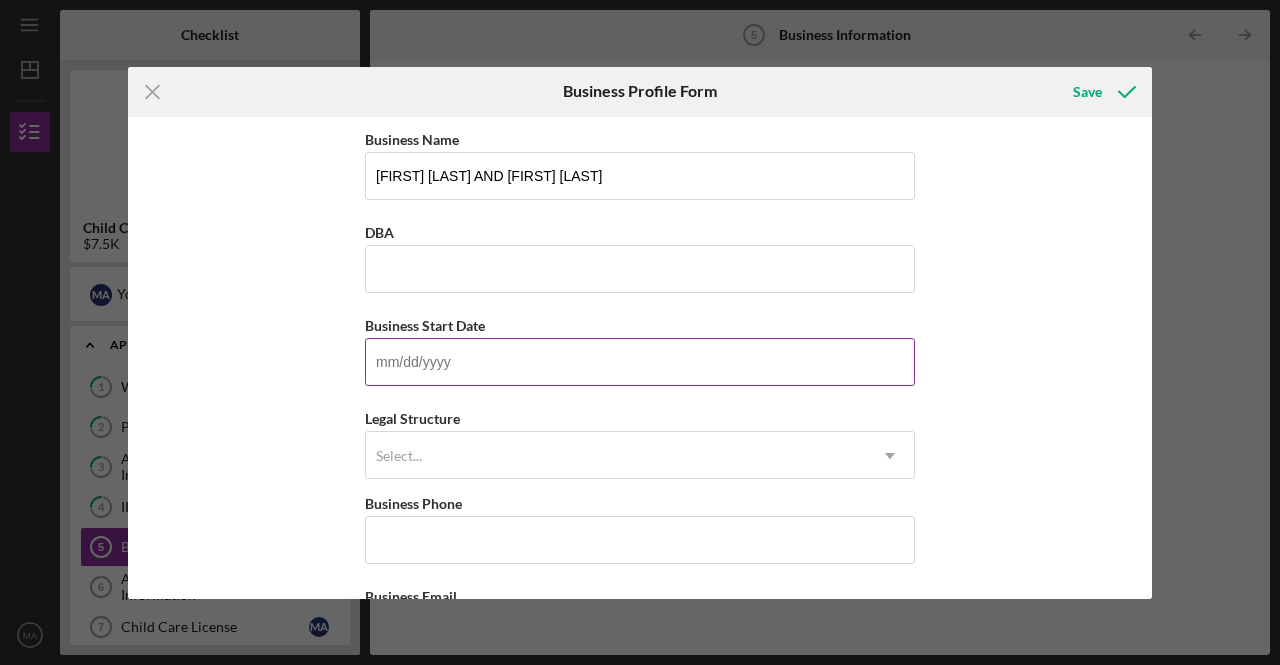 drag, startPoint x: 414, startPoint y: 353, endPoint x: 379, endPoint y: 355, distance: 35.057095 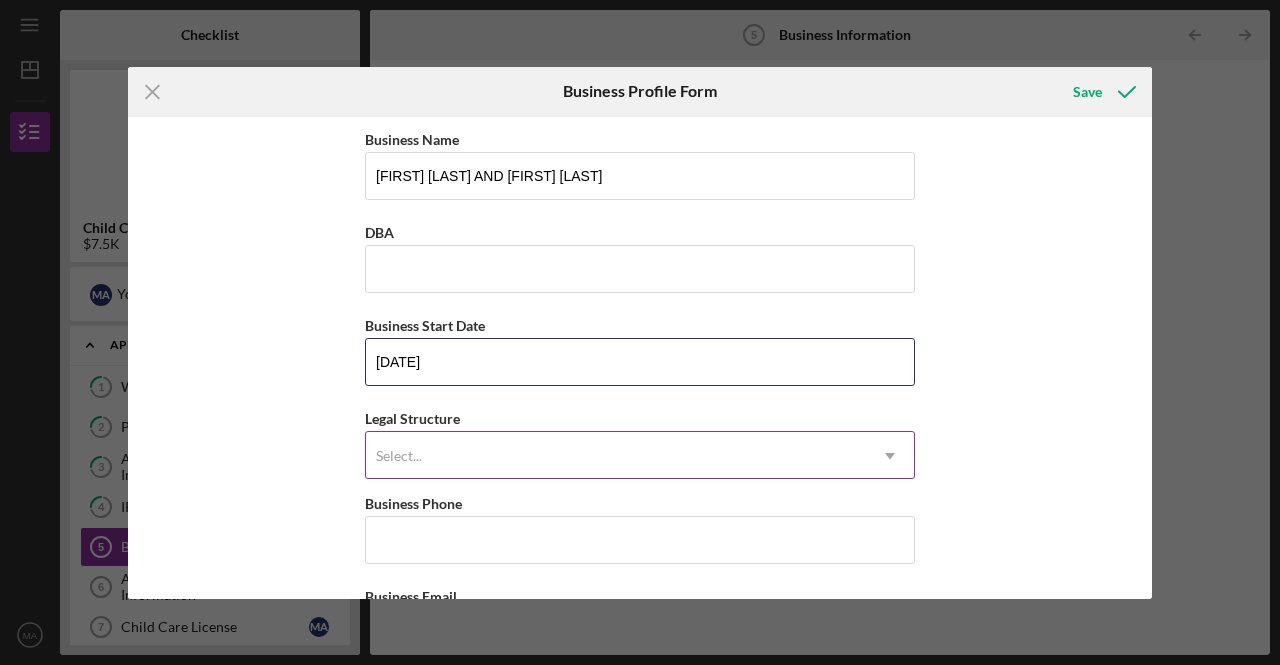 type on "[DATE]" 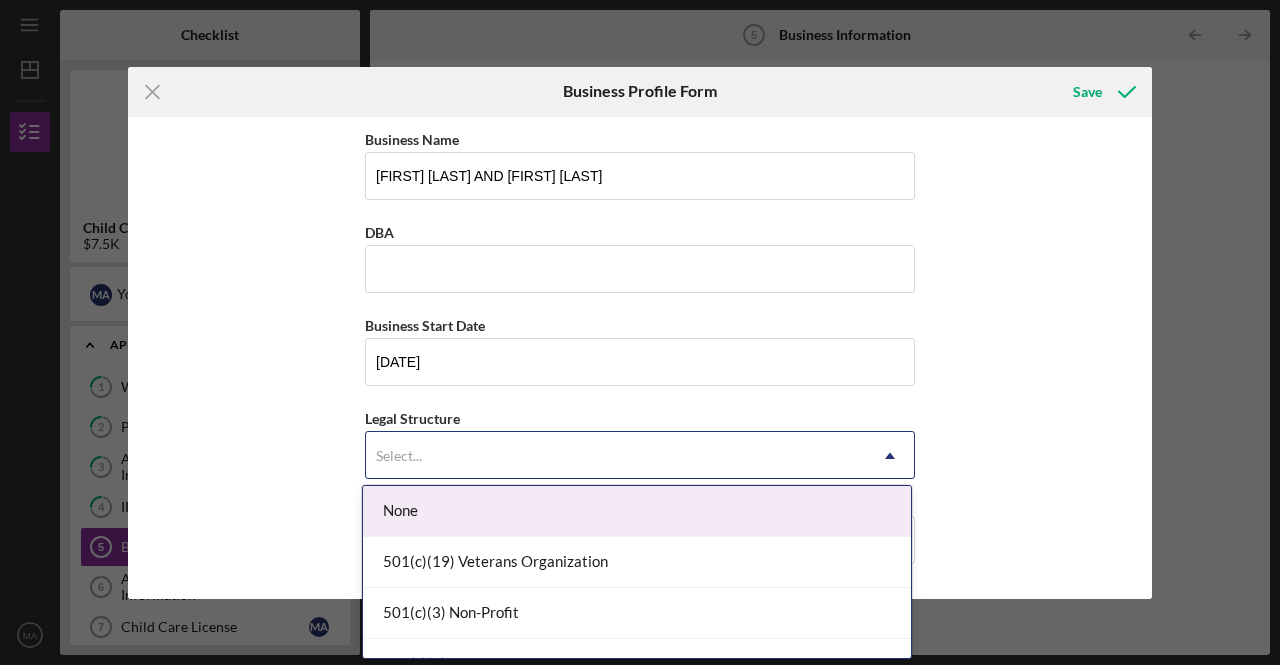 click on "Select..." at bounding box center [616, 456] 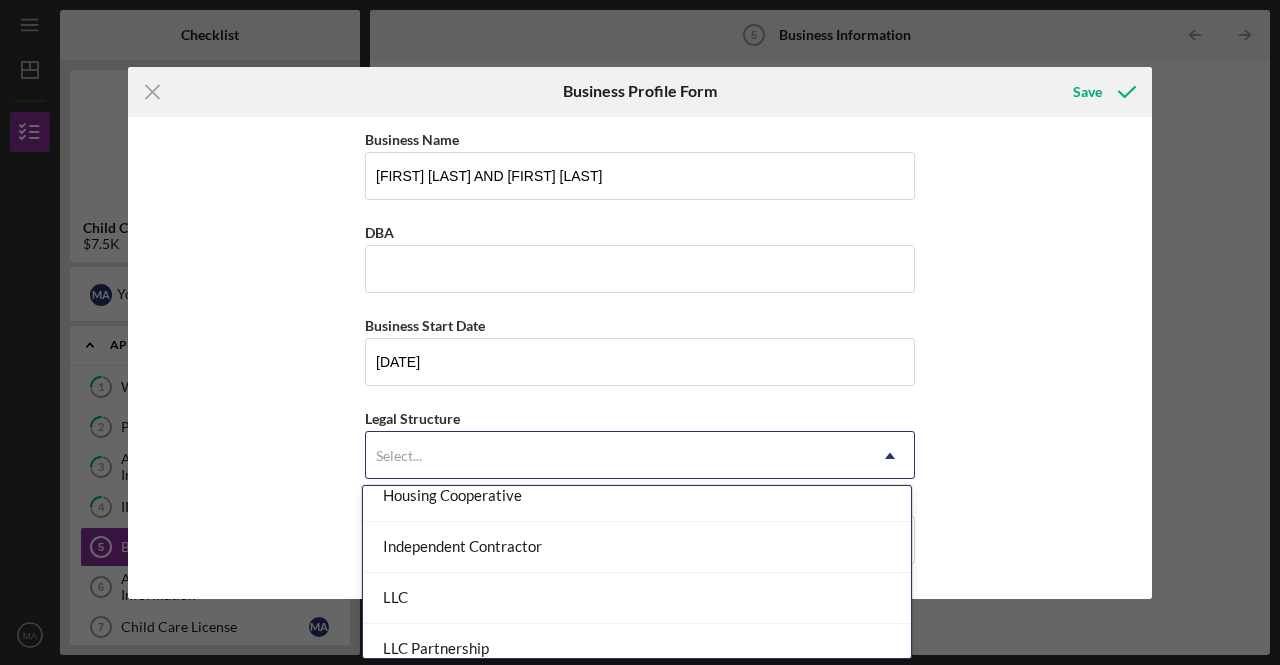scroll, scrollTop: 0, scrollLeft: 0, axis: both 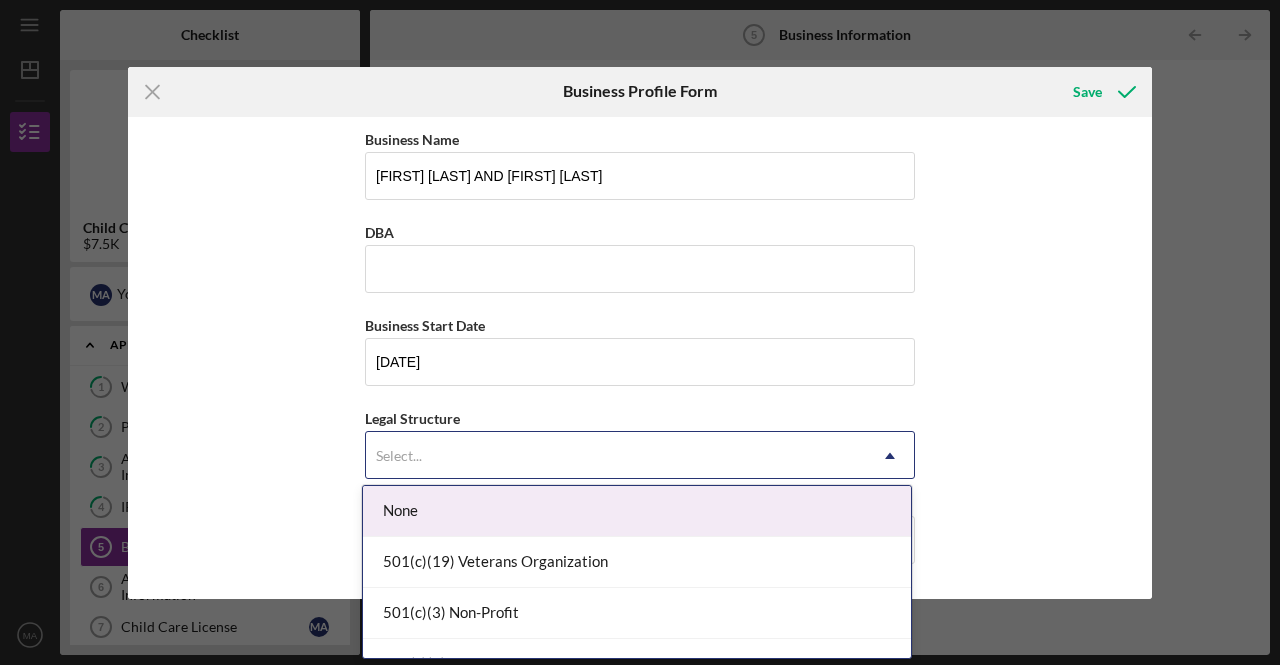 click on "None" at bounding box center [637, 511] 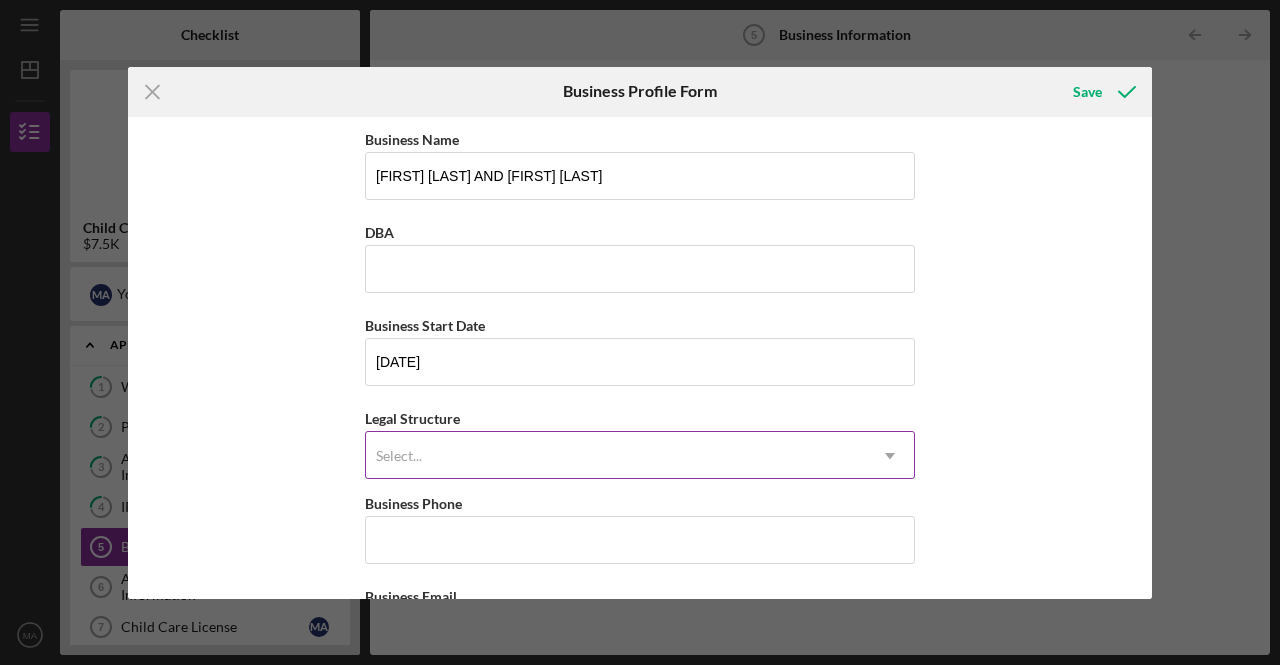 click on "Select..." at bounding box center [616, 456] 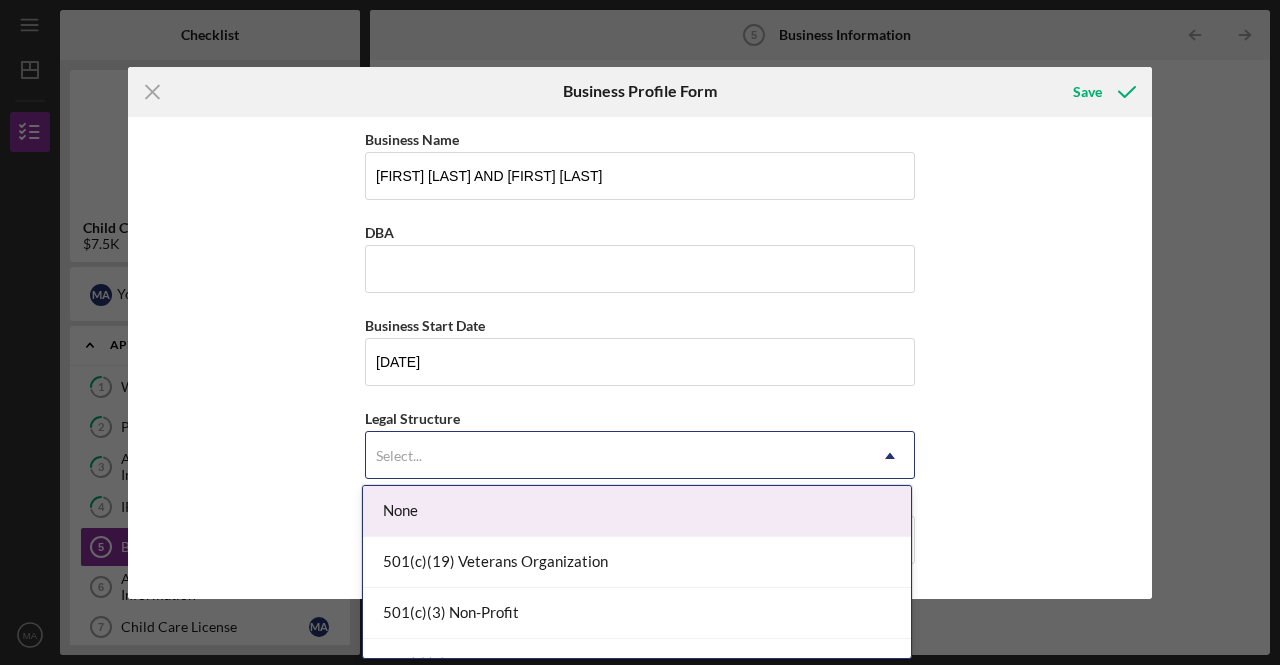 click on "None" at bounding box center (637, 511) 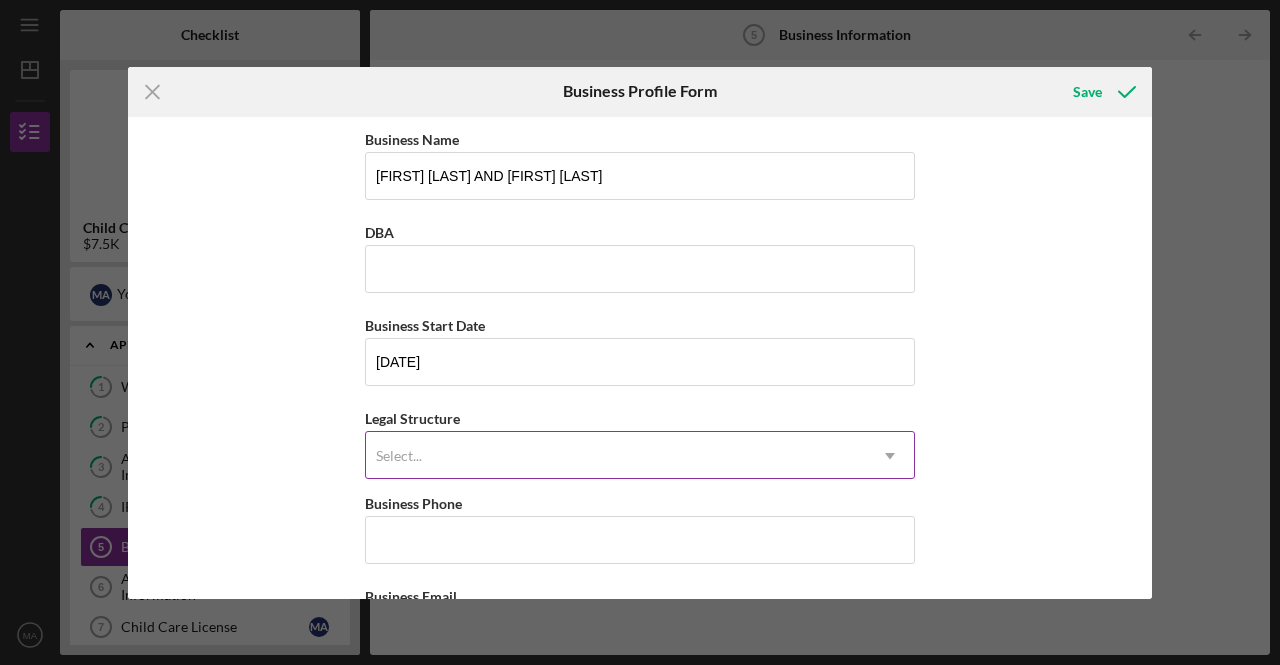 click on "Select..." at bounding box center [616, 456] 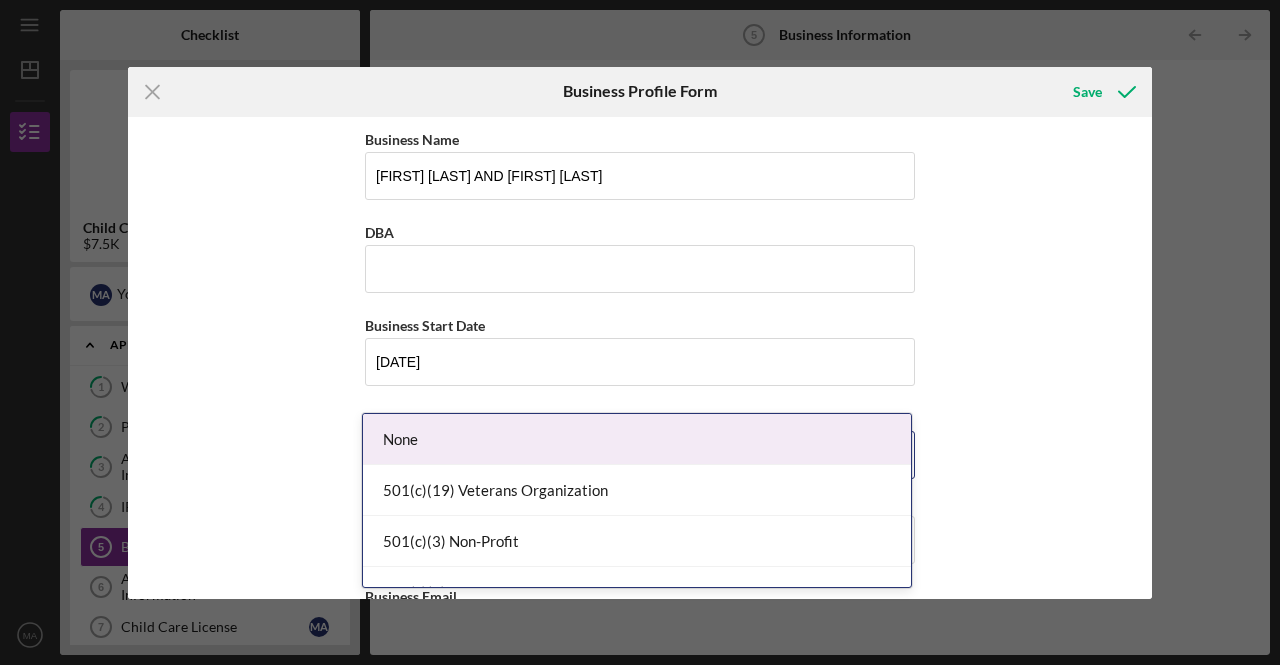 scroll, scrollTop: 300, scrollLeft: 0, axis: vertical 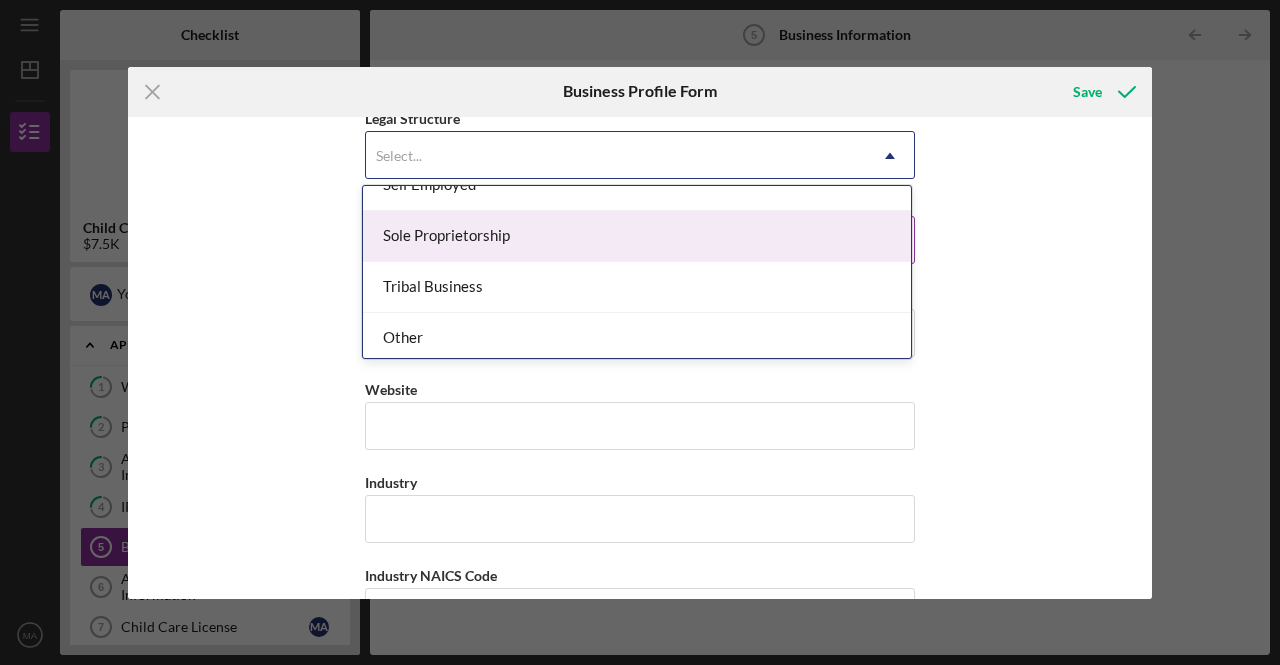 click on "Sole Proprietorship" at bounding box center (637, 236) 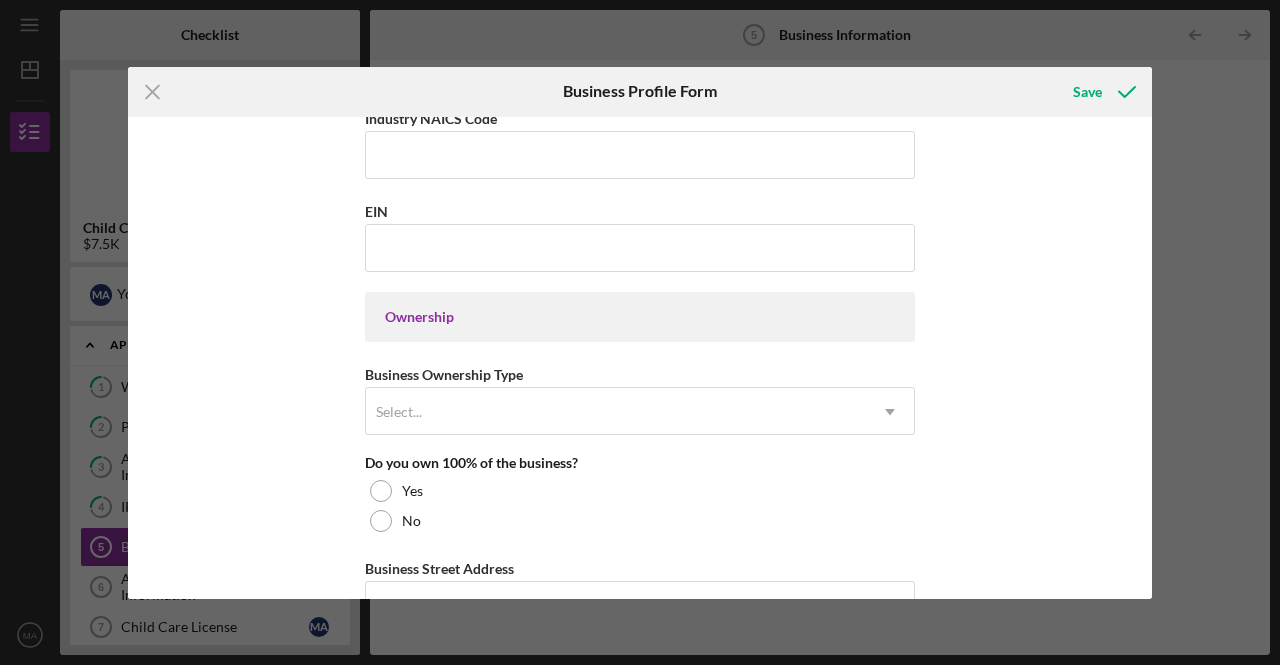 scroll, scrollTop: 800, scrollLeft: 0, axis: vertical 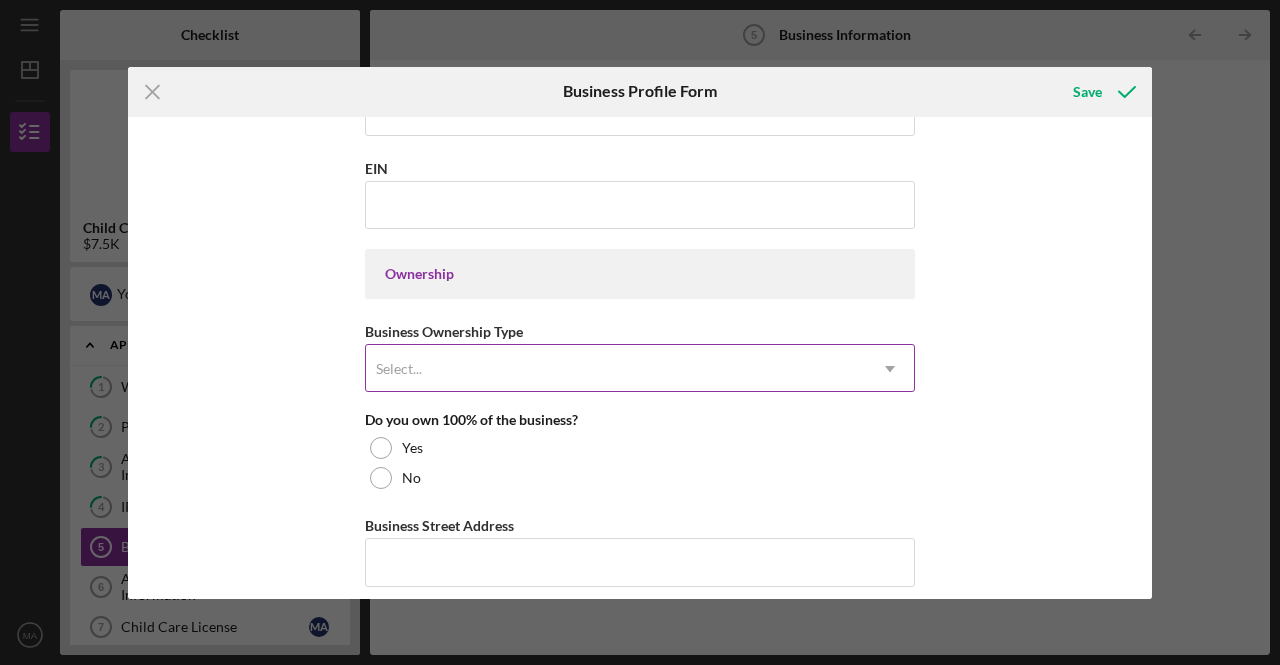 click on "Select..." at bounding box center [616, 369] 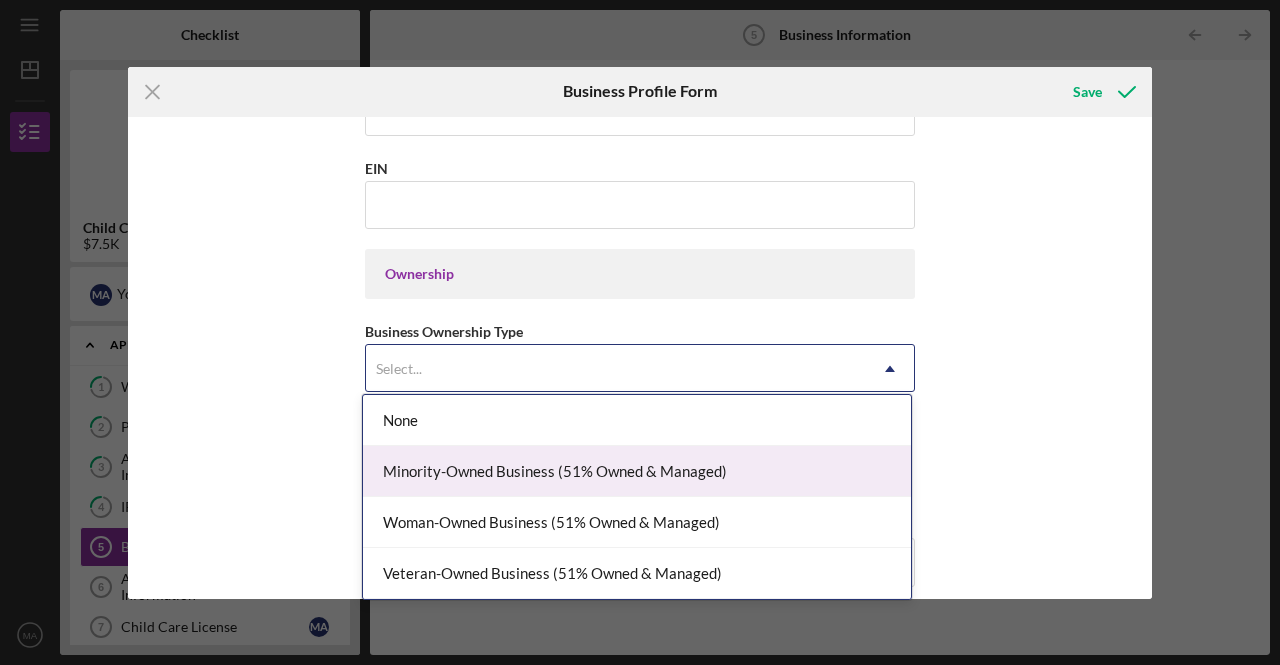 click on "Minority-Owned Business (51% Owned & Managed)" at bounding box center (637, 471) 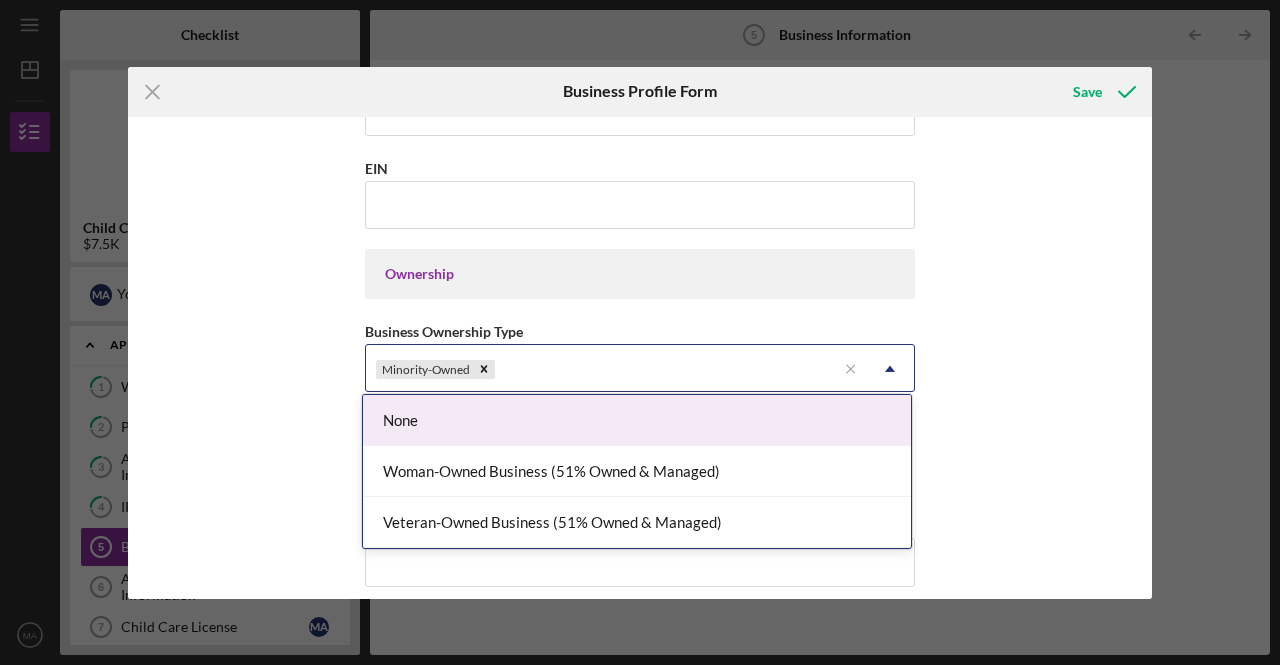 click on "Minority-Owned" at bounding box center [601, 369] 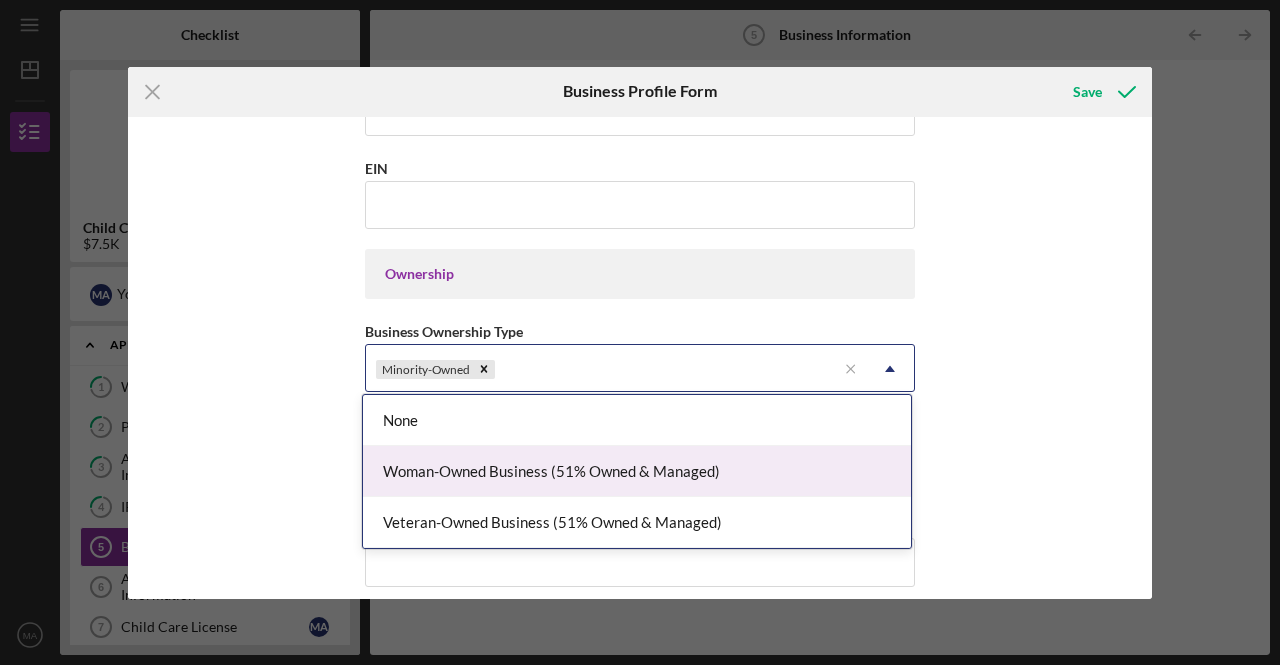 click on "Woman-Owned Business (51% Owned & Managed)" at bounding box center [637, 471] 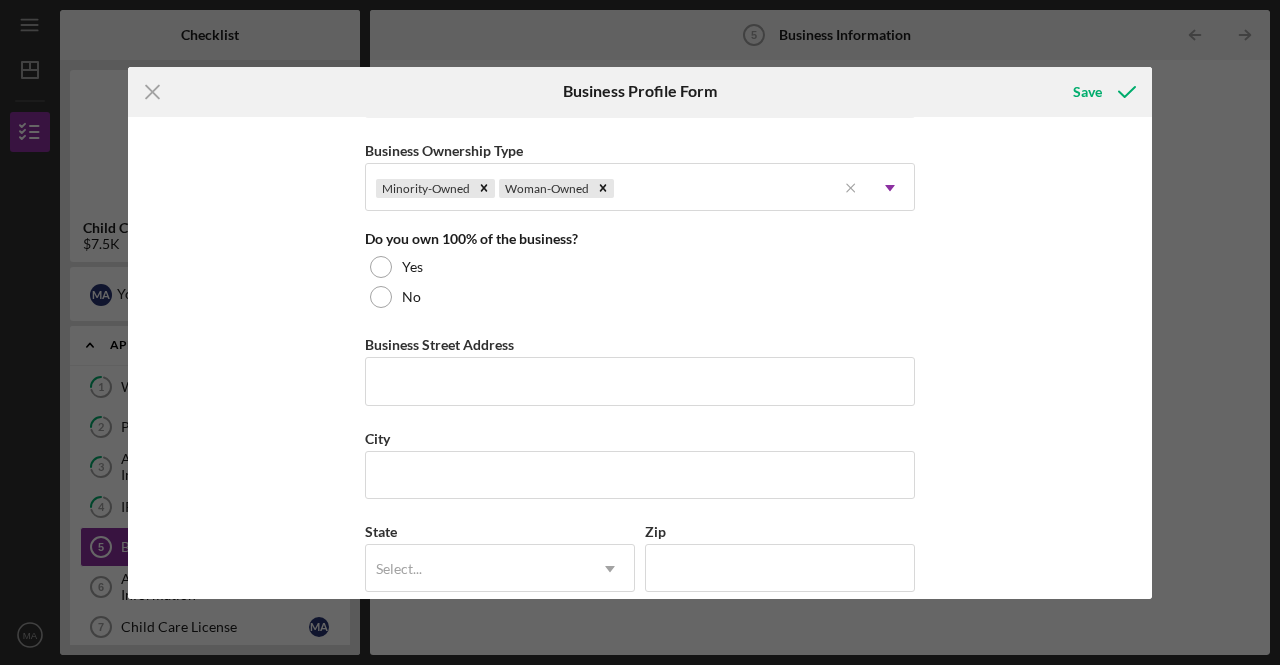 scroll, scrollTop: 1000, scrollLeft: 0, axis: vertical 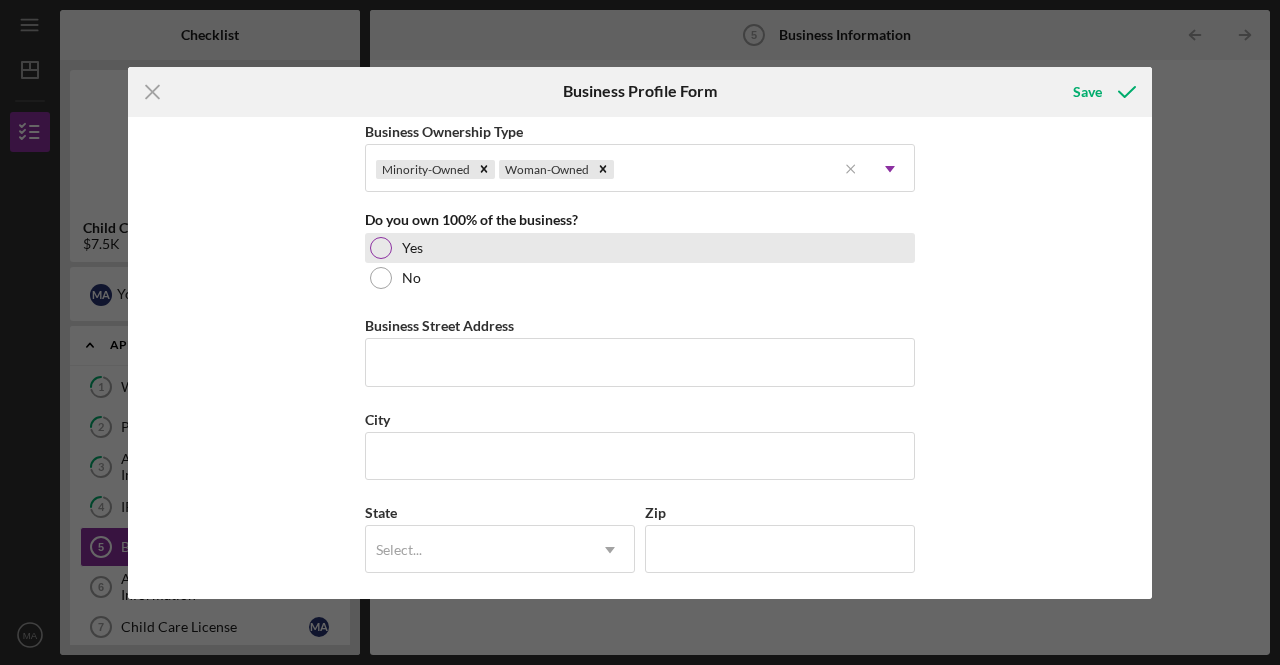 click at bounding box center (381, 248) 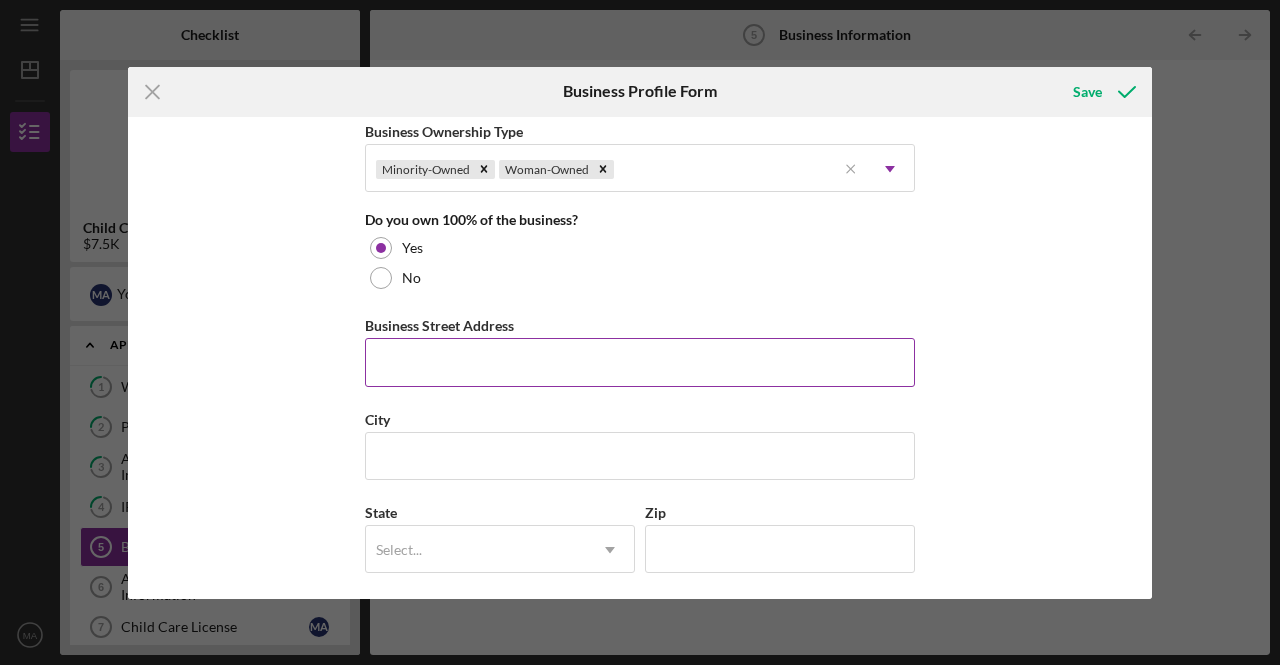 click on "Business Street Address" at bounding box center (640, 362) 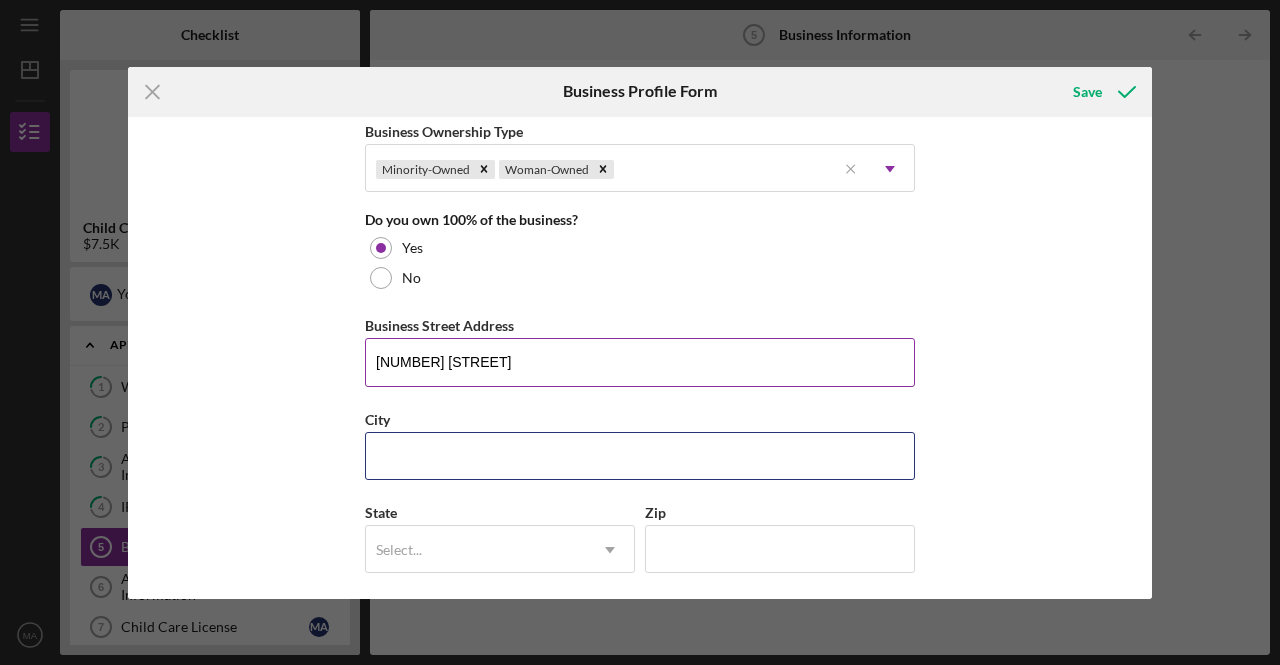 type on "St Paul" 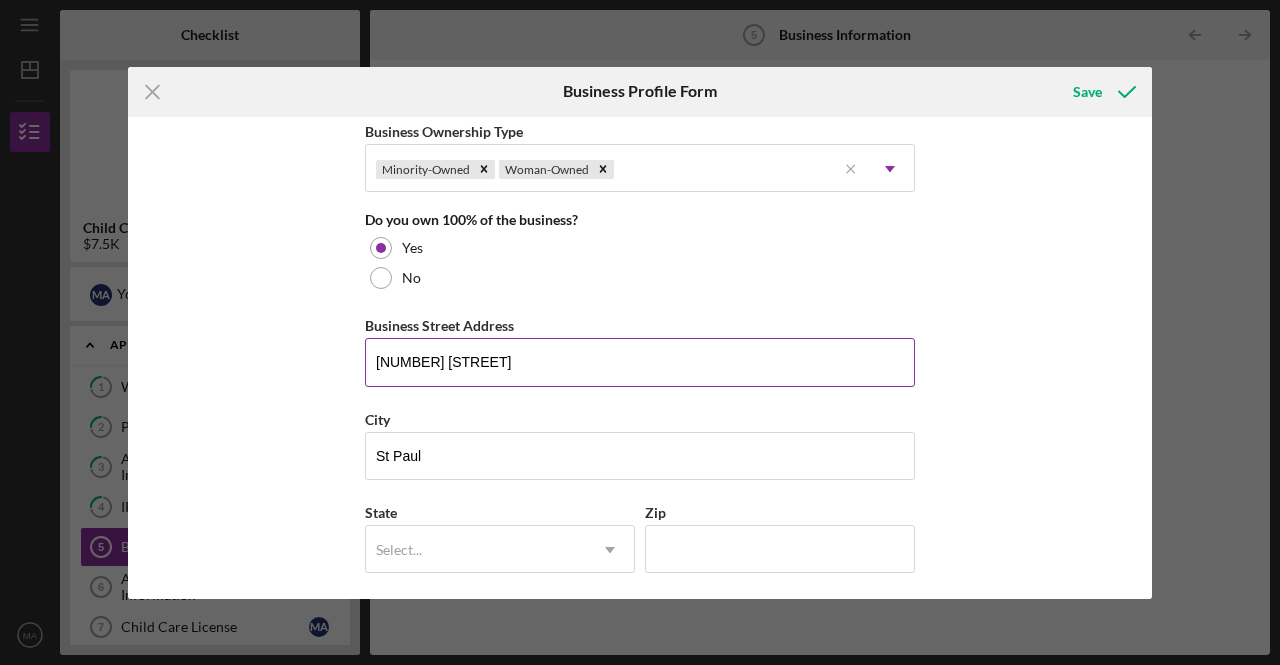 type on "Minnesota" 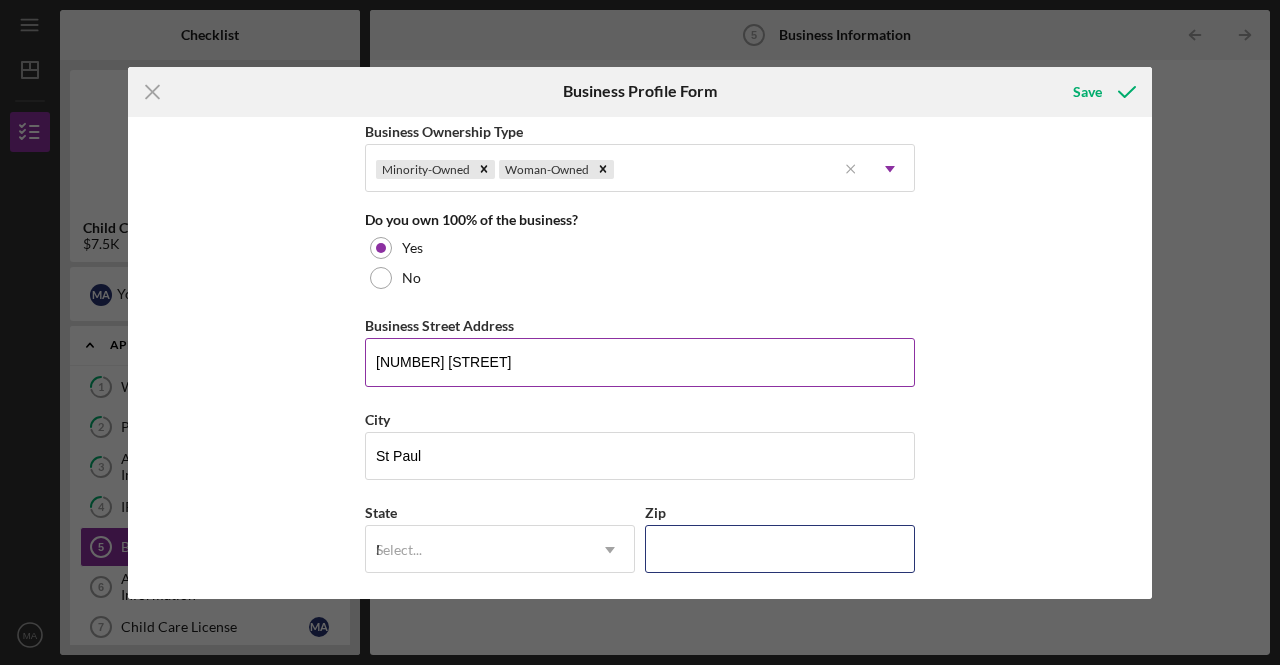 type on "55104" 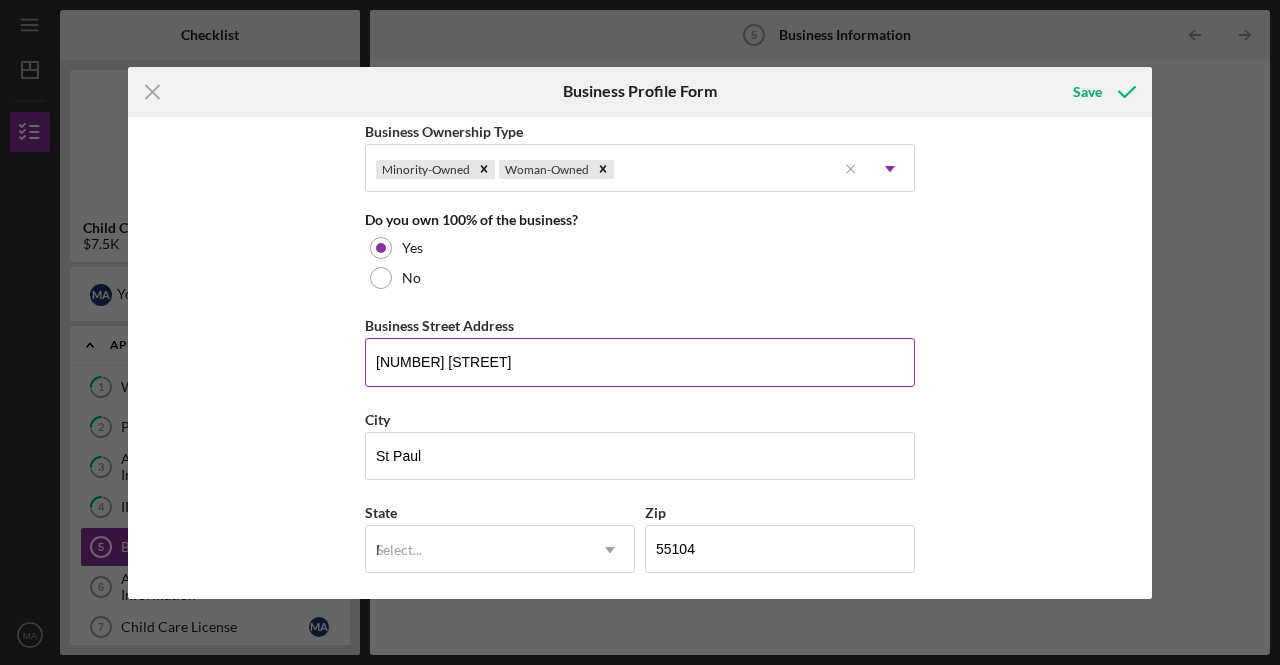type on "Minnesota" 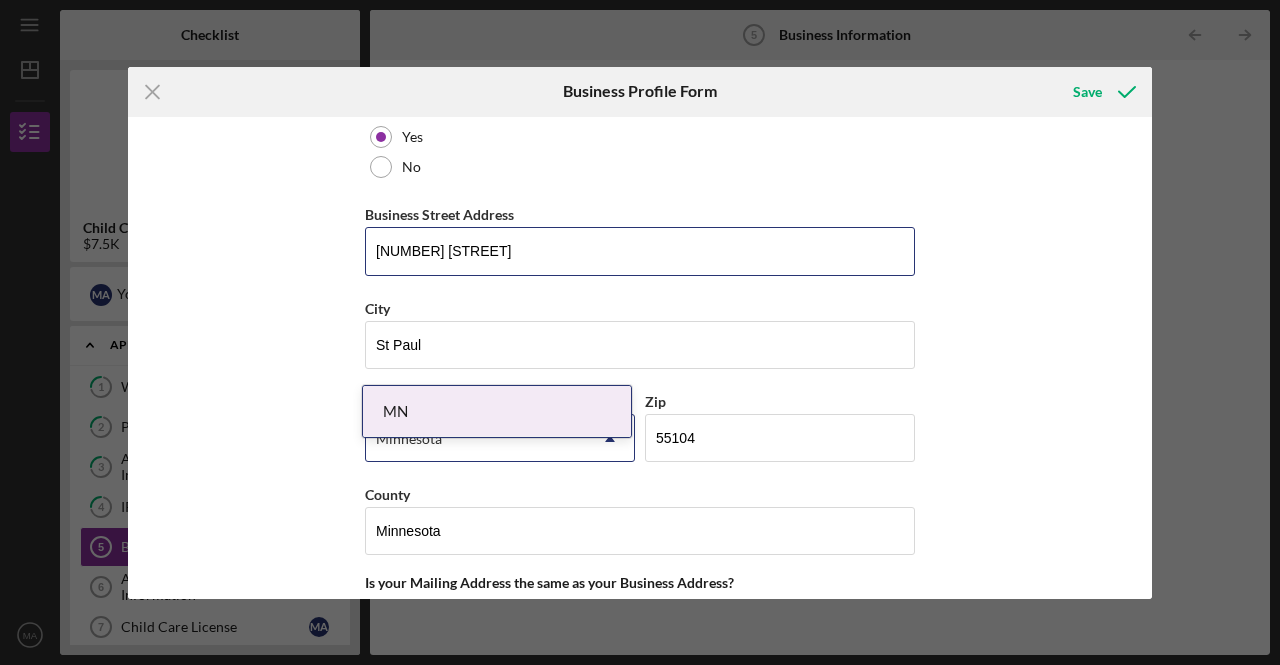 scroll, scrollTop: 1200, scrollLeft: 0, axis: vertical 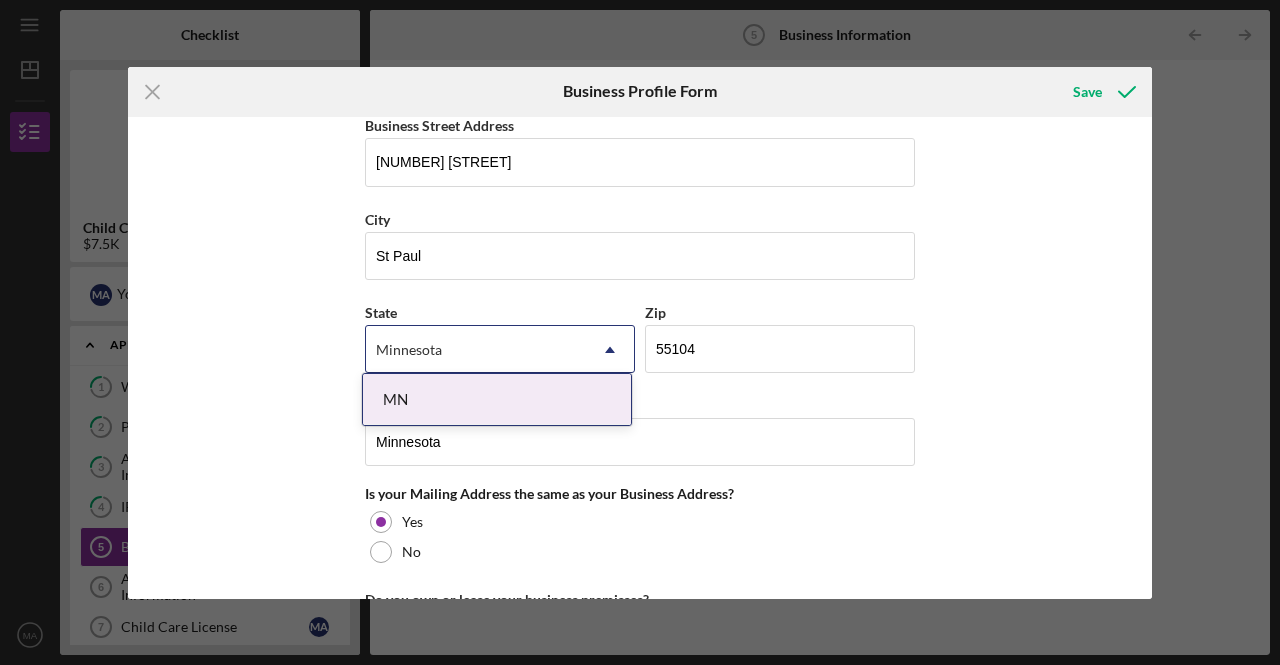 click on "MN" at bounding box center [497, 399] 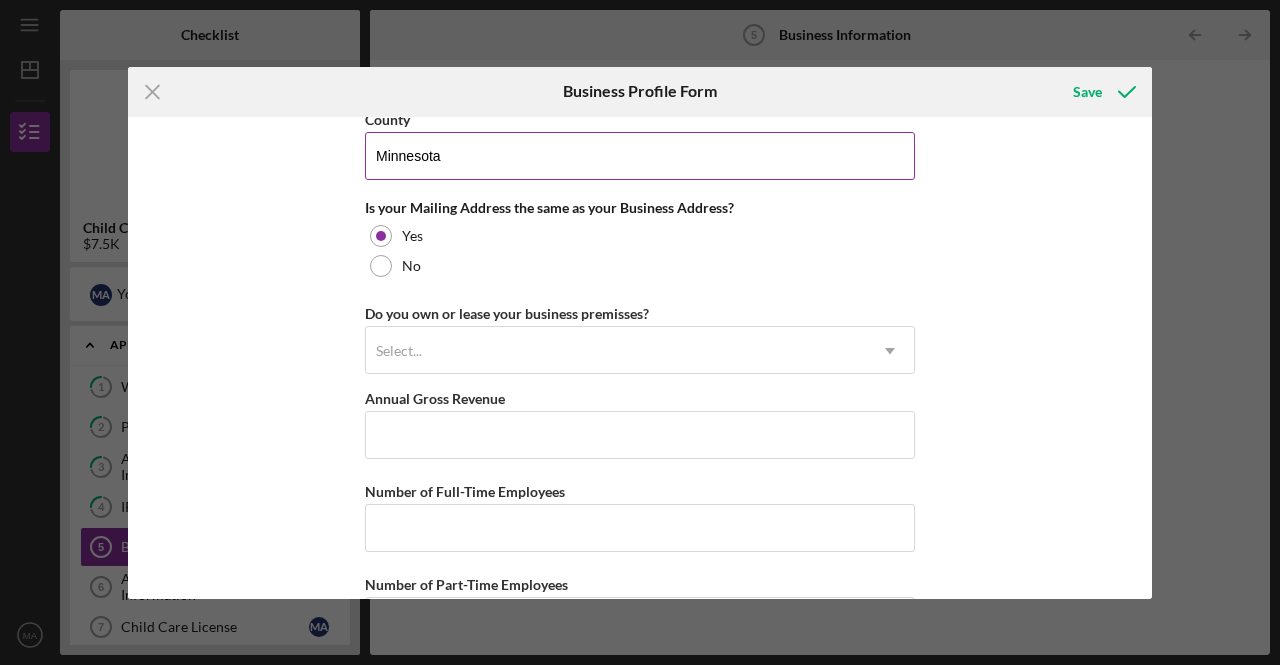 scroll, scrollTop: 1500, scrollLeft: 0, axis: vertical 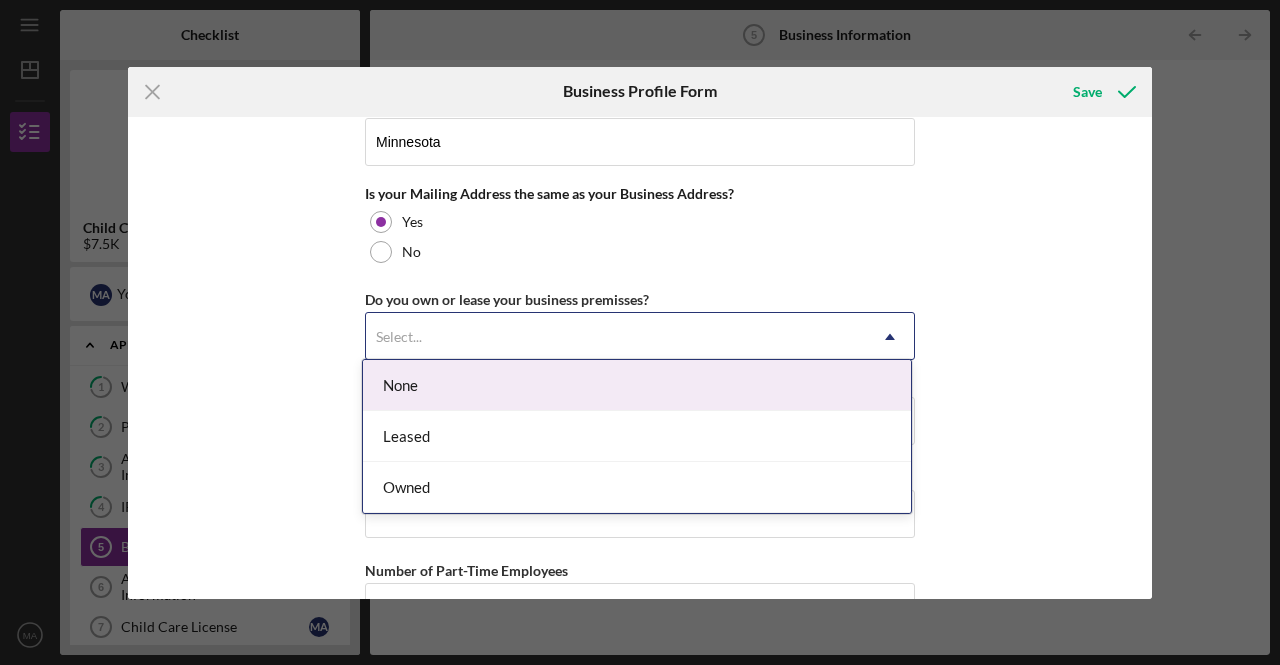 click on "Select..." at bounding box center (616, 337) 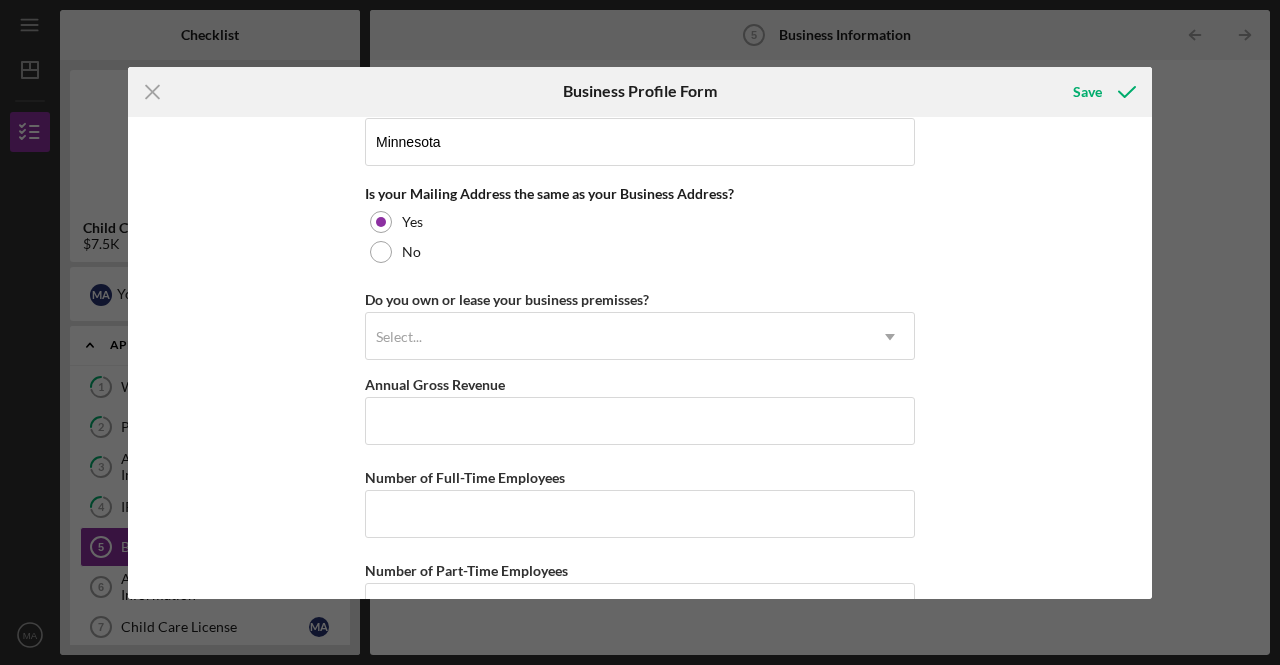 click on "Business Name [FIRST] [LAST] AND [FIRST] [LAST] DBA Business Start Date [DATE] Legal Structure Sole Proprietorship Icon/Dropdown Arrow Business Phone Business Email [EMAIL] Website Industry Industry NAICS Code EIN Ownership Business Ownership Type Minority-Owned Woman-Owned Icon/Menu Close Icon/Dropdown Arrow Do you own 100% of the business? Yes No Business Street Address [NUMBER] [STREET] City [CITY] State [STATE] Icon/Dropdown Arrow Zip [ZIP] County [COUNTY] Is your Mailing Address the same as your Business Address? Yes No Do you own or lease your business premisses? Select... Icon/Dropdown Arrow Annual Gross Revenue Number of Full-Time Employees Number of Part-Time Employees" at bounding box center [640, 358] 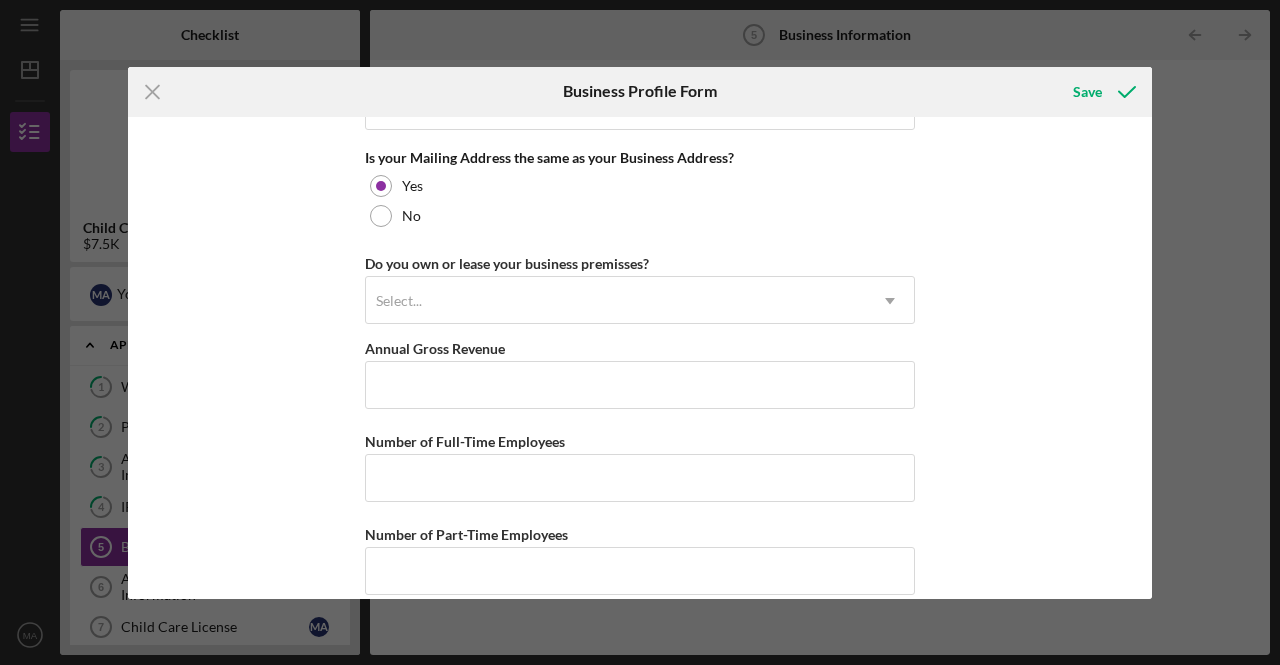 scroll, scrollTop: 1552, scrollLeft: 0, axis: vertical 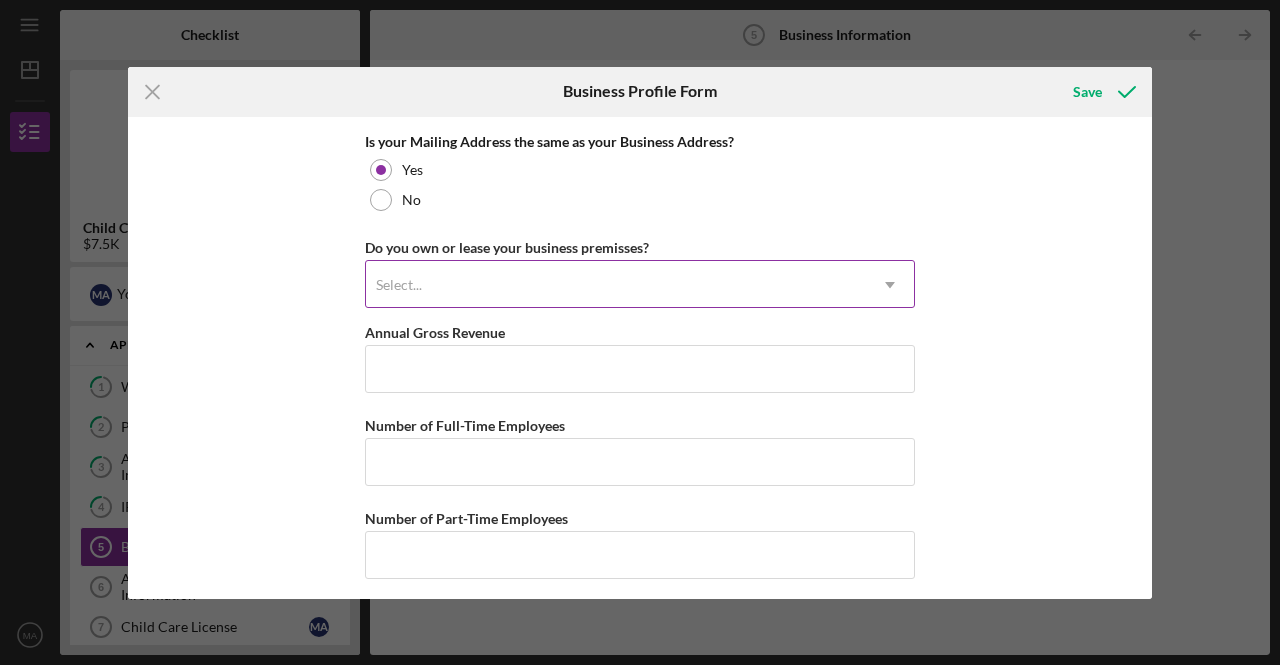 click on "Select..." at bounding box center (616, 285) 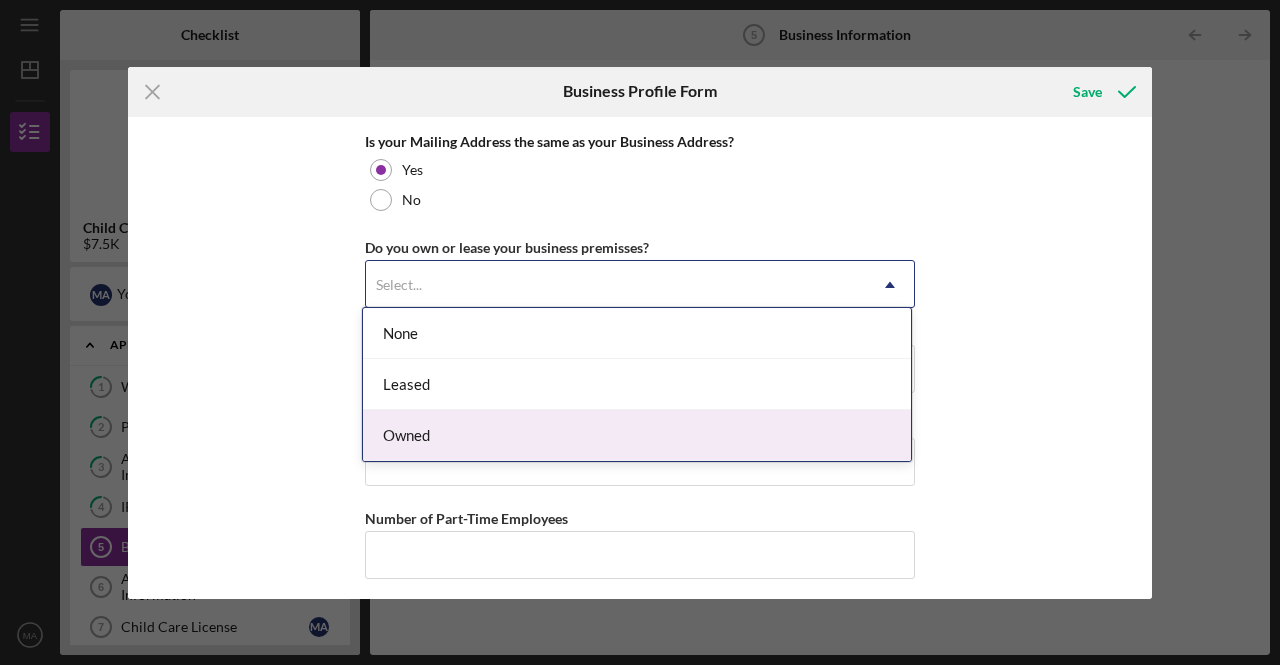 click on "Owned" at bounding box center [637, 435] 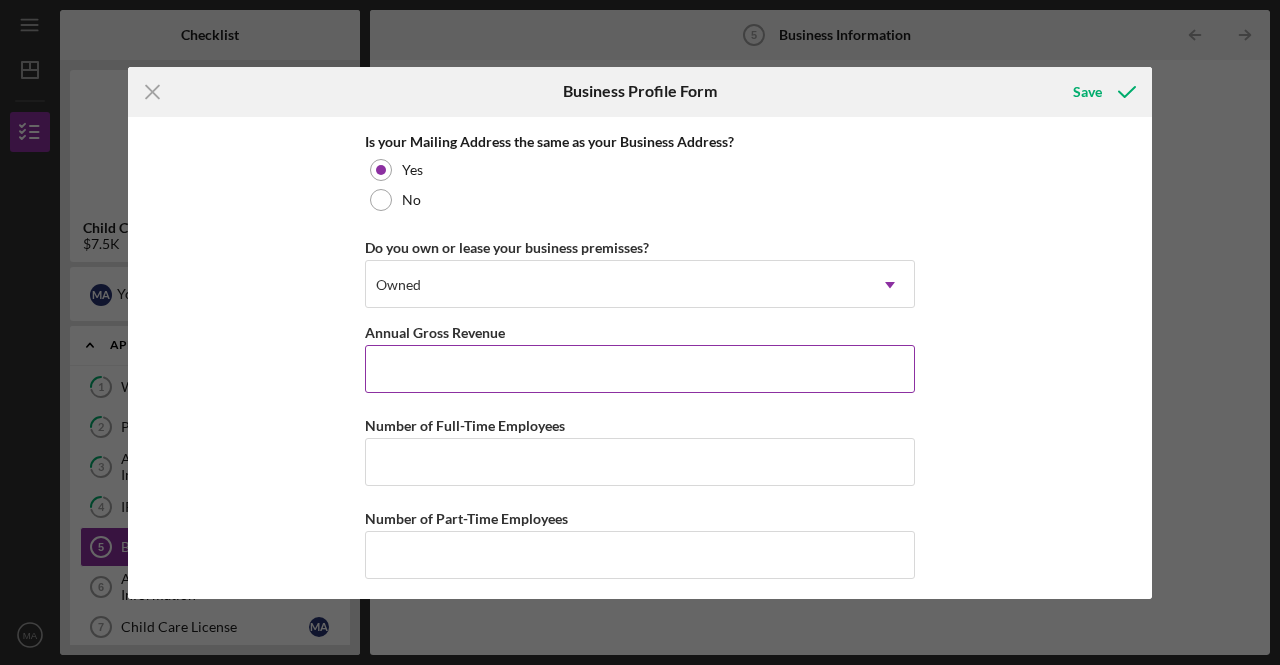 click on "Annual Gross Revenue" at bounding box center (640, 369) 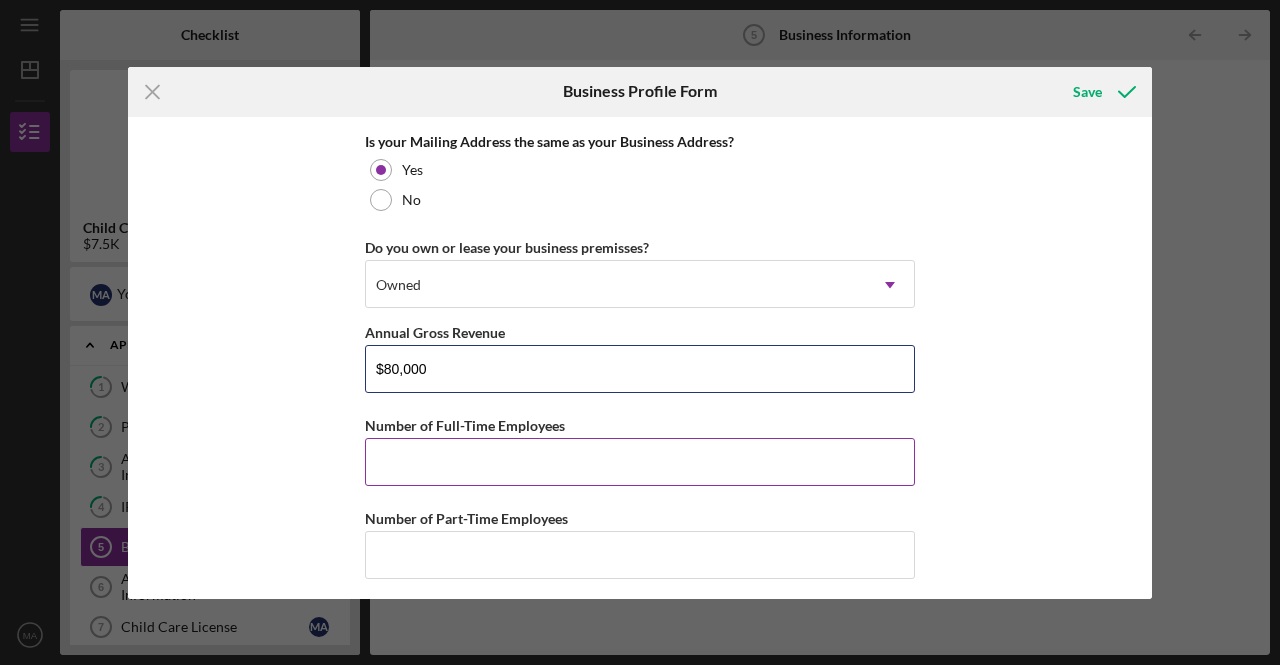 type on "$80,000" 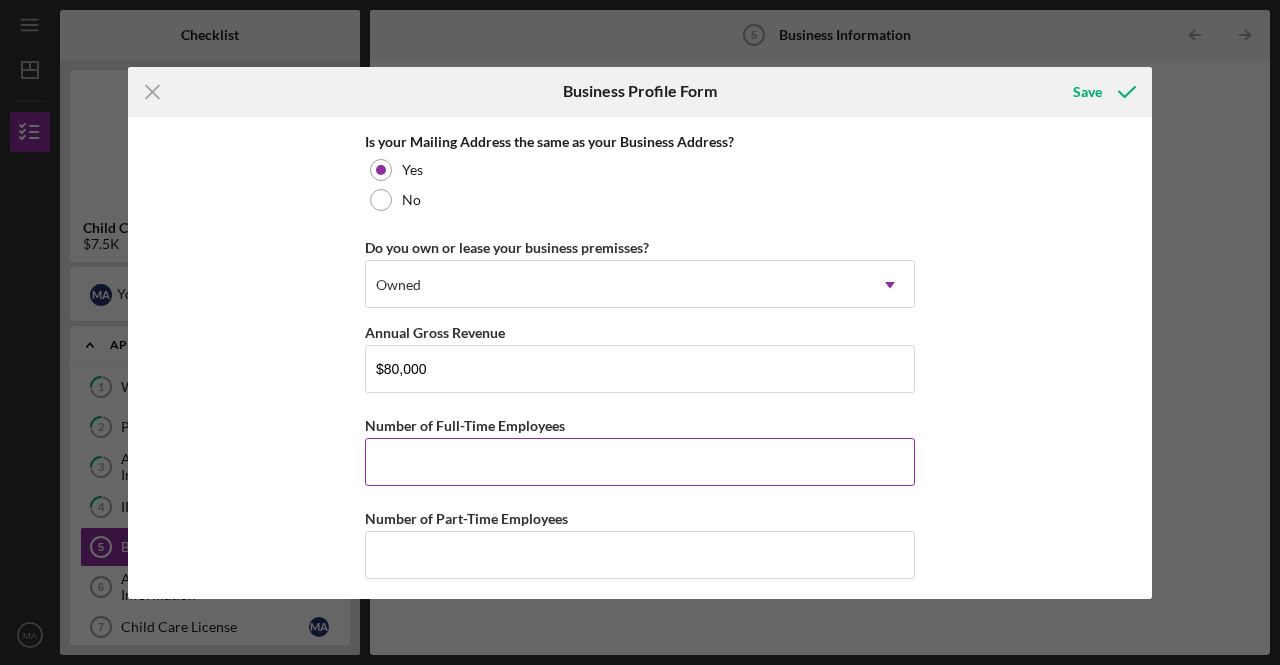 click on "Number of Full-Time Employees" at bounding box center (640, 462) 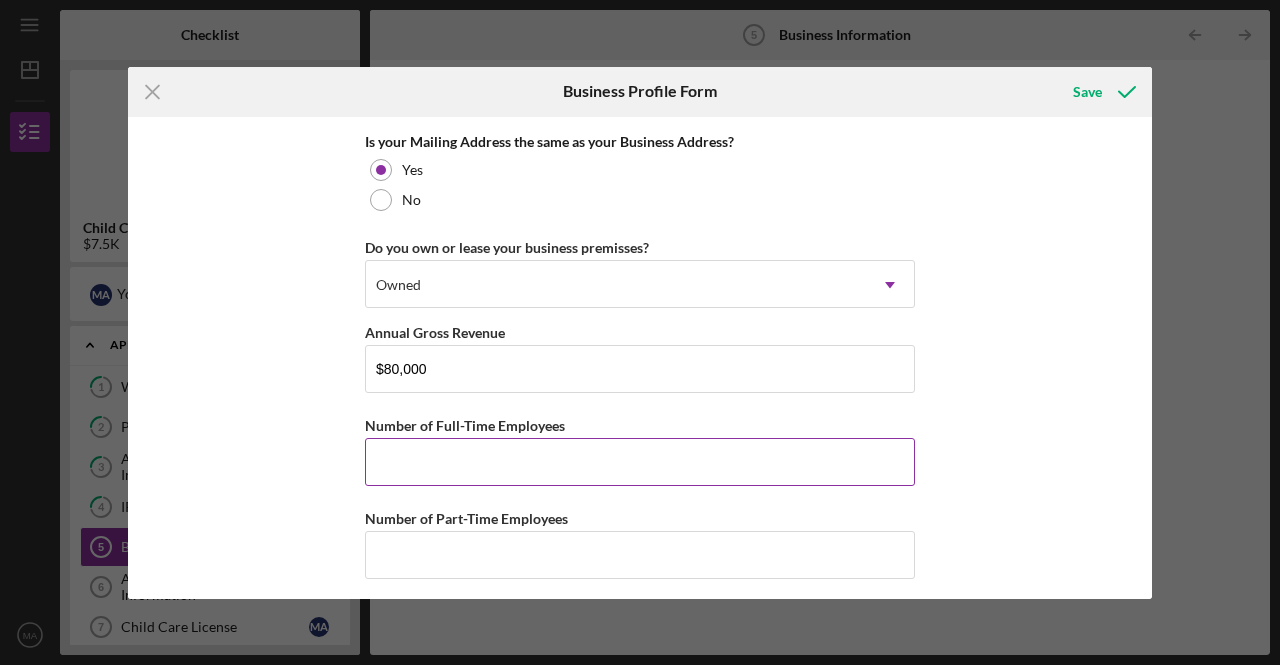 type on "2" 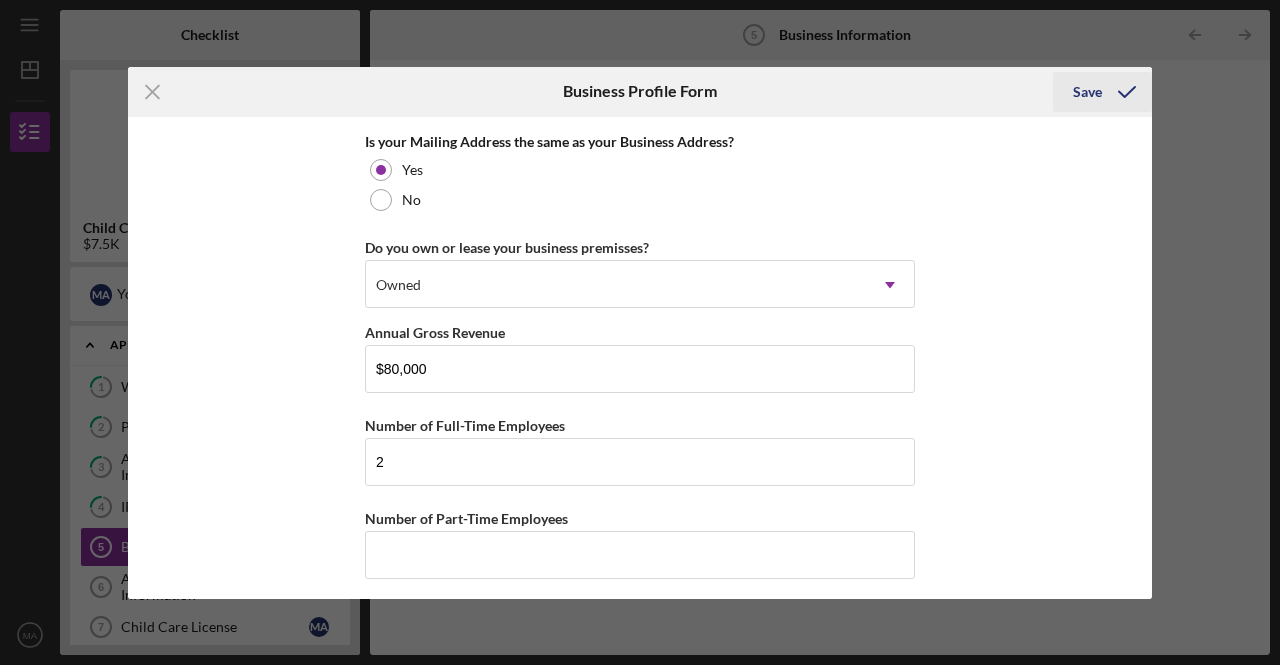 click on "Save" at bounding box center (1087, 92) 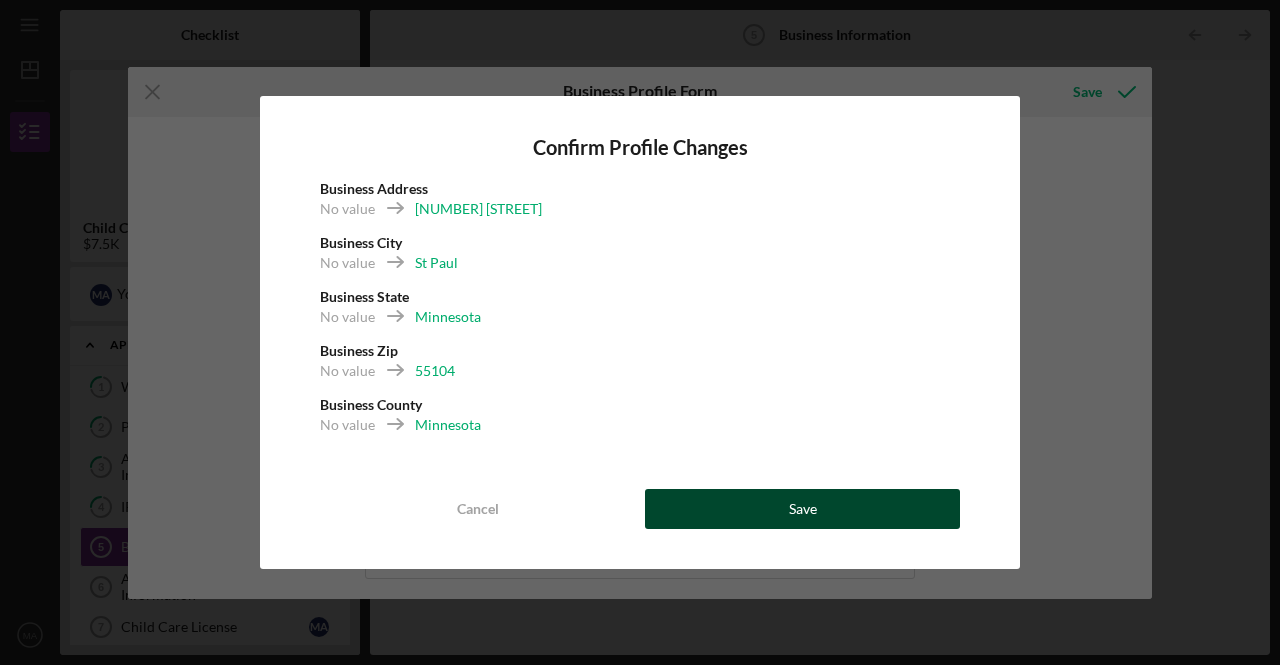 click on "Save" at bounding box center (802, 509) 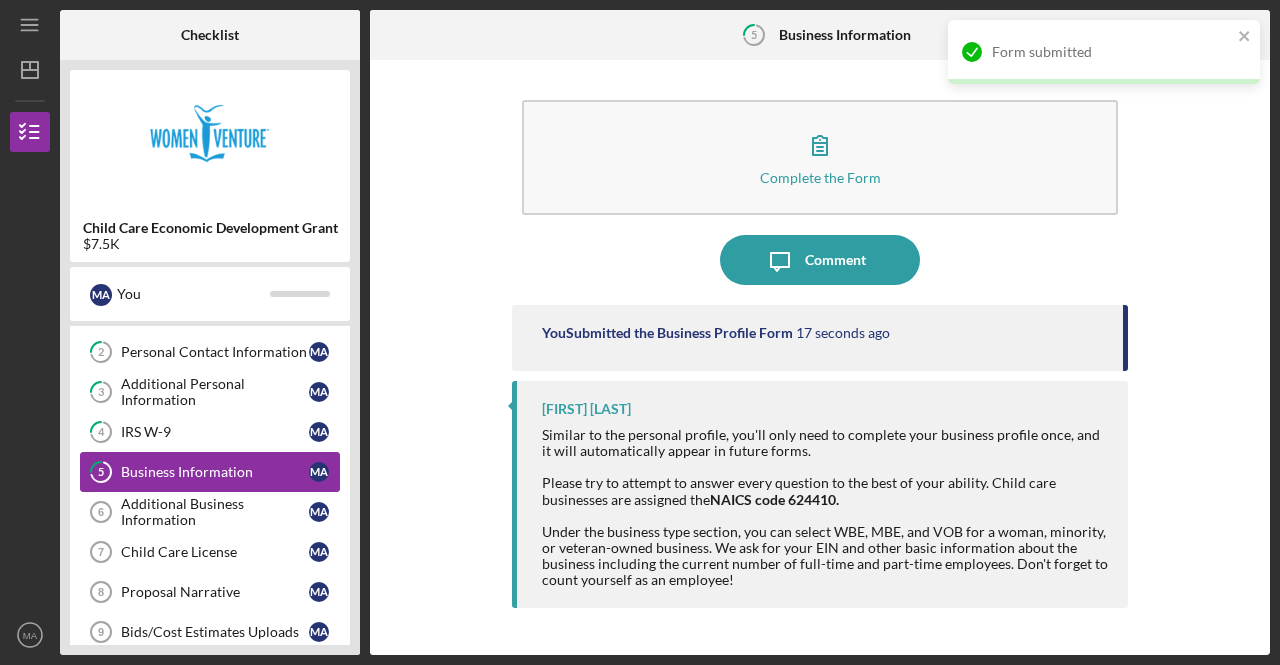 scroll, scrollTop: 200, scrollLeft: 0, axis: vertical 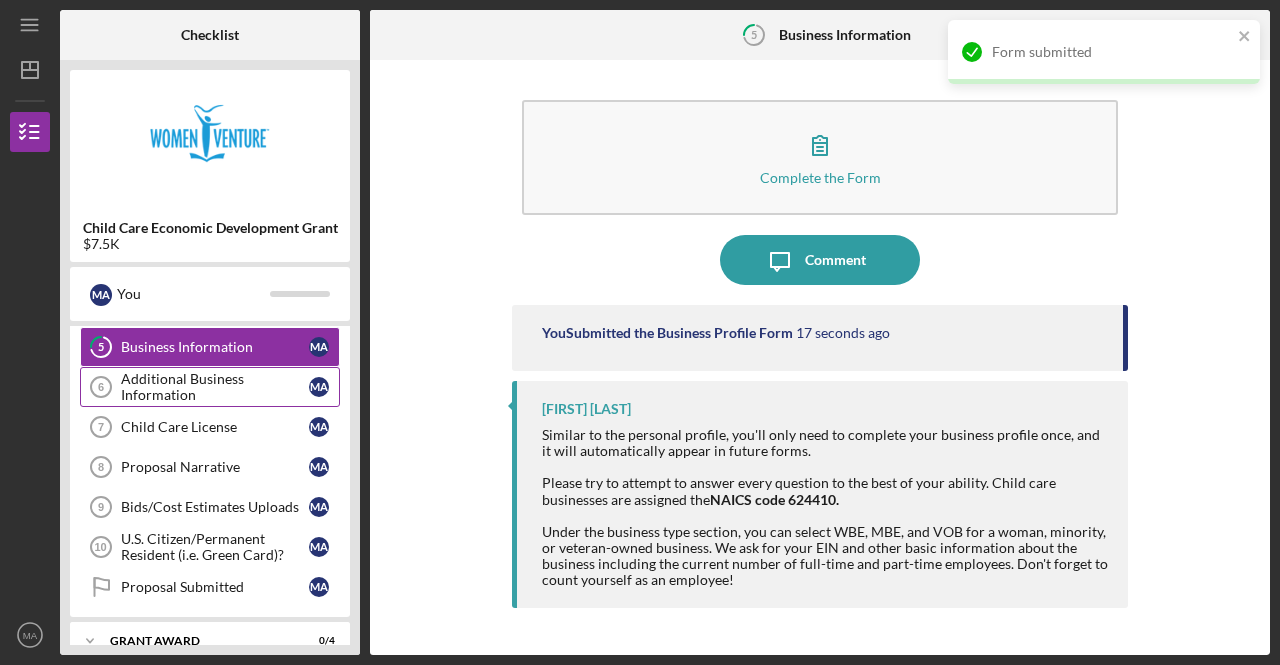 click on "Additional Business Information" at bounding box center [215, 387] 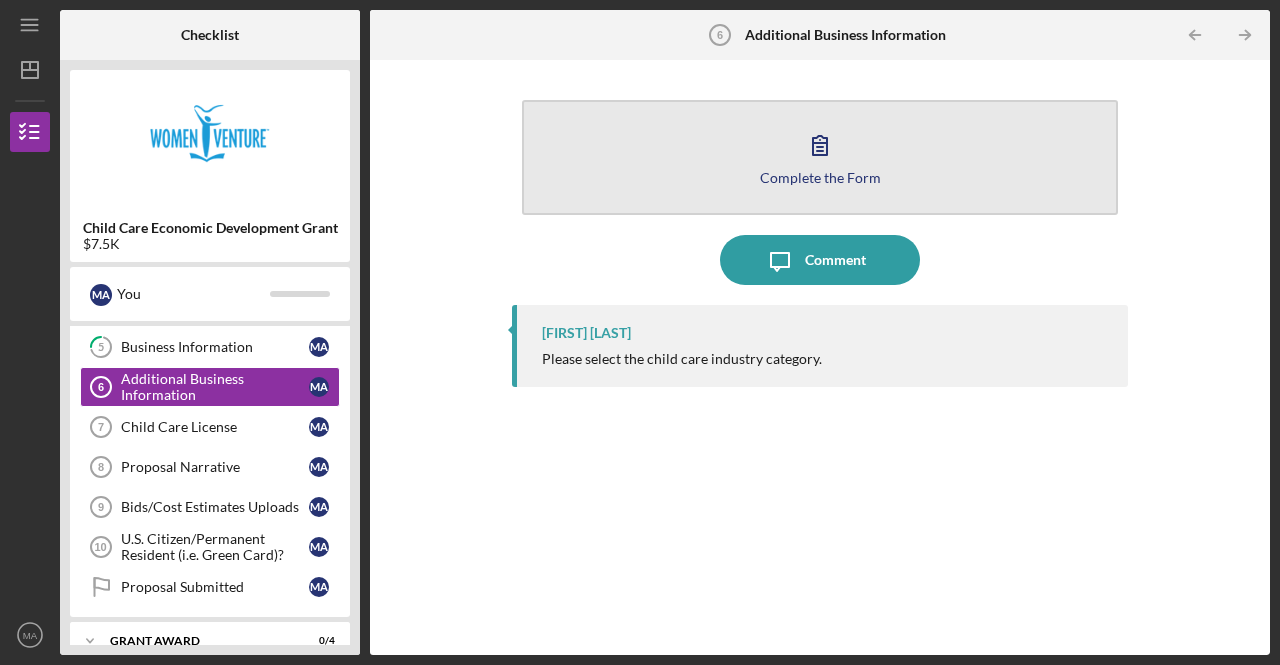 click on "Complete the Form Form" at bounding box center [820, 157] 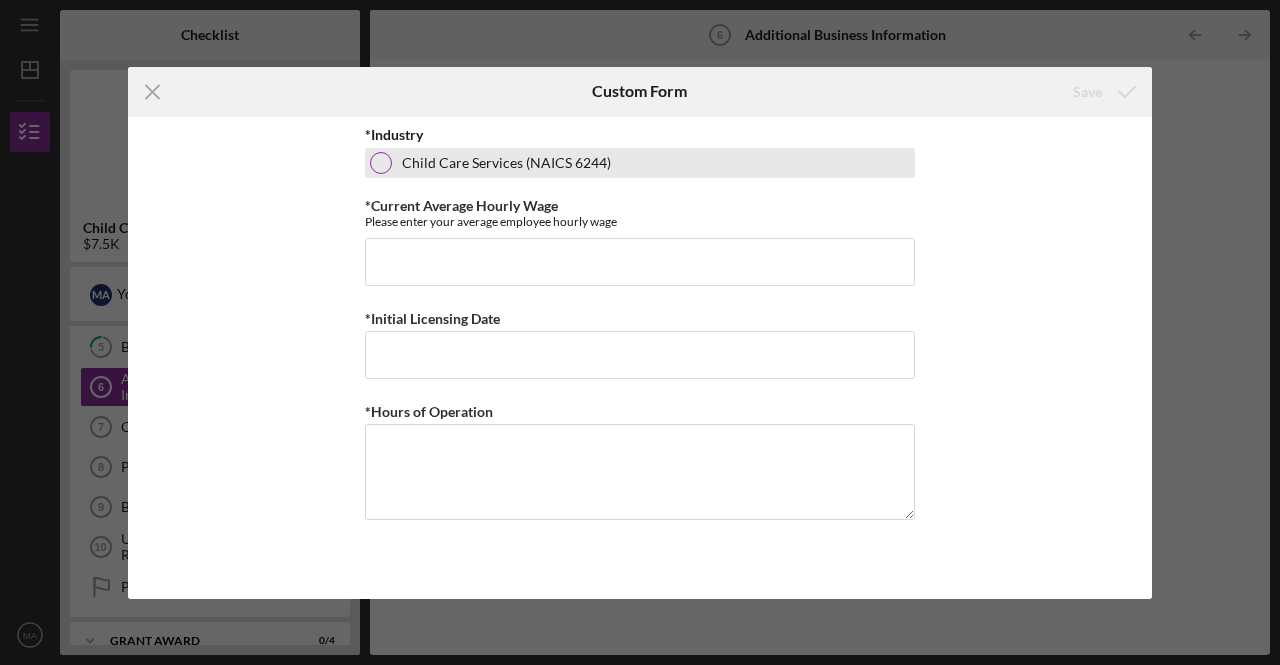 click at bounding box center [381, 163] 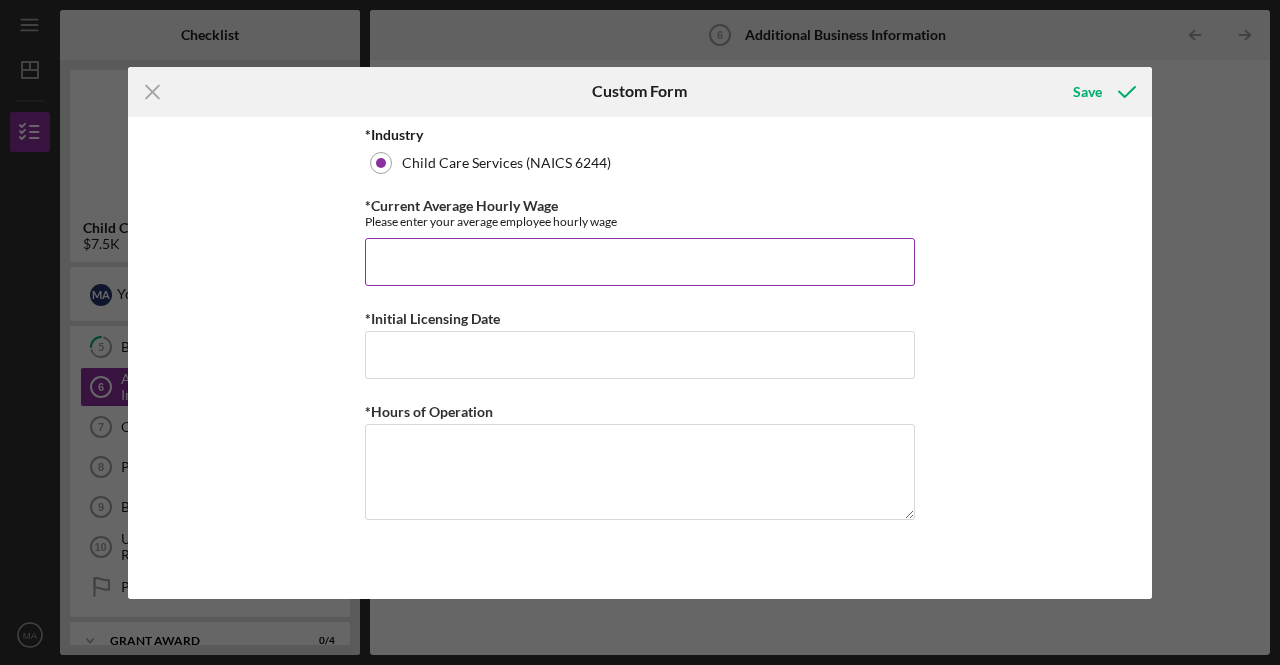 click on "*Current Average Hourly Wage" at bounding box center [640, 262] 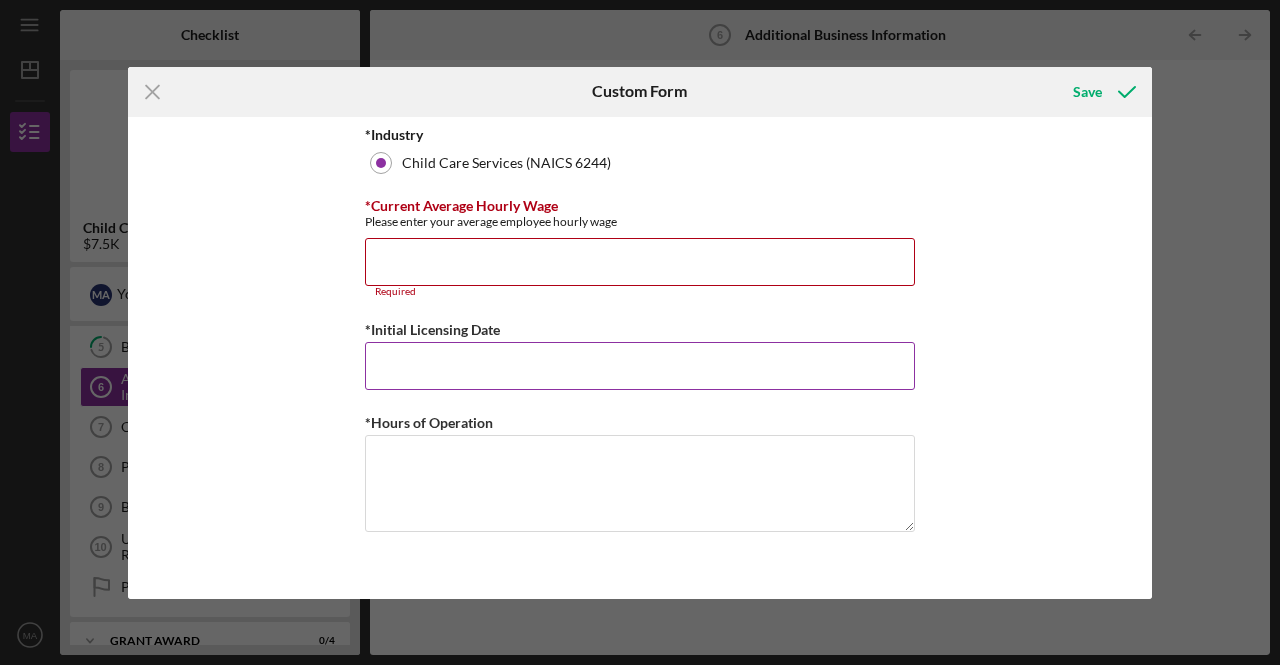 click on "*Initial Licensing Date" at bounding box center [640, 366] 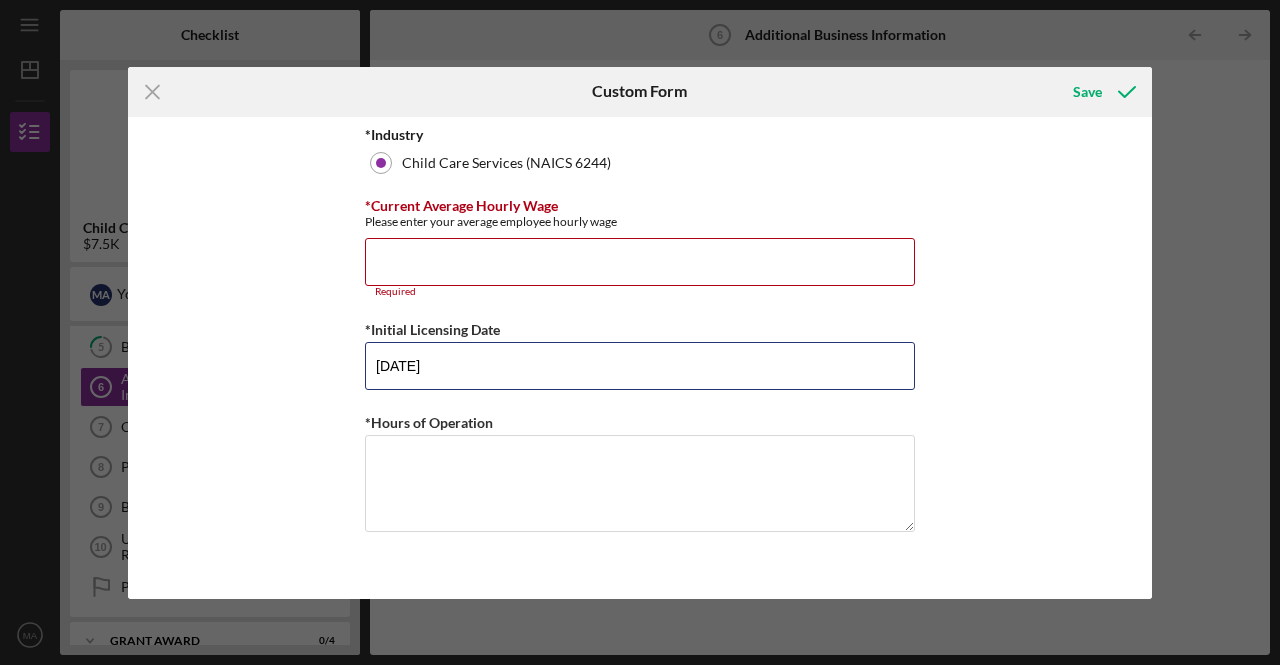 type on "[DATE]" 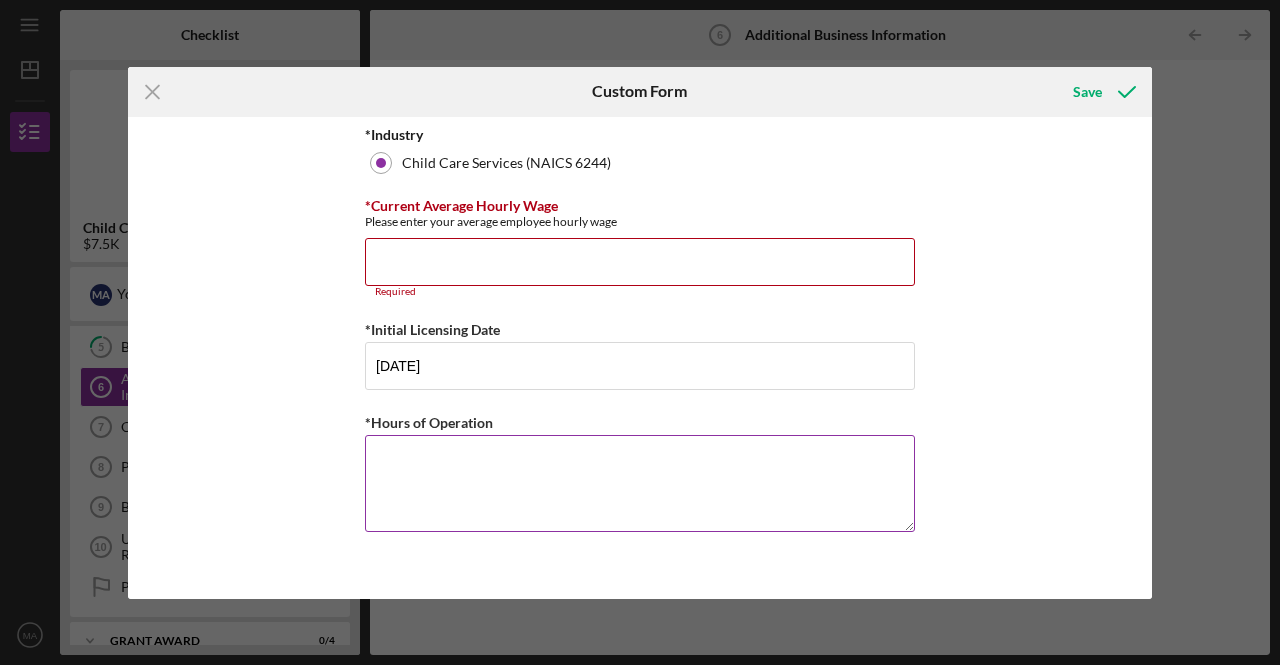drag, startPoint x: 450, startPoint y: 436, endPoint x: 465, endPoint y: 412, distance: 28.301943 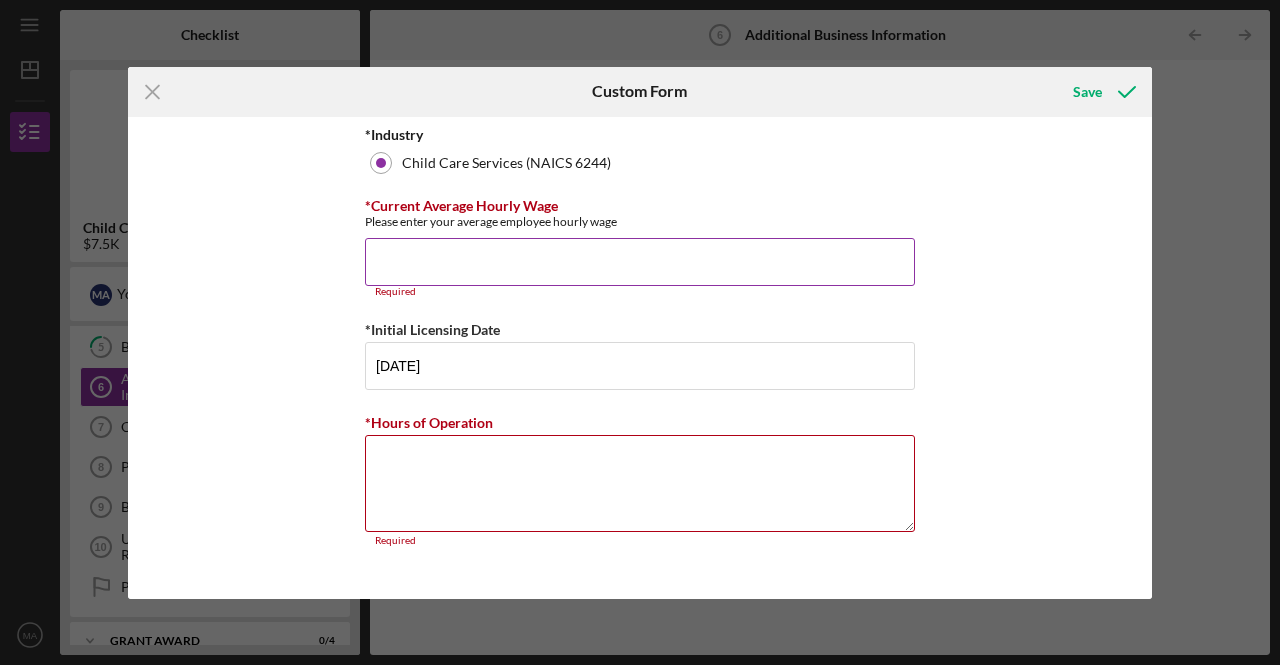 click on "*Current Average Hourly Wage" at bounding box center (640, 262) 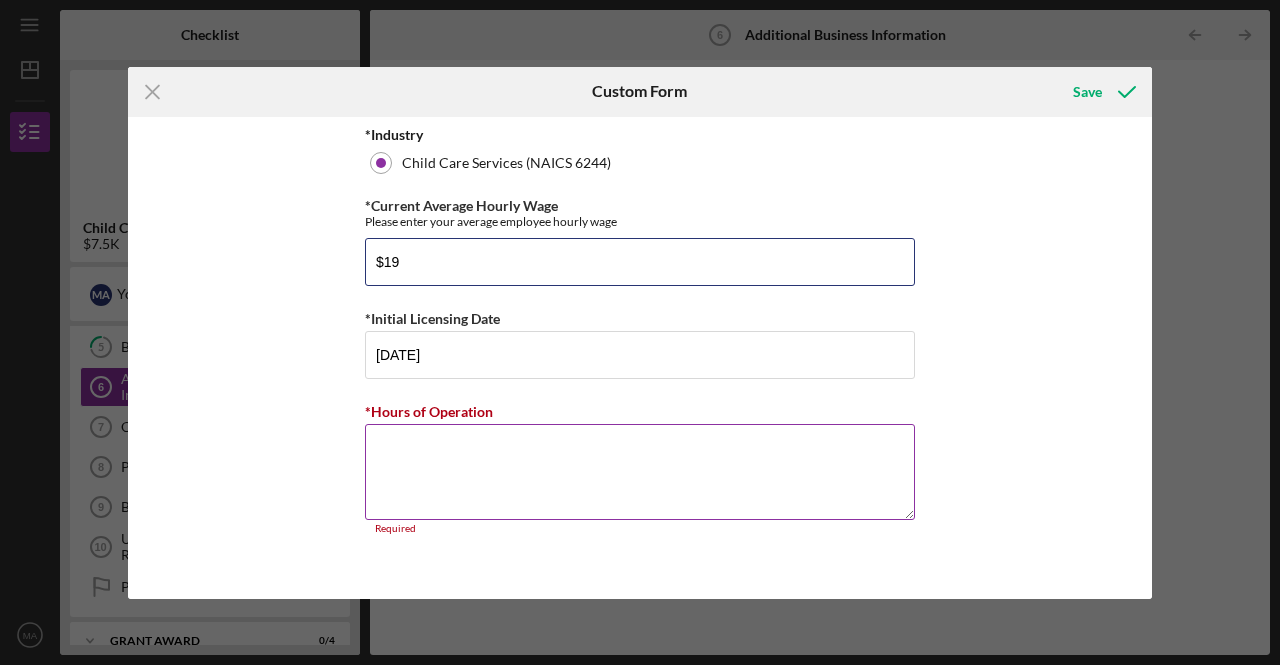 type on "$19" 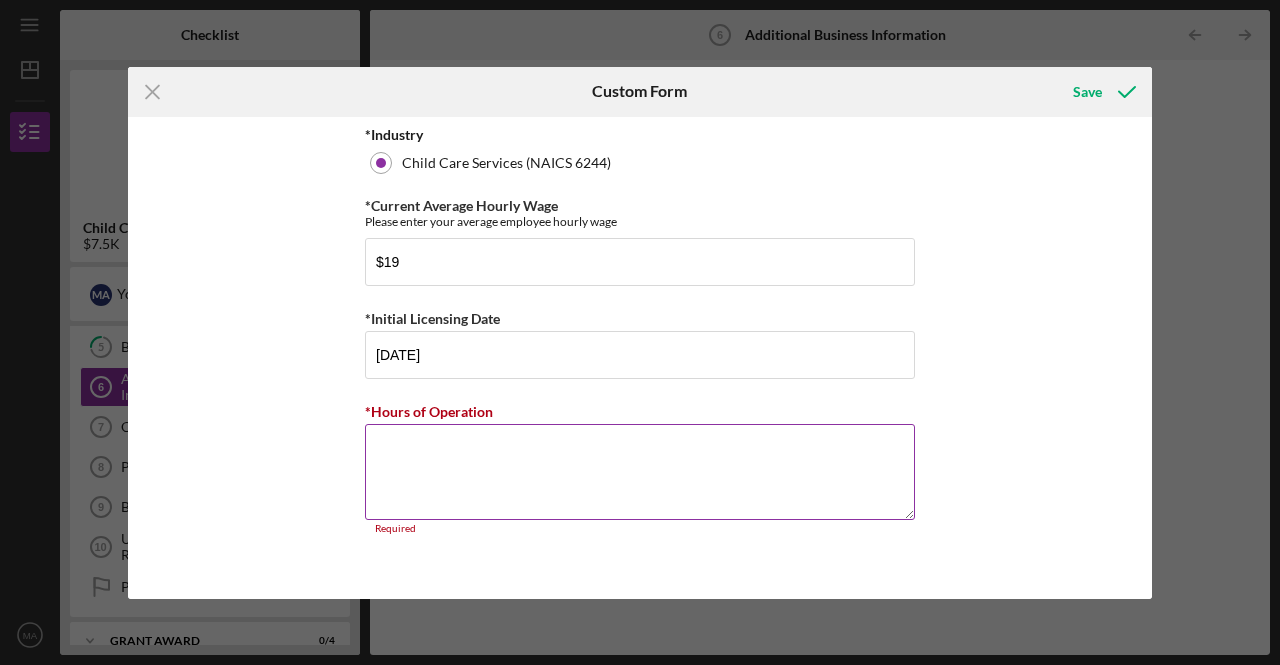 click on "*Hours of Operation" at bounding box center [640, 472] 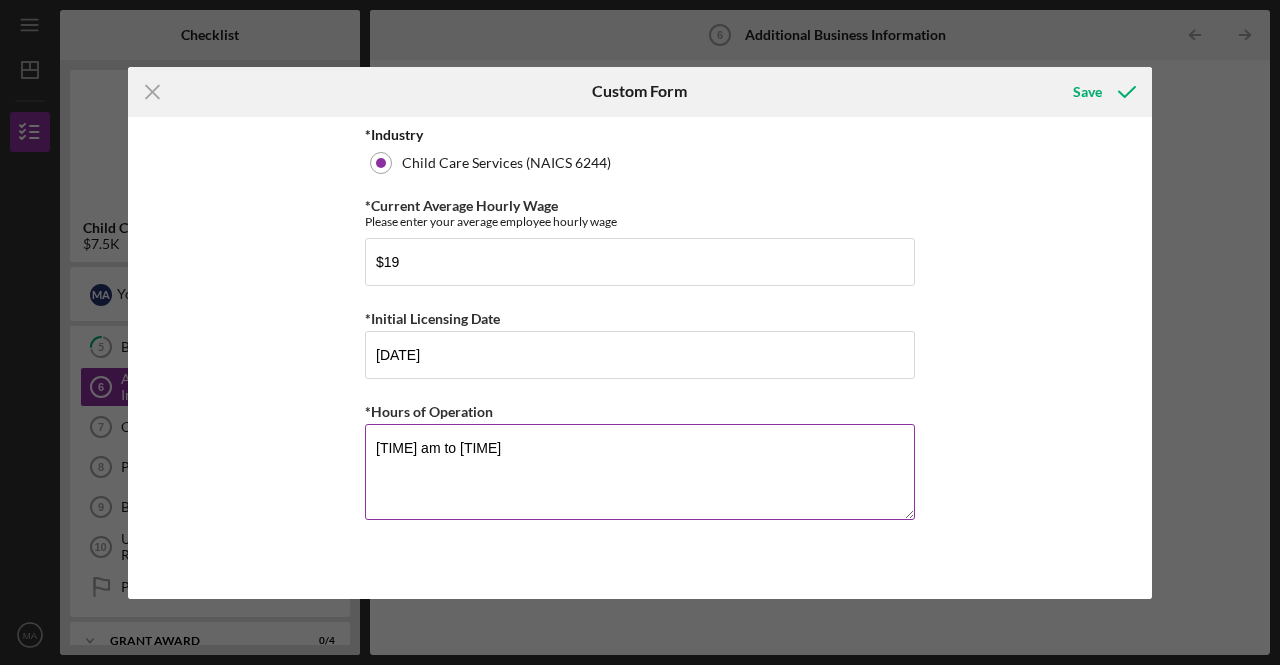 click on "[TIME] am to [TIME]" at bounding box center (640, 472) 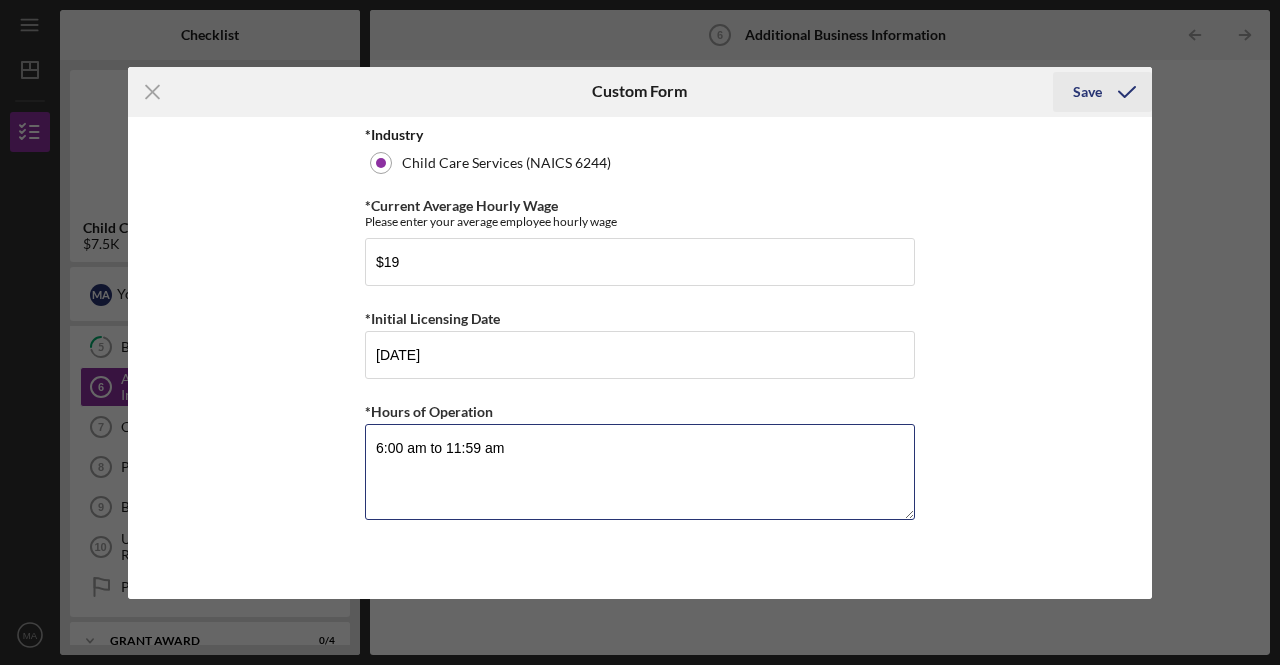 type on "6:00 am to 11:59 am" 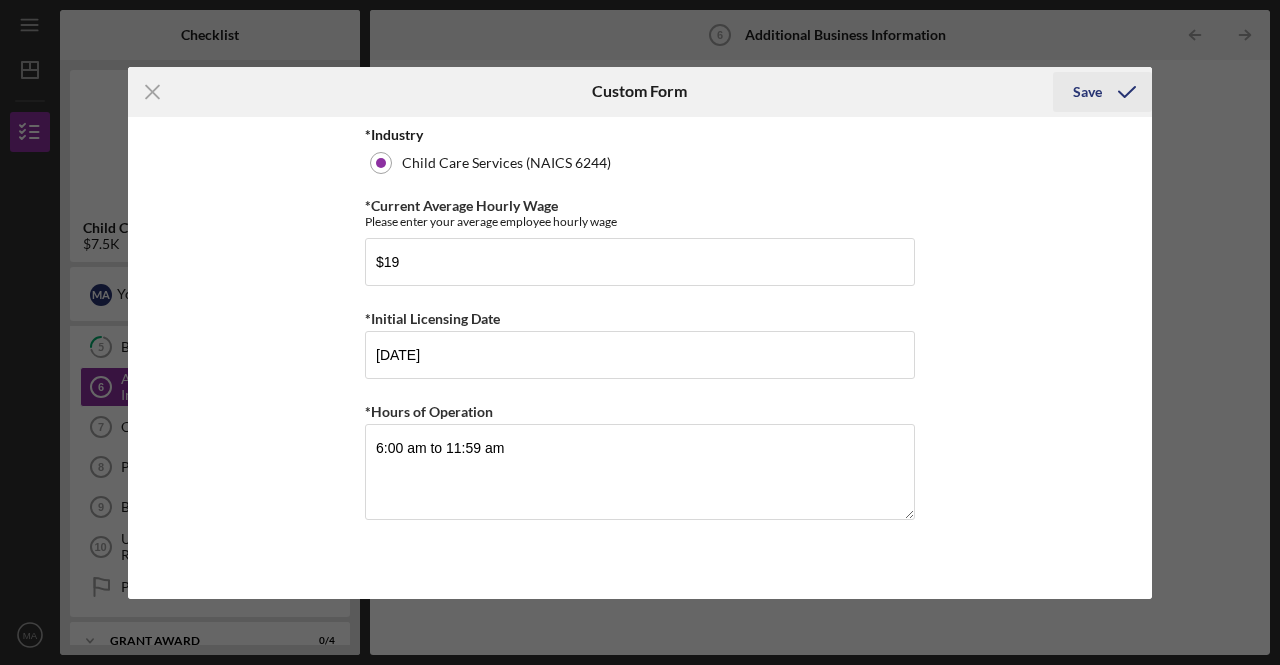 click on "Save" at bounding box center (1087, 92) 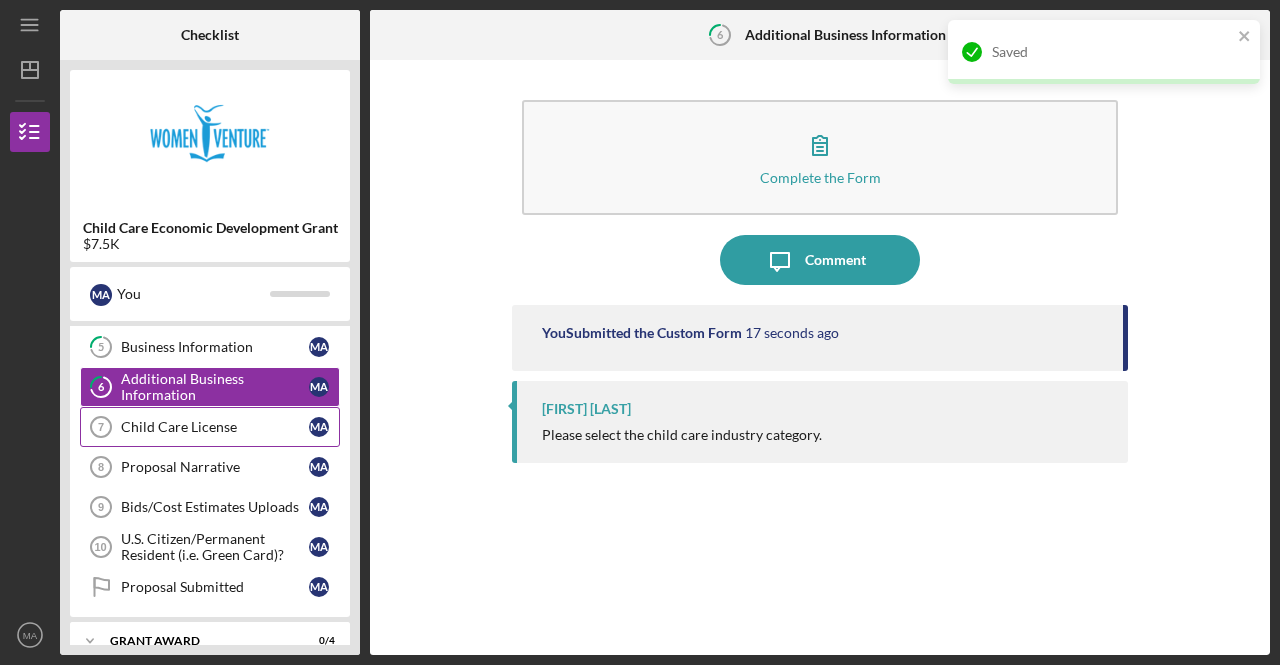 click on "Child Care License" at bounding box center [215, 427] 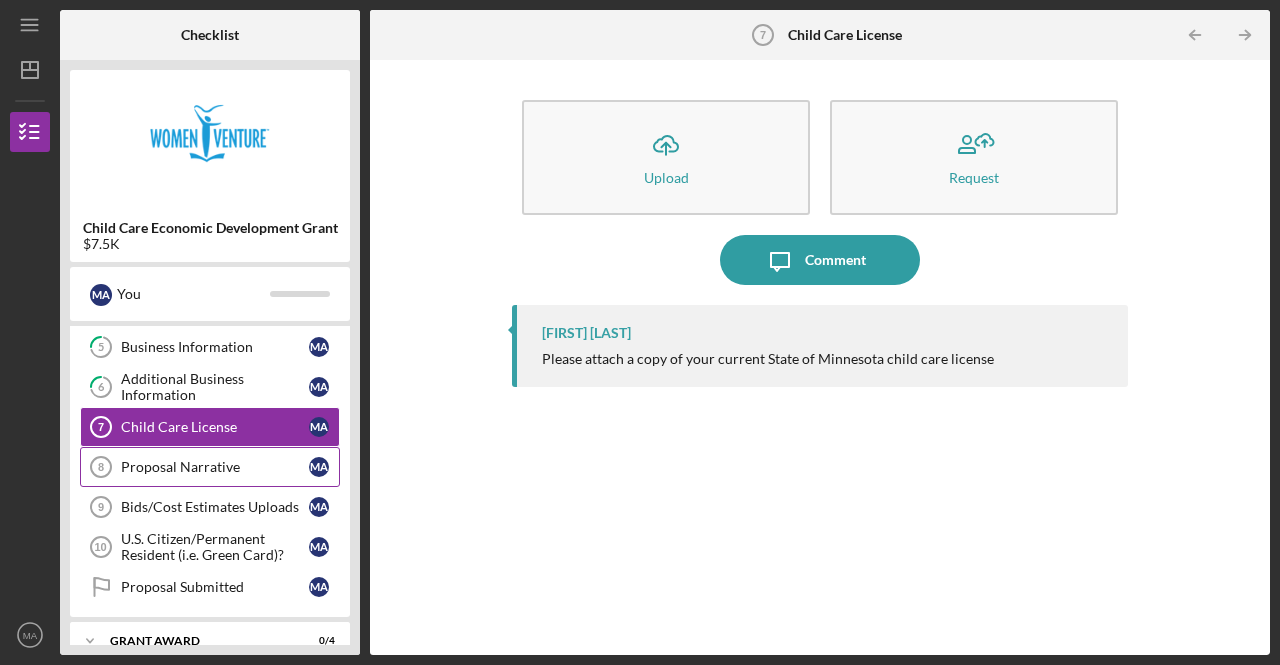 click on "Proposal Narrative" at bounding box center (215, 467) 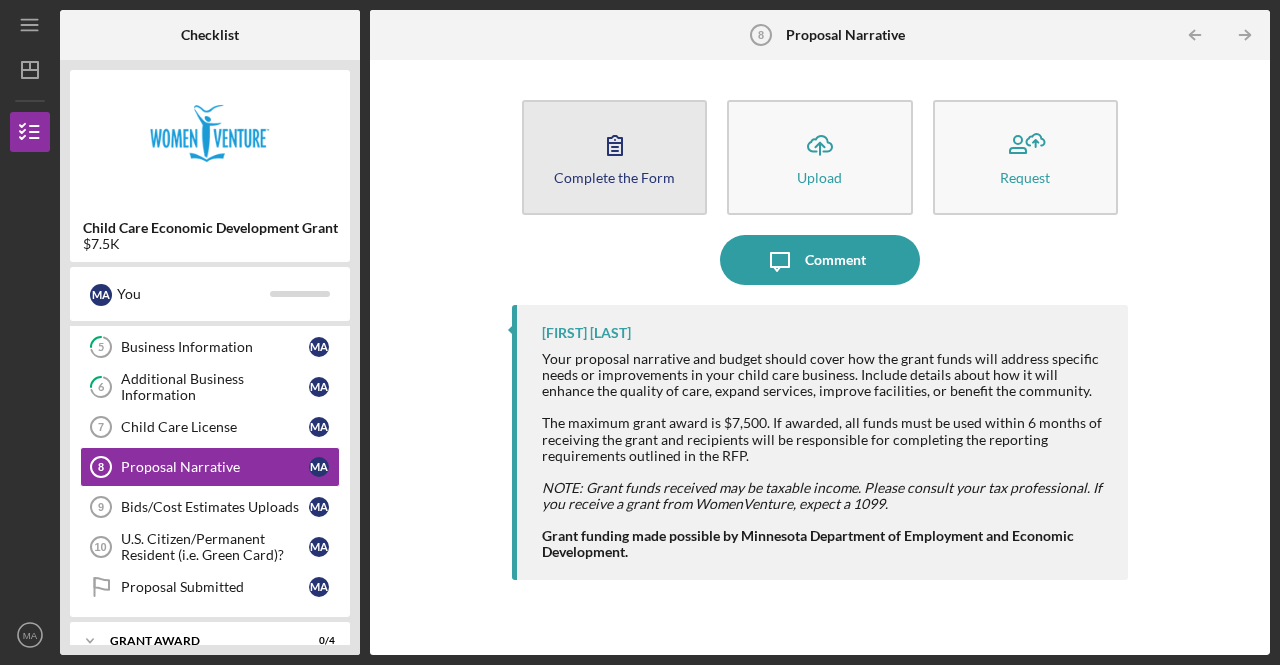 click 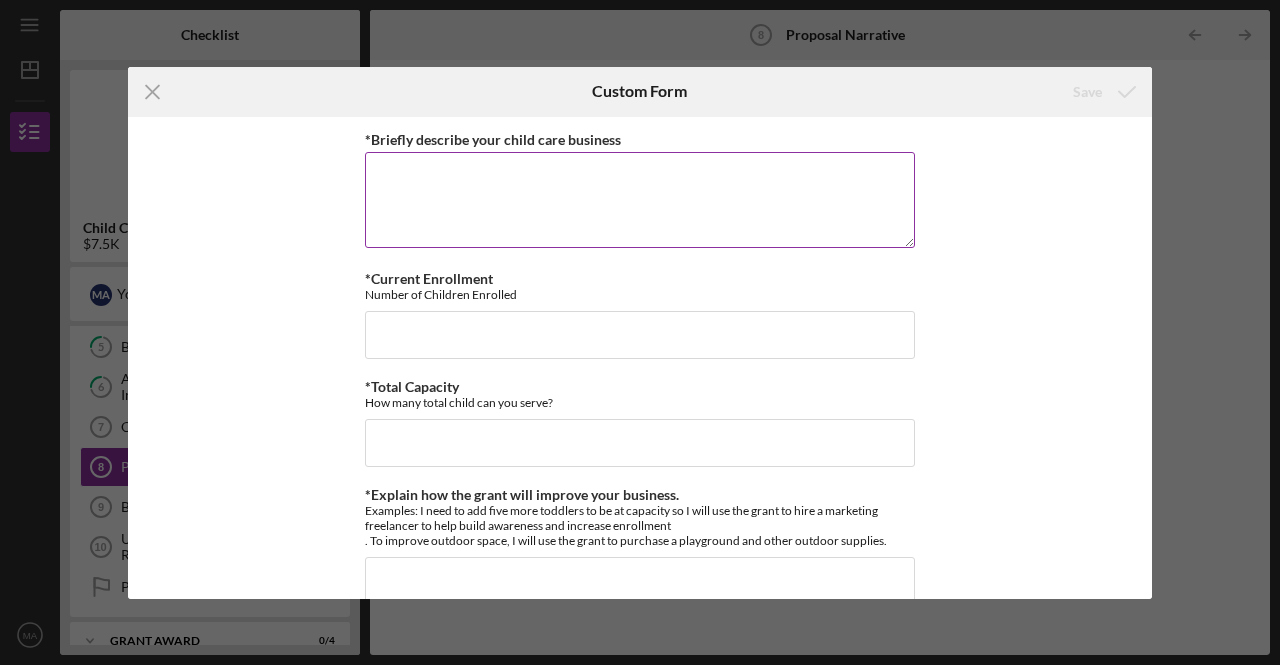 click on "*Briefly describe your child care business" at bounding box center (640, 200) 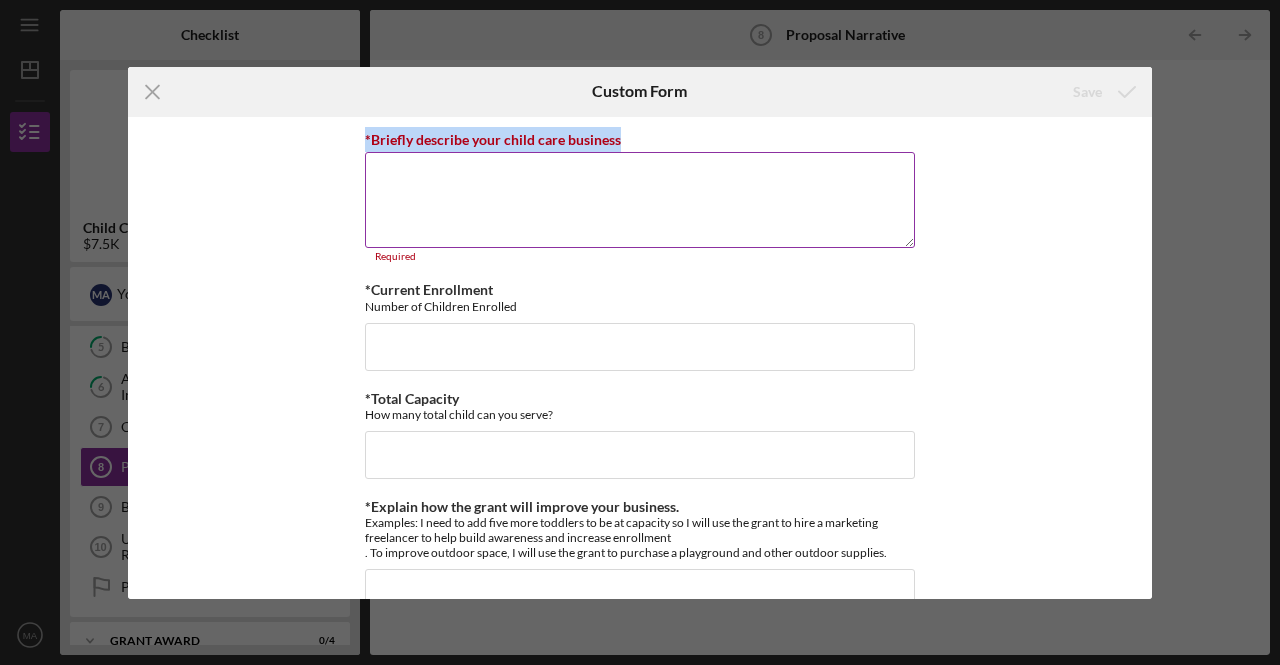 drag, startPoint x: 621, startPoint y: 137, endPoint x: 364, endPoint y: 141, distance: 257.03113 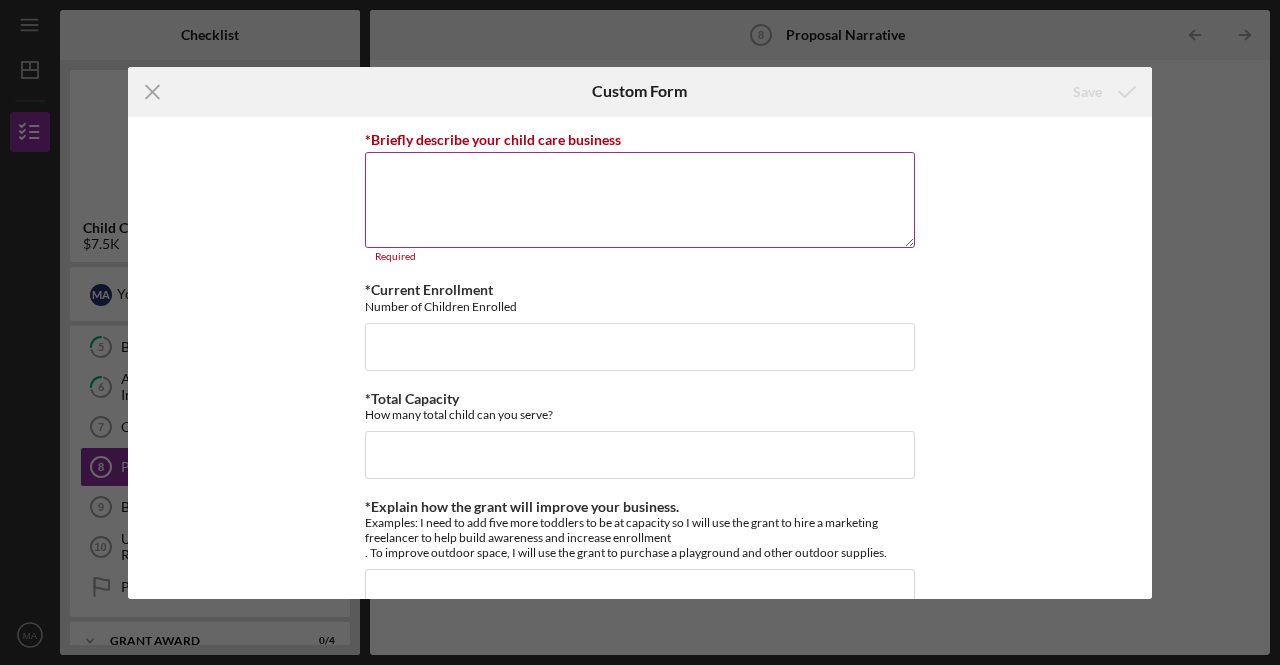 paste on "We believe that every child is unique and deserves a safe, supportive, and stimulating environment where they can grow emotionally, socially, physically, and intellectually. Our philosophy centers on nurturing the whole child through play-based learning, positive guidance, and strong partnerships with families. We value kindness, curiosity, and respect, and strive to create a warm, inclusive space where children feel confident, capable, and loved." 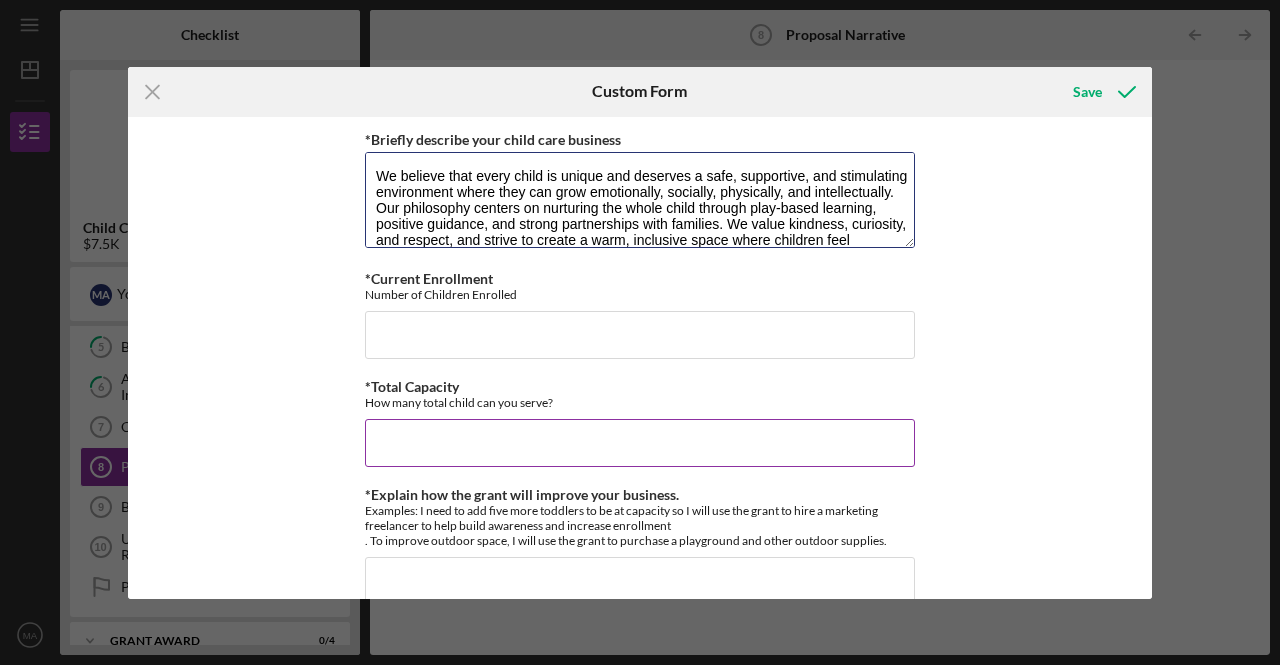 scroll, scrollTop: 16, scrollLeft: 0, axis: vertical 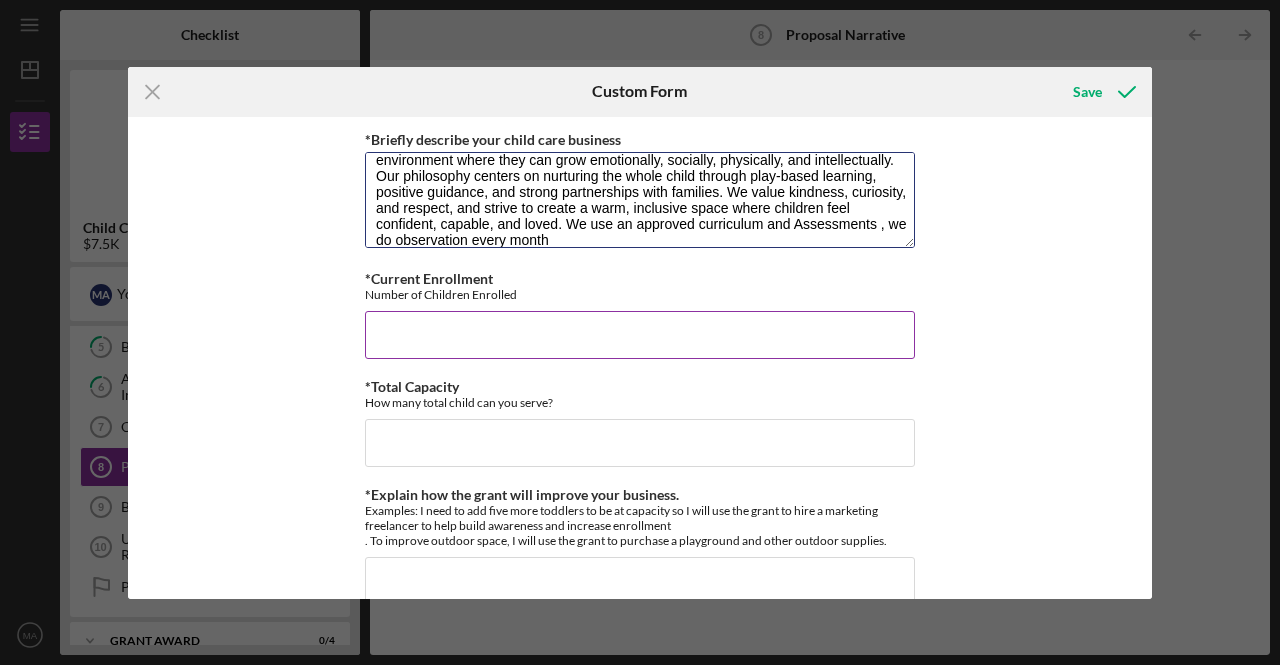 type on "We believe that every child is unique and deserves a safe, supportive, and stimulating environment where they can grow emotionally, socially, physically, and intellectually. Our philosophy centers on nurturing the whole child through play-based learning, positive guidance, and strong partnerships with families. We value kindness, curiosity, and respect, and strive to create a warm, inclusive space where children feel confident, capable, and loved. We use an approved curriculum and Assessments , we do observation every month" 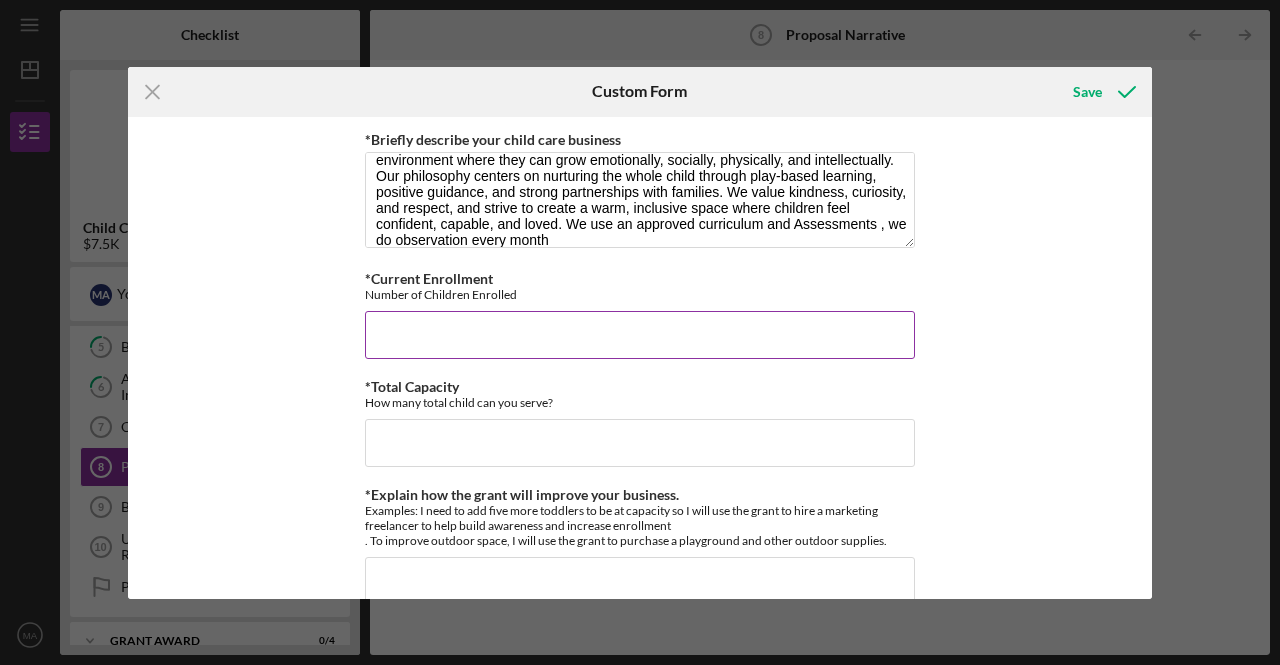 click on "*Current Enrollment" at bounding box center (640, 335) 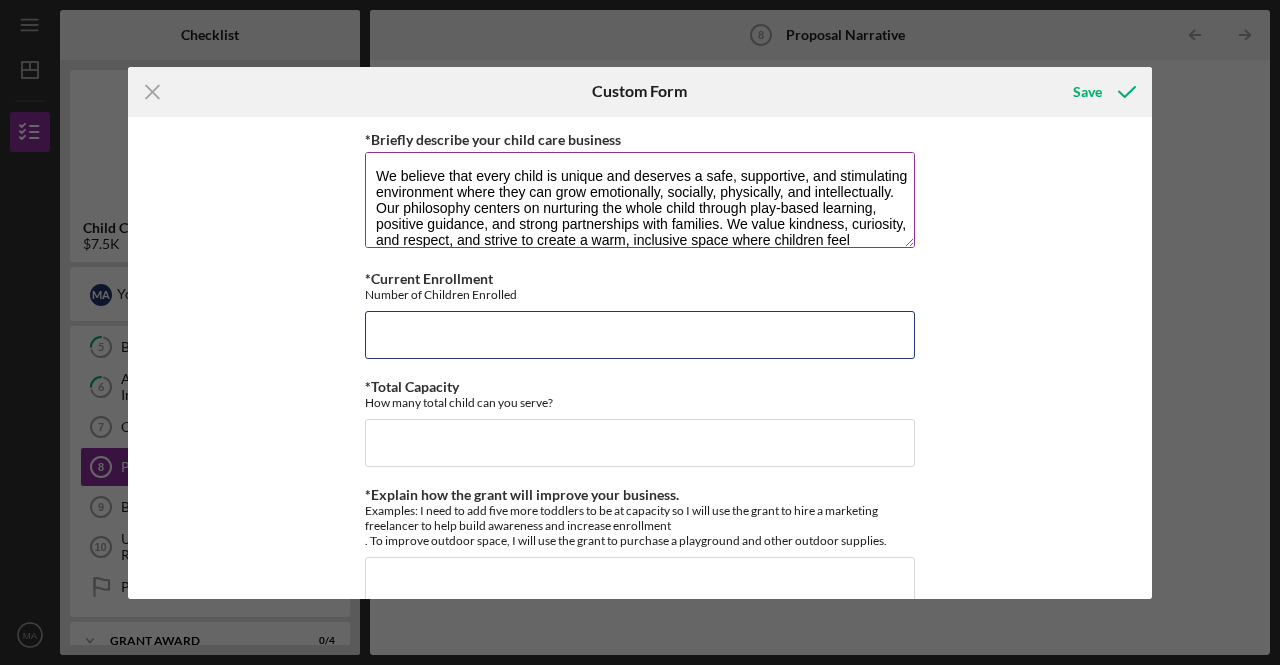 scroll, scrollTop: 48, scrollLeft: 0, axis: vertical 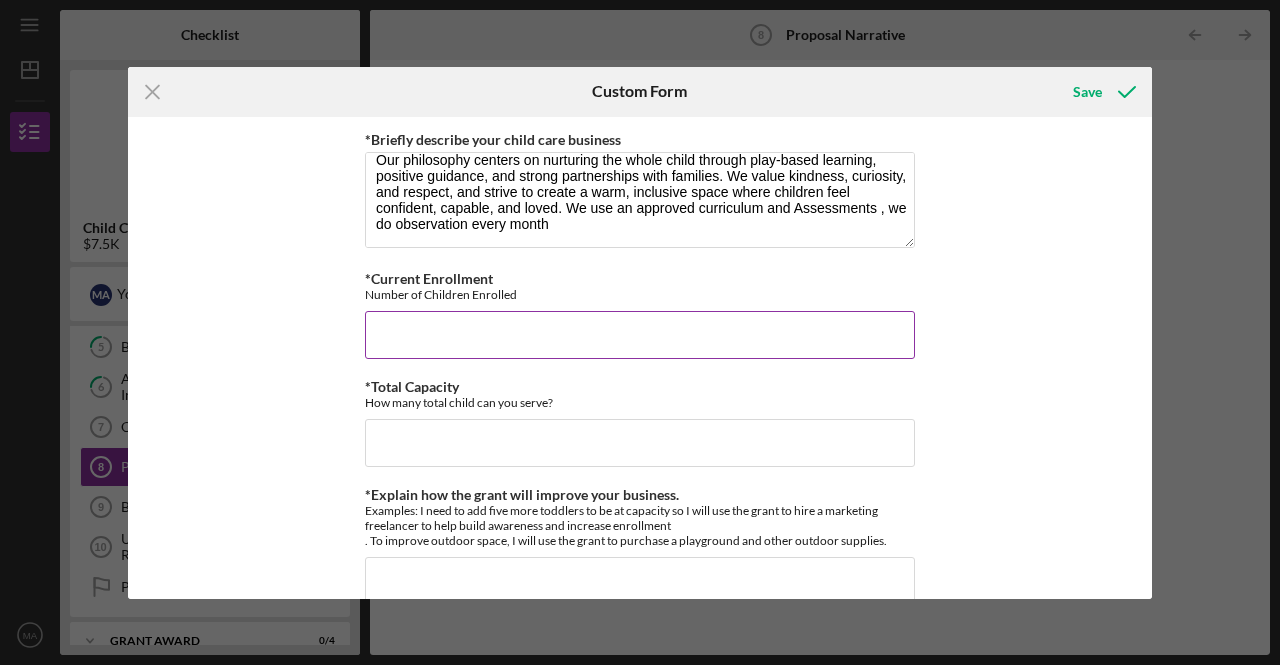 click on "*Current Enrollment" at bounding box center [640, 335] 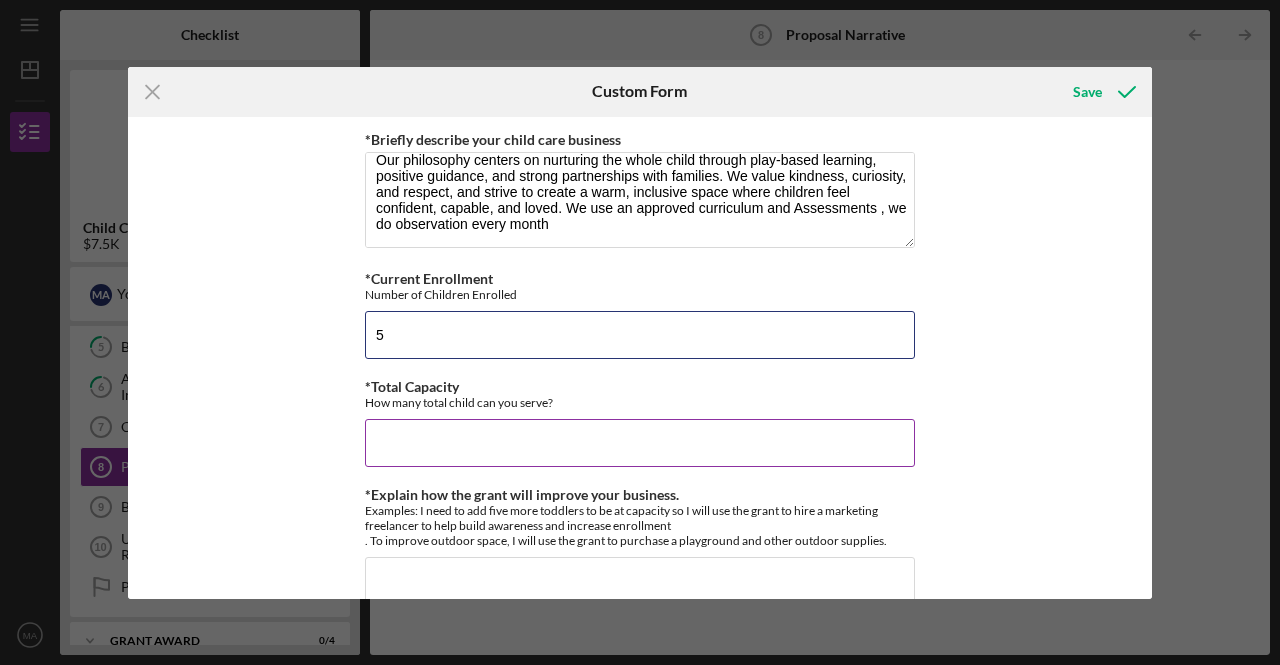 type on "5" 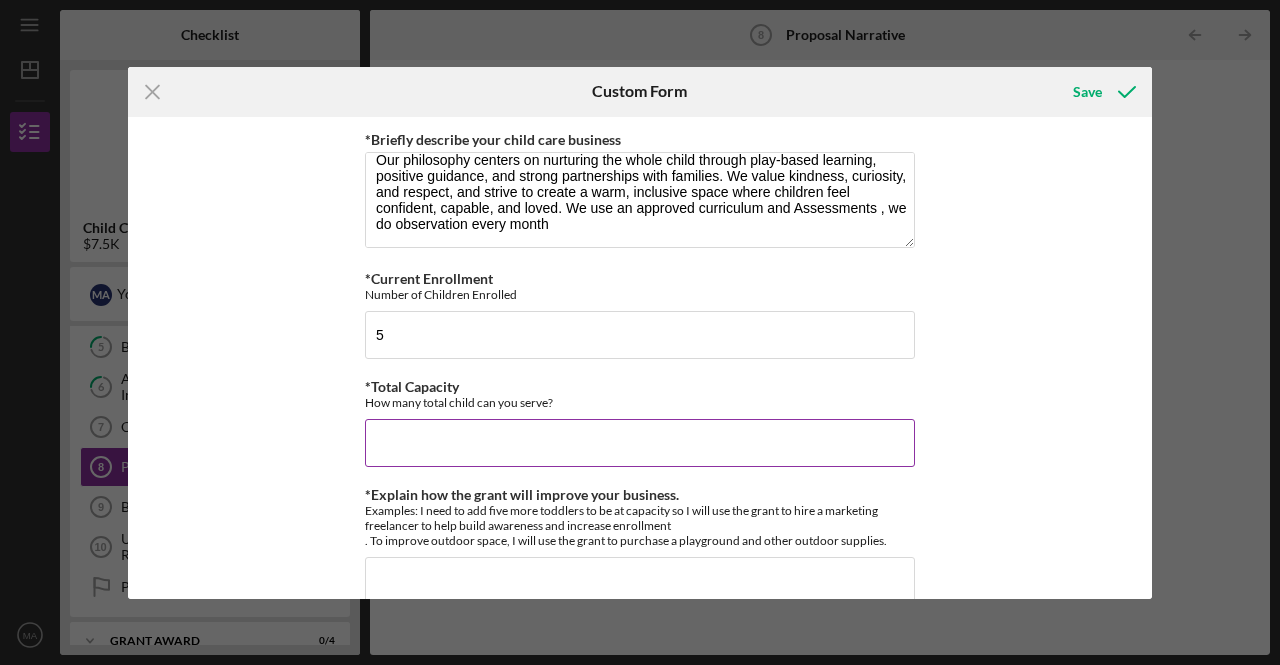 click on "*Total Capacity" at bounding box center (640, 443) 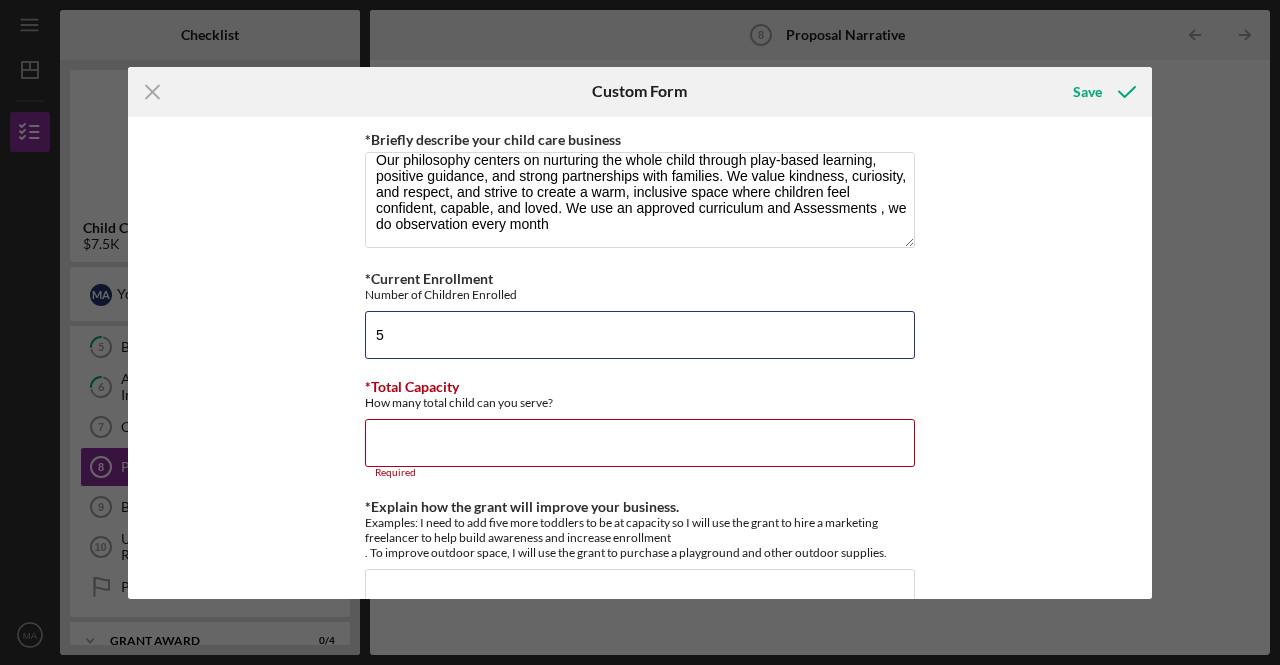 drag, startPoint x: 396, startPoint y: 337, endPoint x: 355, endPoint y: 332, distance: 41.303753 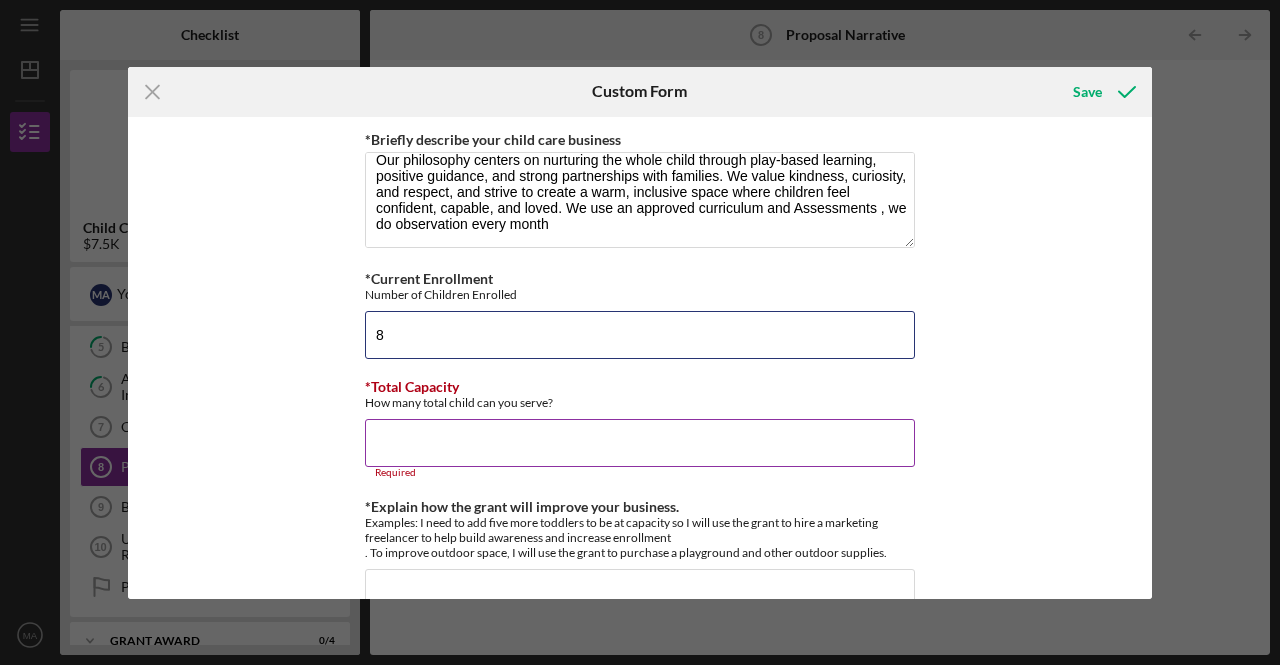 type on "8" 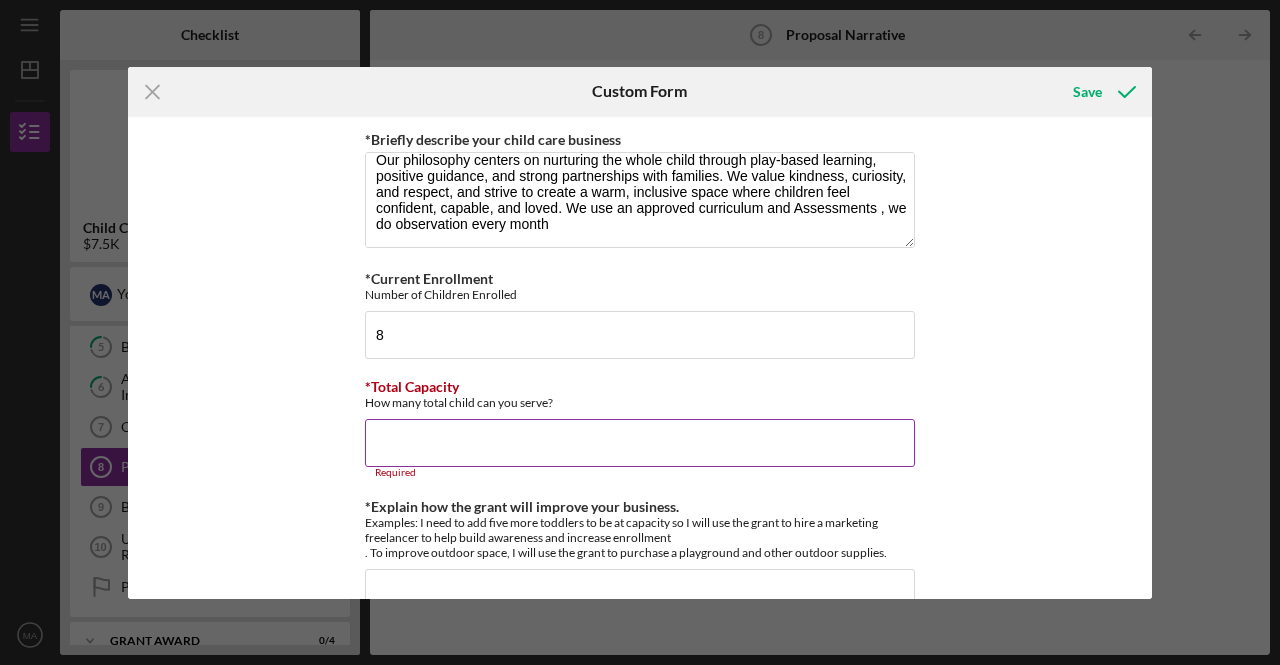 click on "*Total Capacity" at bounding box center [640, 443] 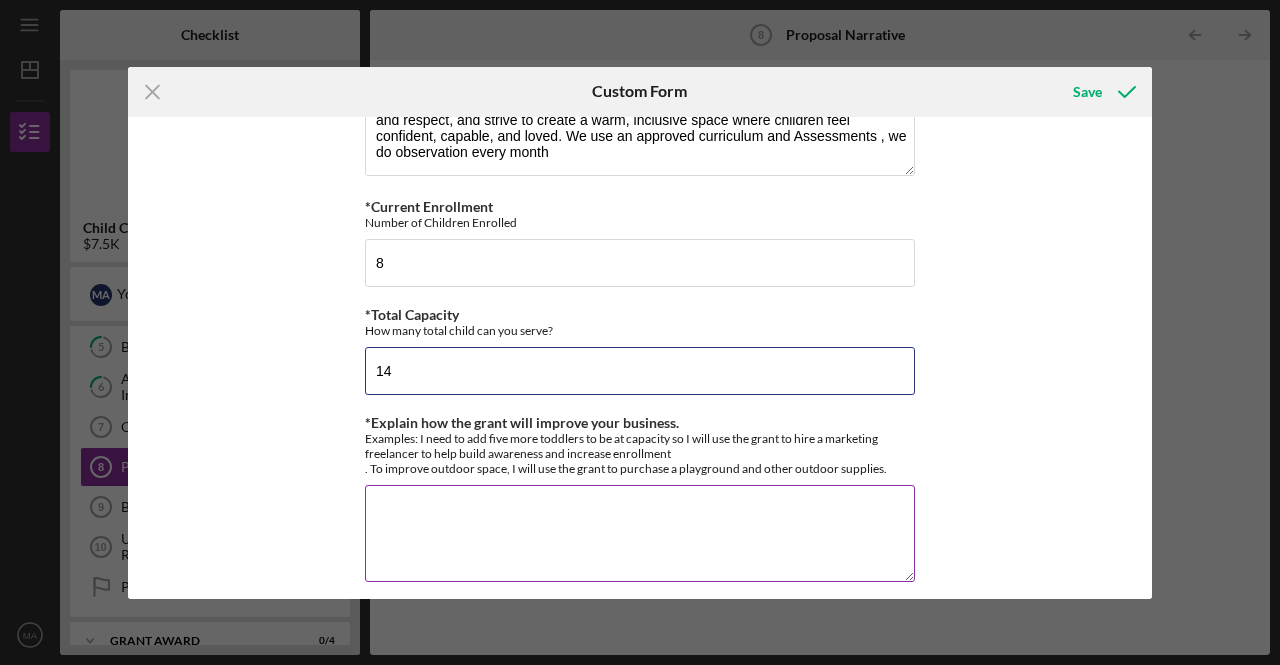 scroll, scrollTop: 200, scrollLeft: 0, axis: vertical 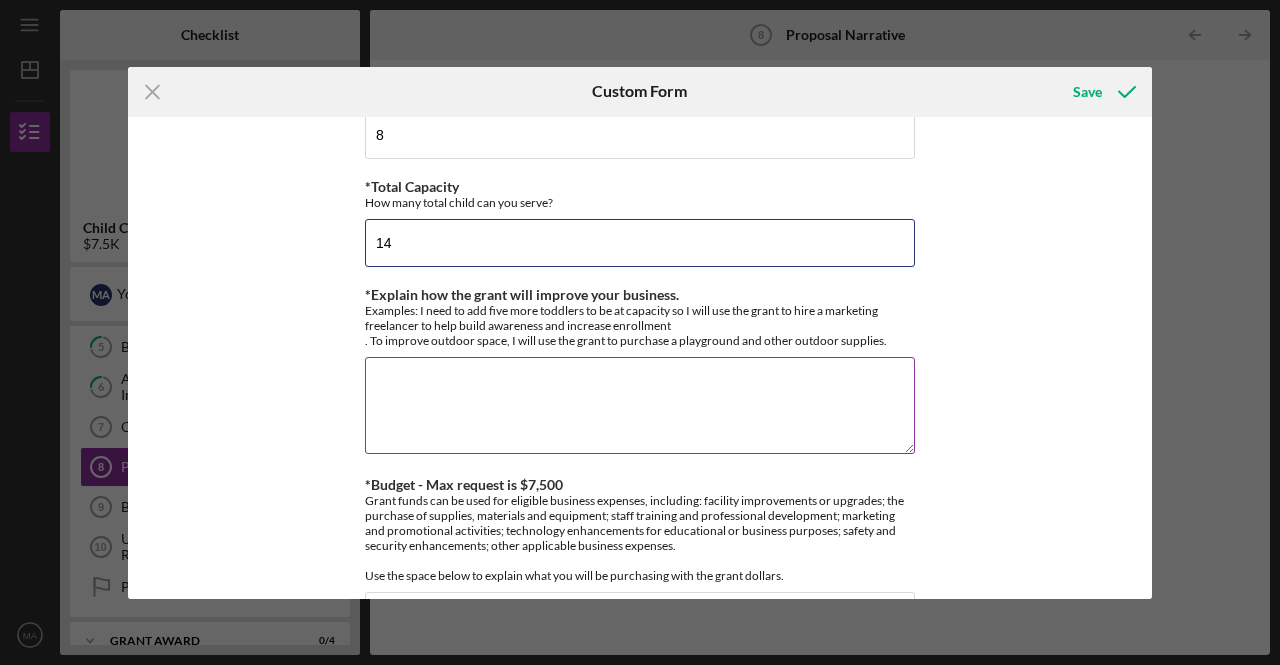 type on "14" 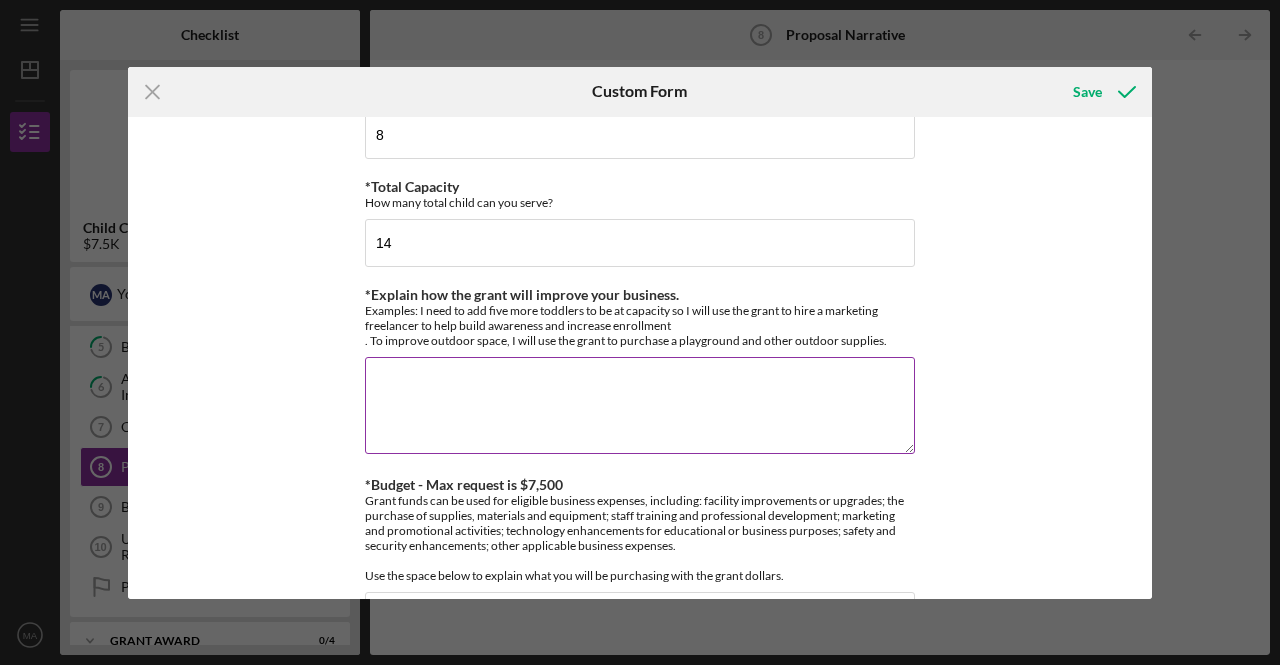 click on "*Explain how the grant will improve your business." at bounding box center [640, 405] 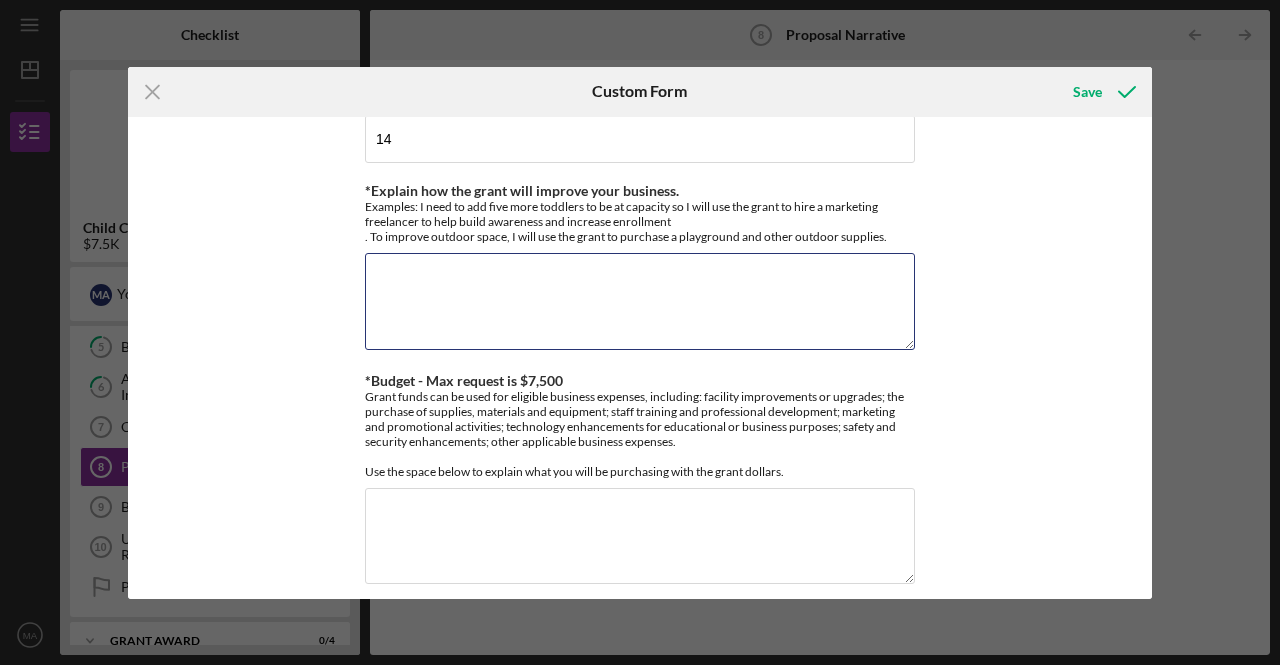 scroll, scrollTop: 304, scrollLeft: 0, axis: vertical 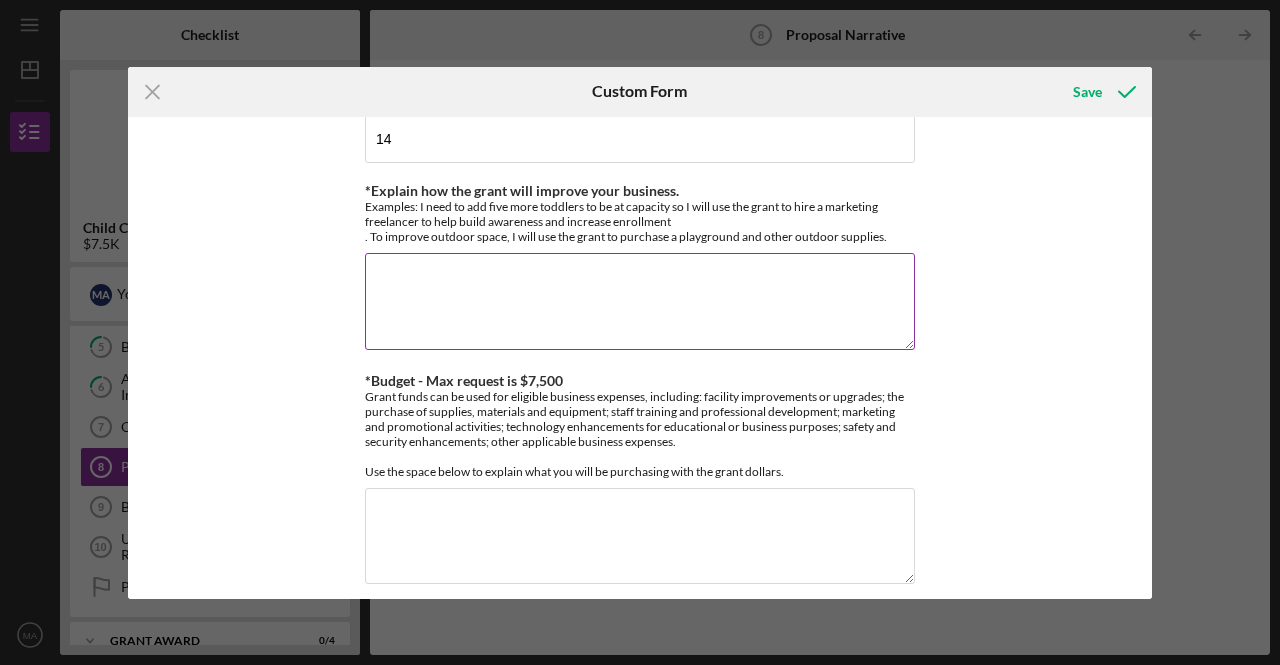 click on "*Explain how the grant will improve your business." at bounding box center (640, 301) 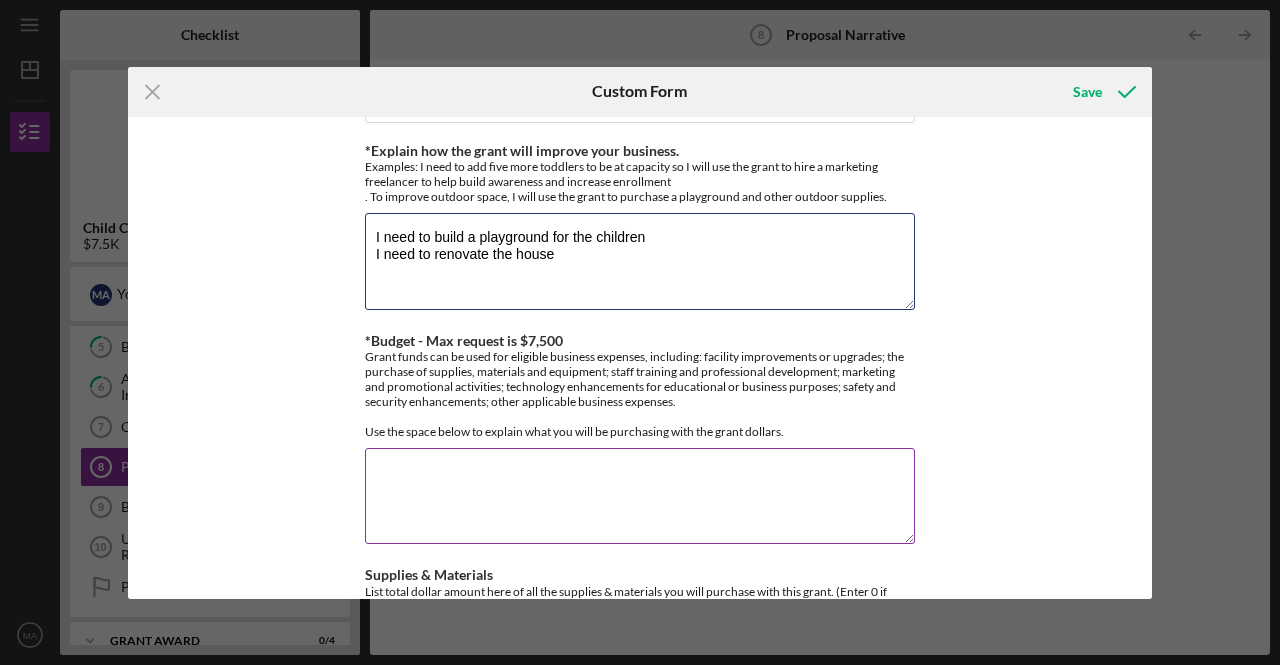 scroll, scrollTop: 404, scrollLeft: 0, axis: vertical 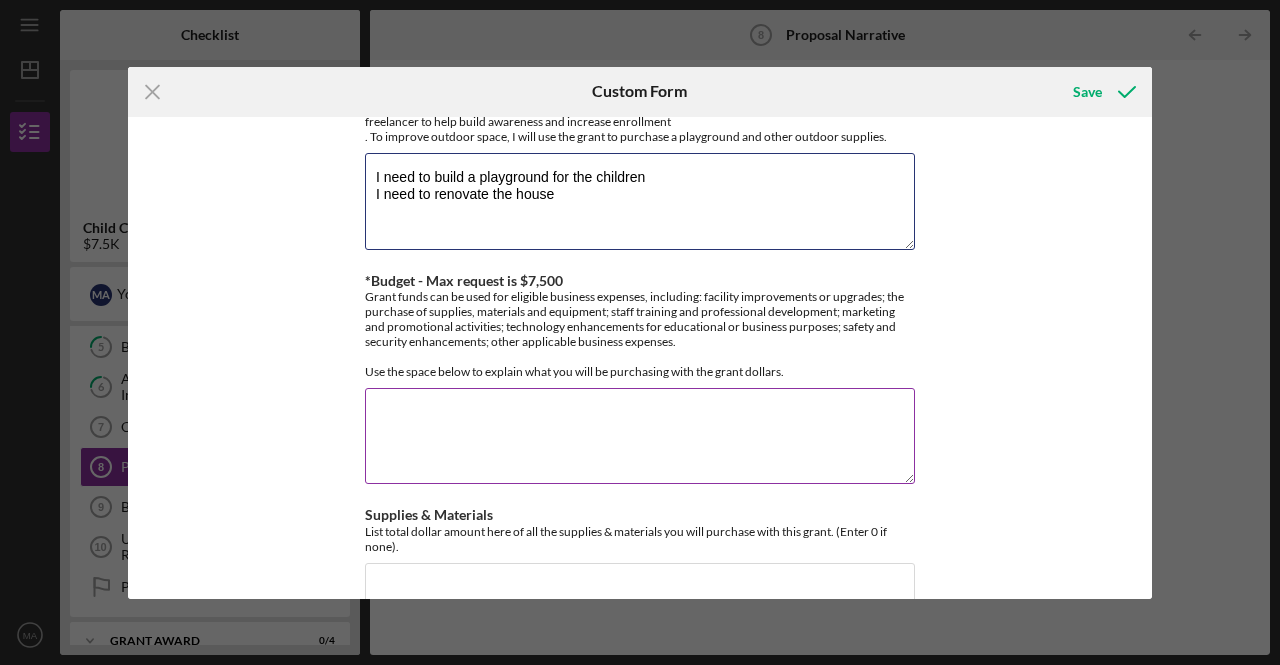 type on "I need to build a playground for the children
I need to renovate the house" 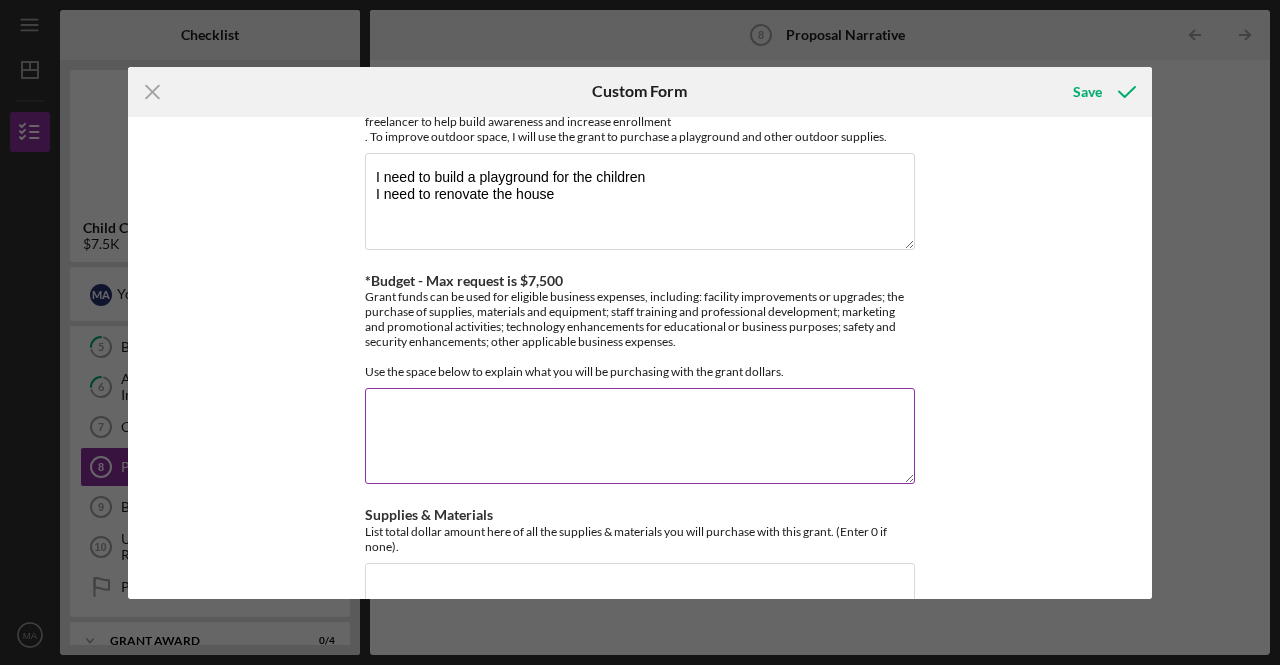 click on "*Budget - Max request is $7,500" at bounding box center (640, 436) 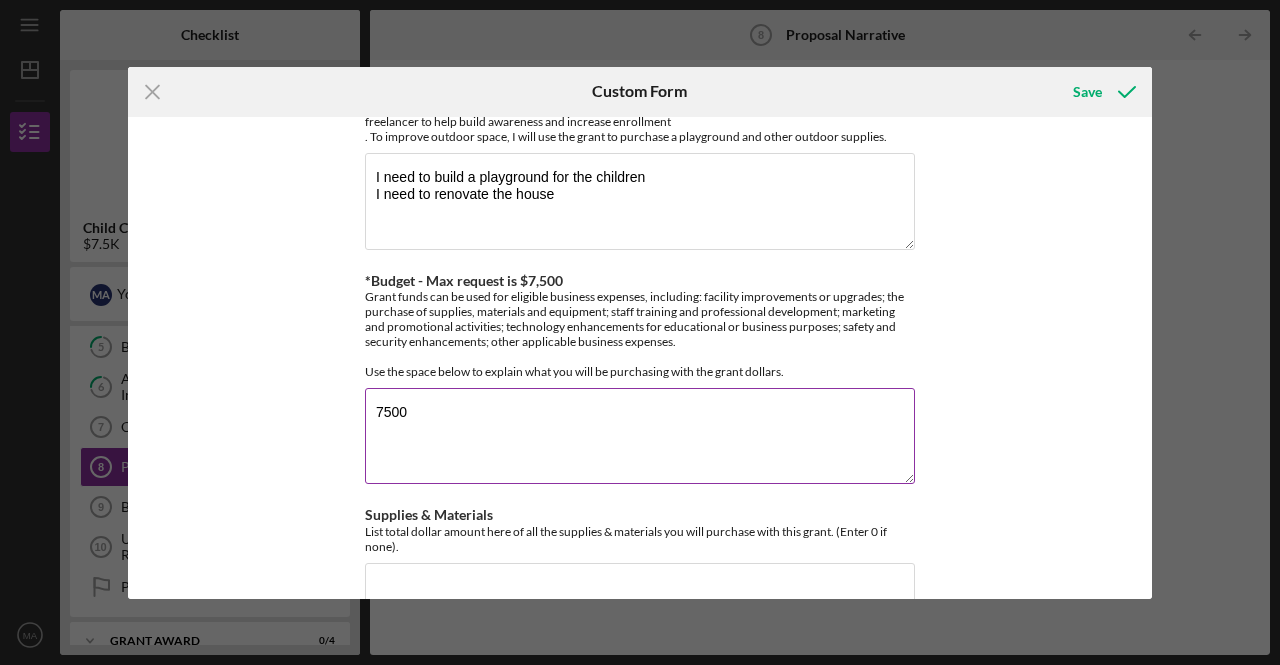 click on "7500" at bounding box center [640, 436] 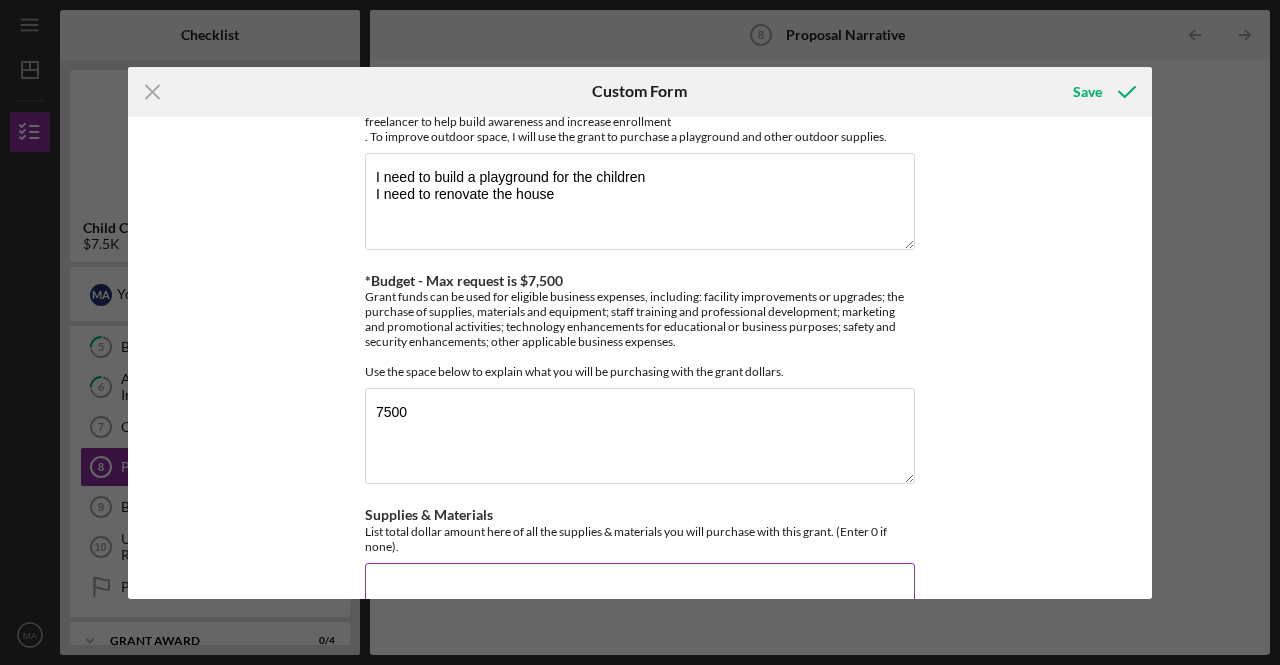 click on "List total dollar amount here of all the supplies & materials you will purchase with this grant. (Enter 0 if none)." at bounding box center (640, 539) 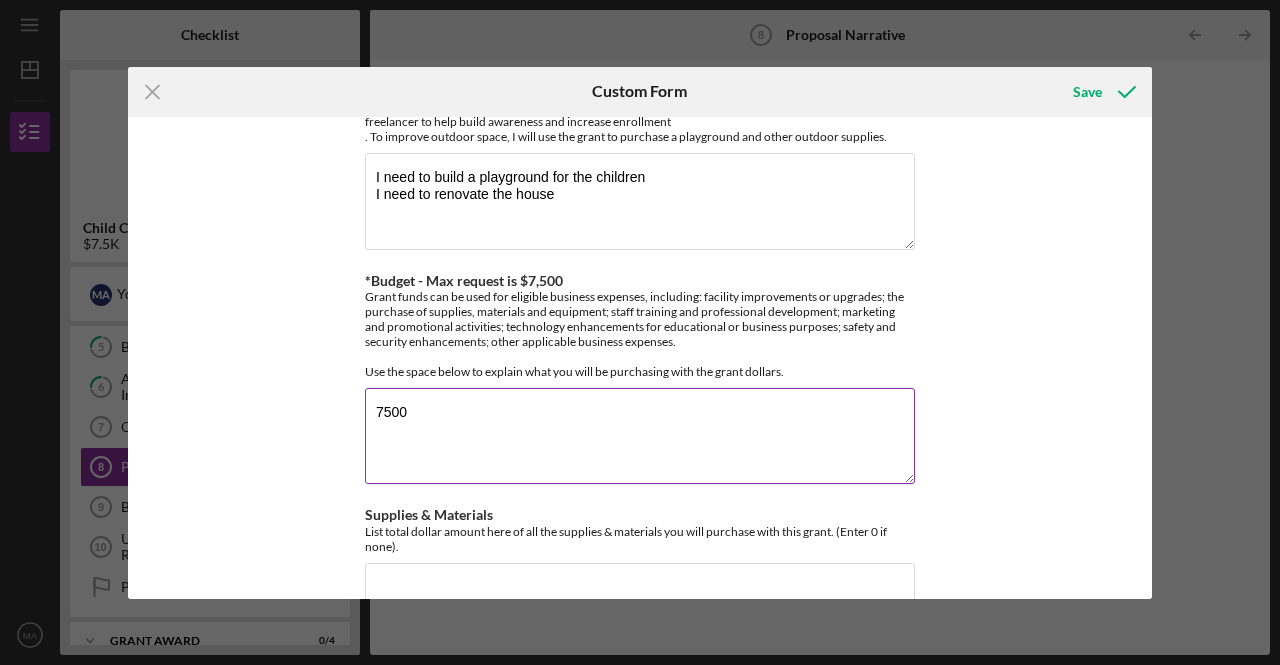click on "7500" at bounding box center (640, 436) 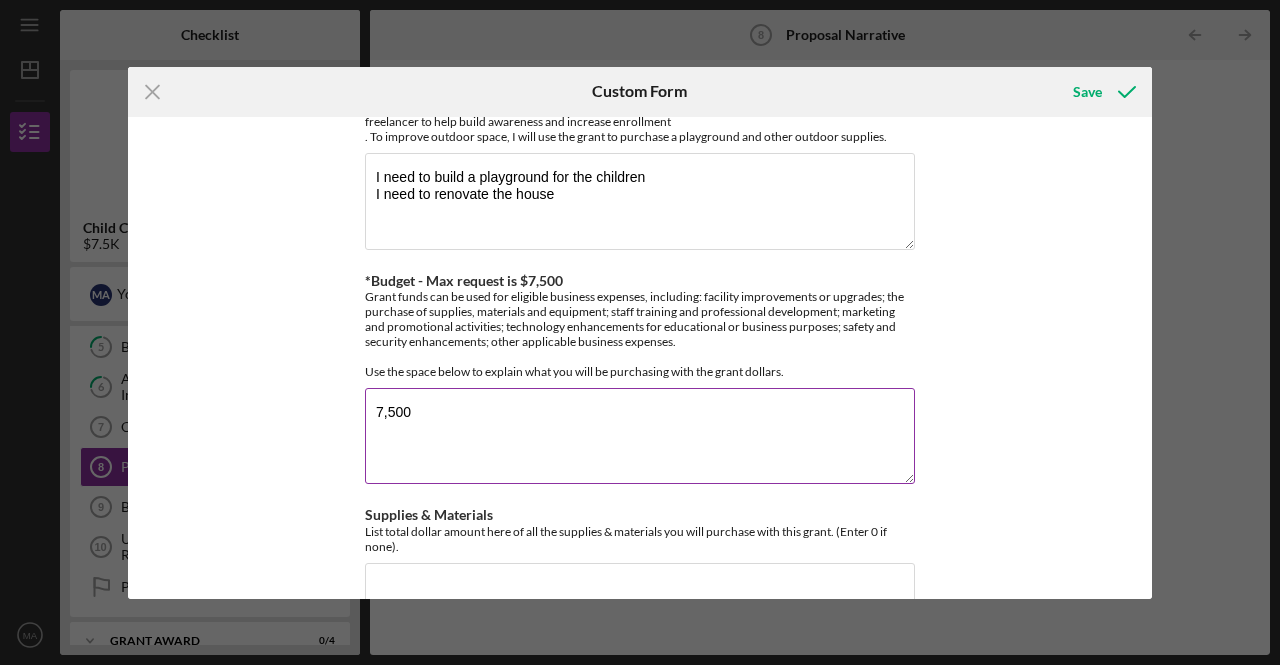 click on "7,500" at bounding box center (640, 436) 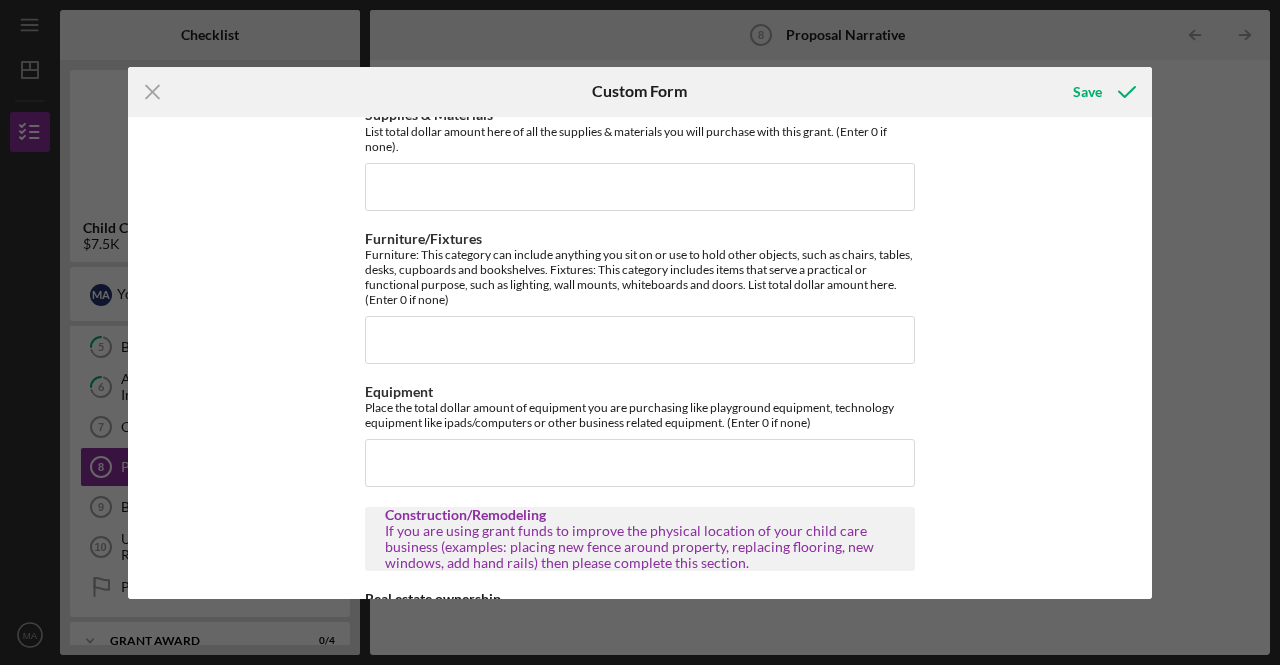 scroll, scrollTop: 904, scrollLeft: 0, axis: vertical 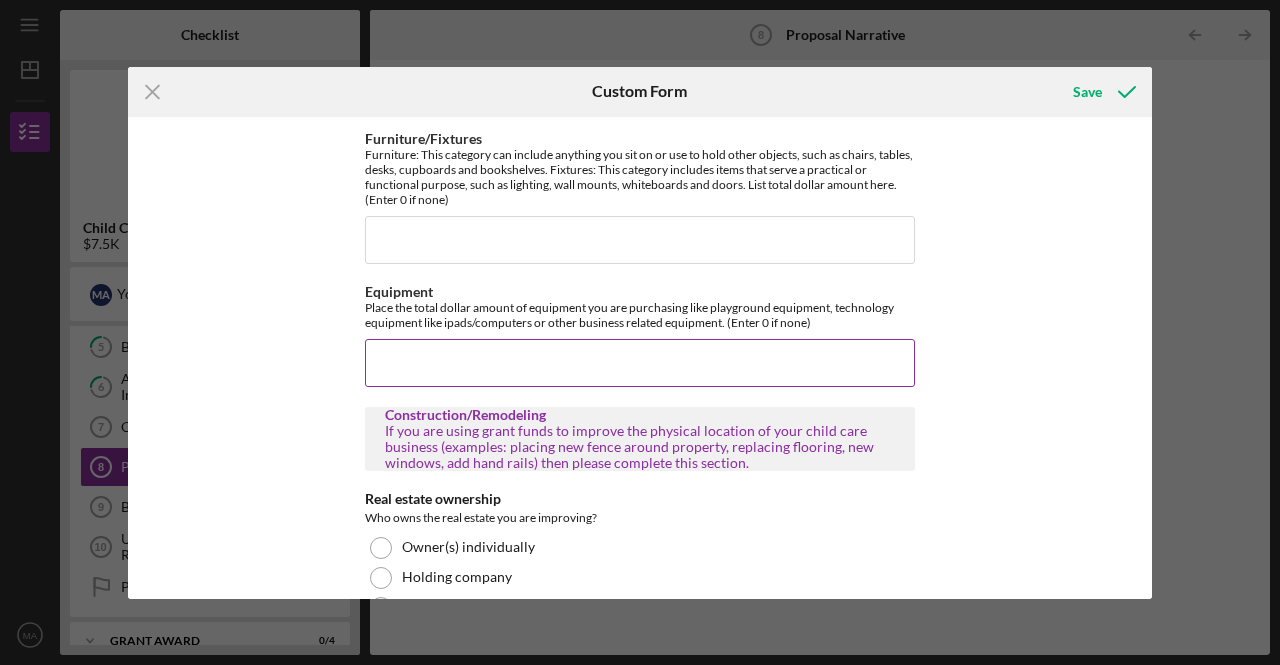 type on "7,500" 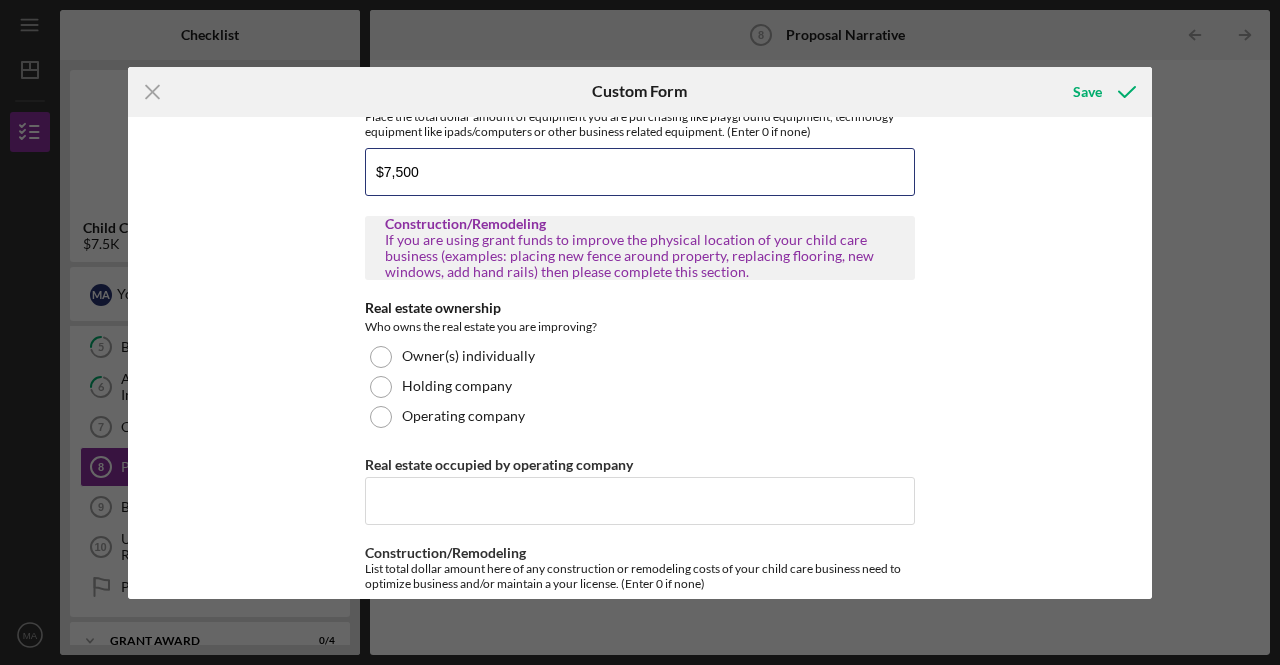 scroll, scrollTop: 1204, scrollLeft: 0, axis: vertical 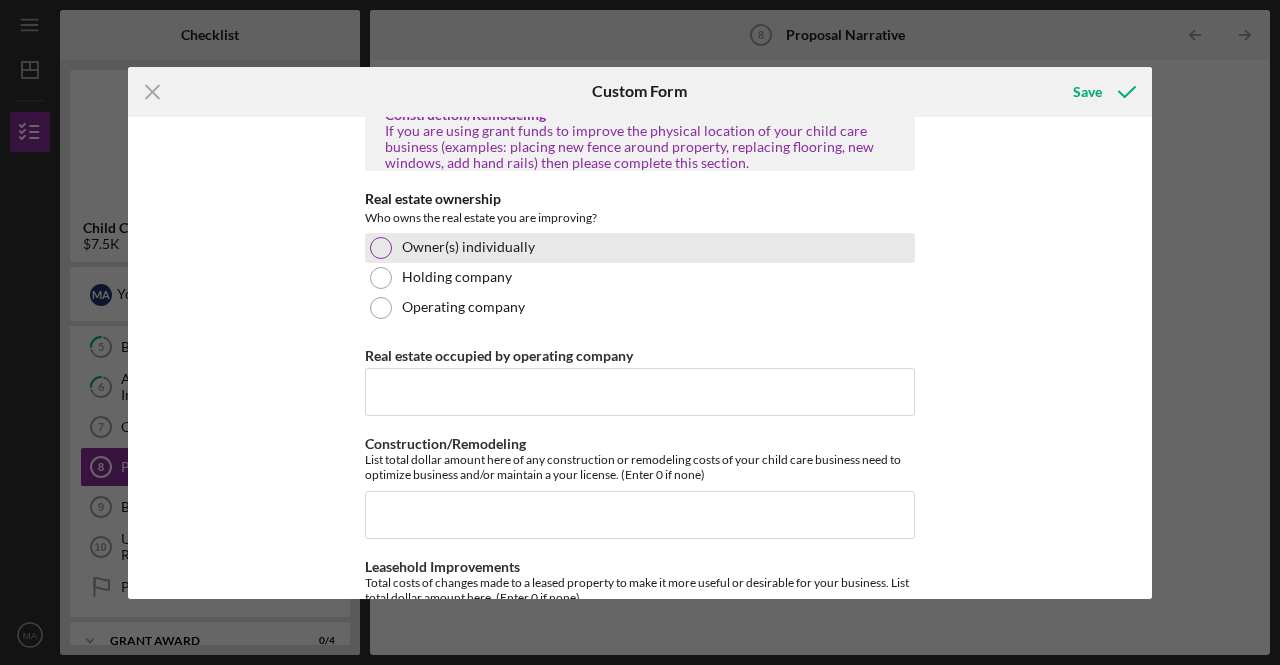 type on "$7,500" 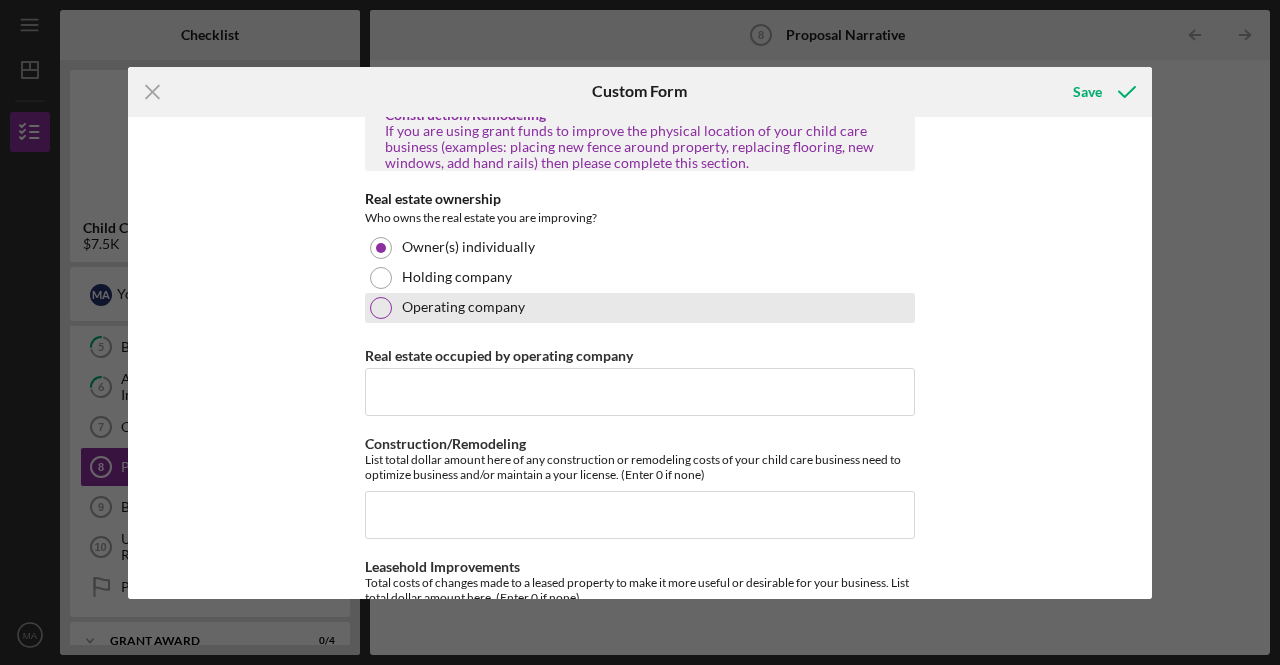scroll, scrollTop: 1304, scrollLeft: 0, axis: vertical 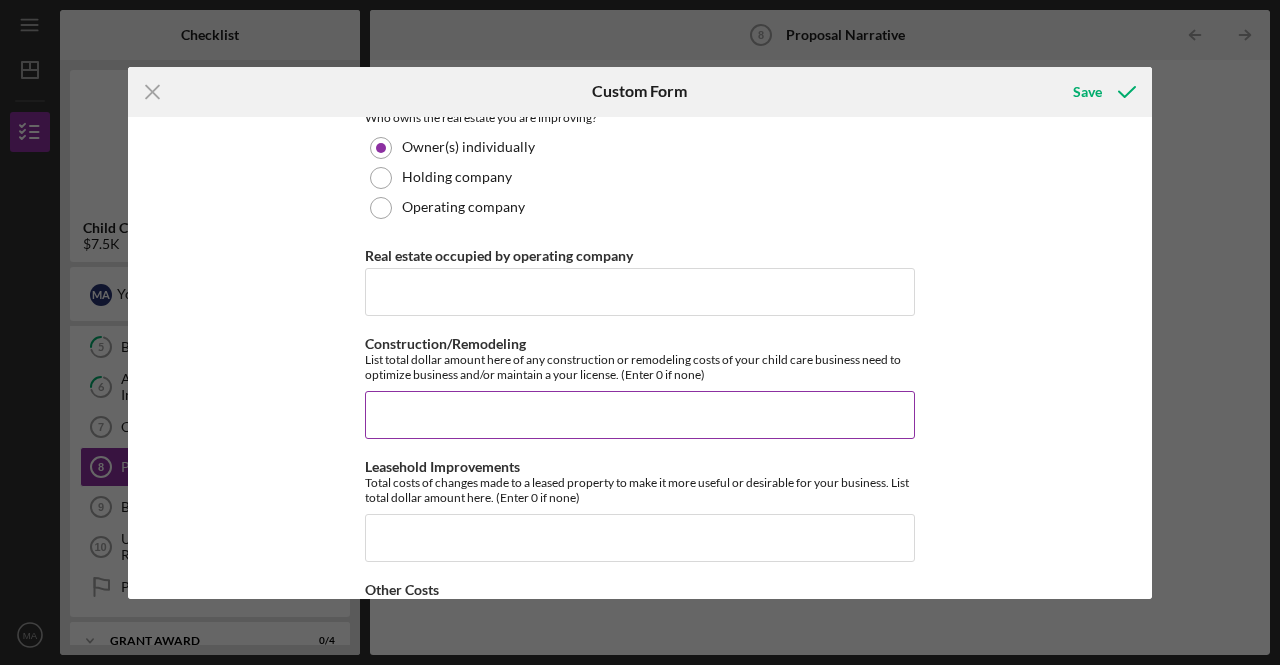 click on "Construction/Remodeling" at bounding box center (640, 415) 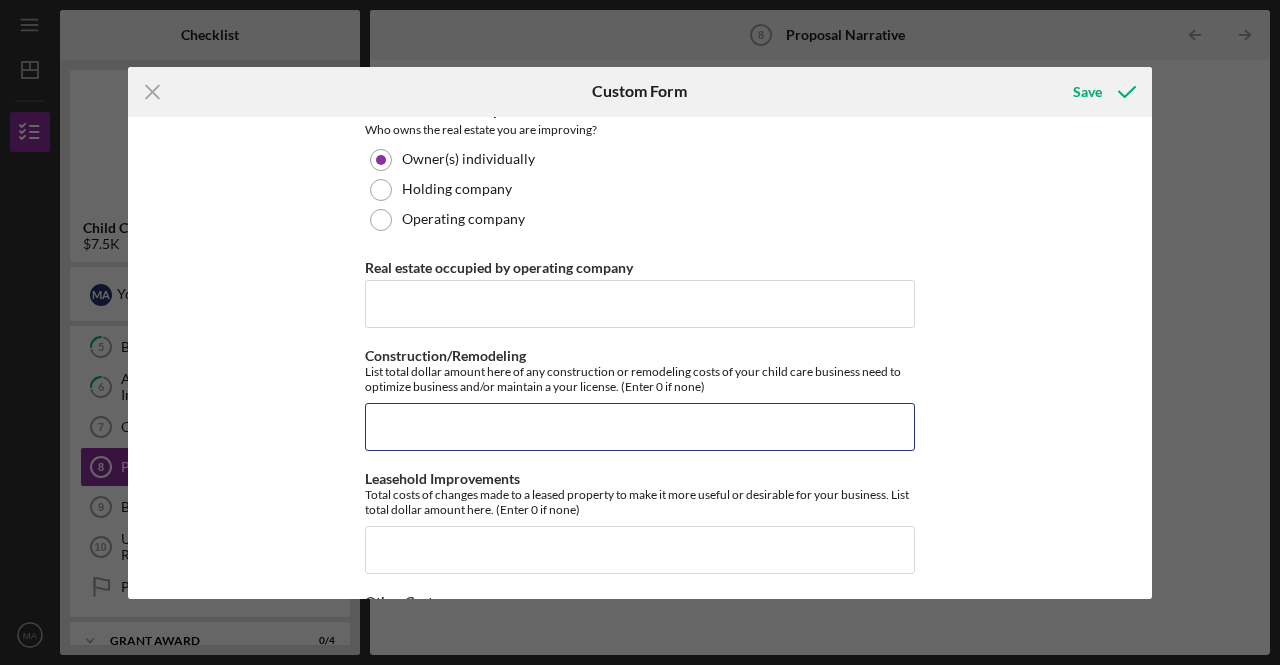 scroll, scrollTop: 1304, scrollLeft: 0, axis: vertical 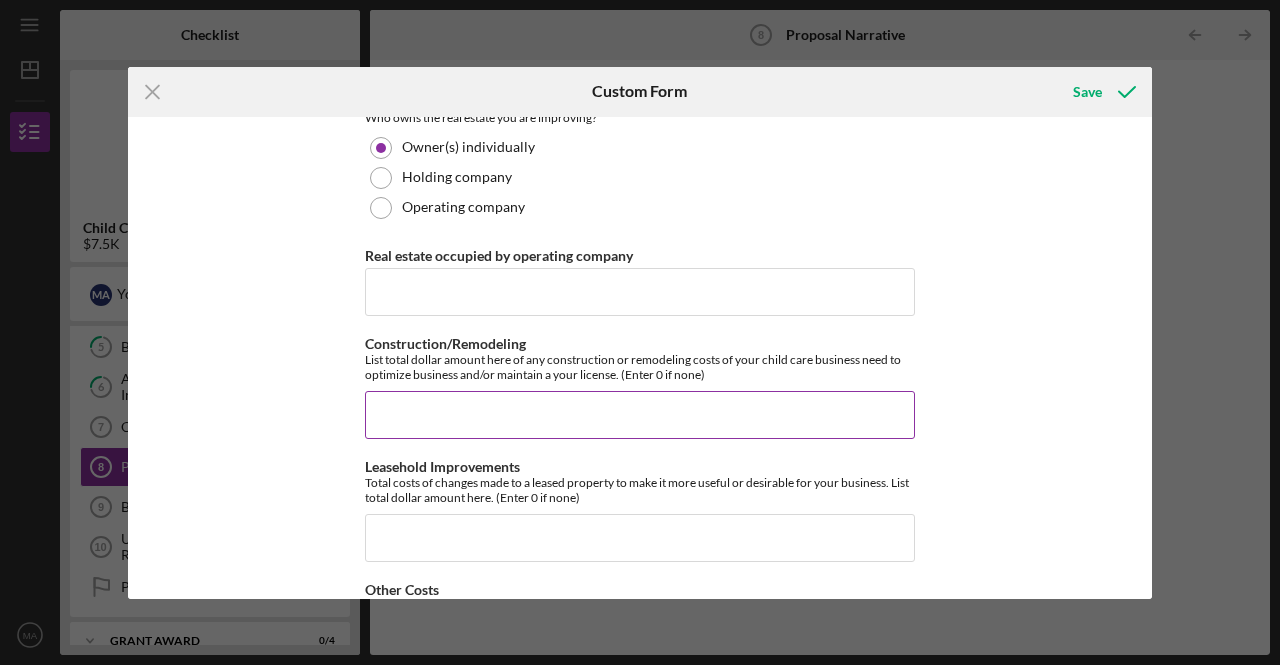 click on "Construction/Remodeling" at bounding box center [640, 415] 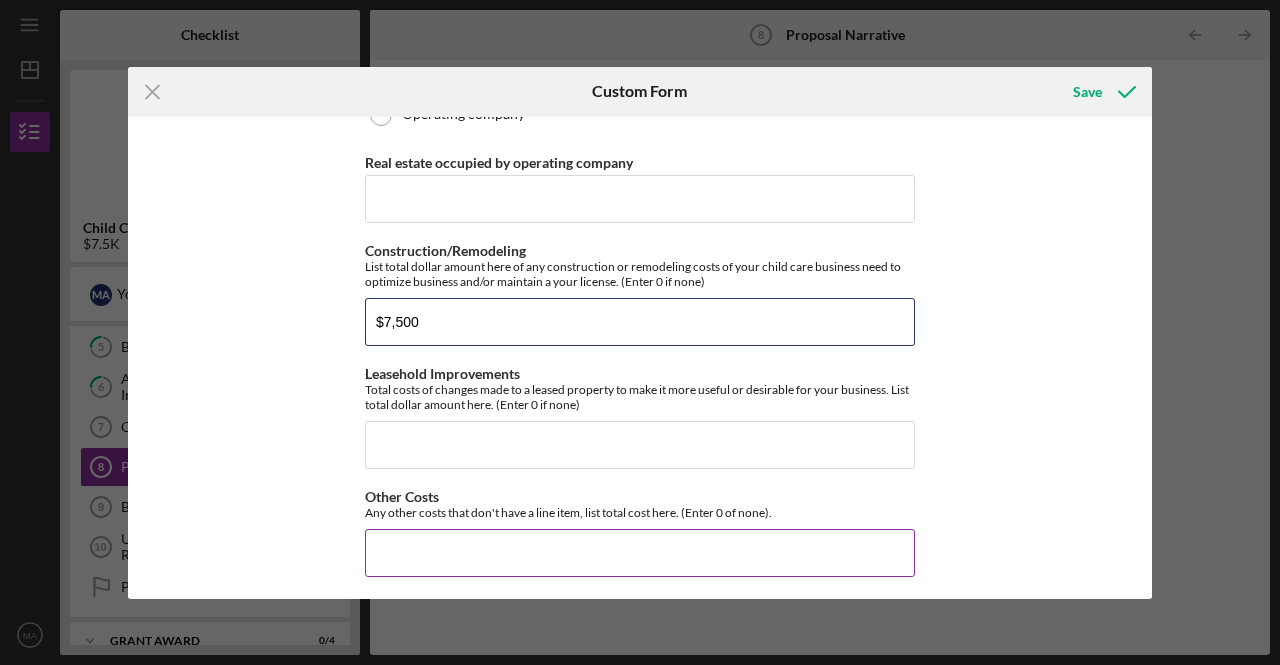 scroll, scrollTop: 1504, scrollLeft: 0, axis: vertical 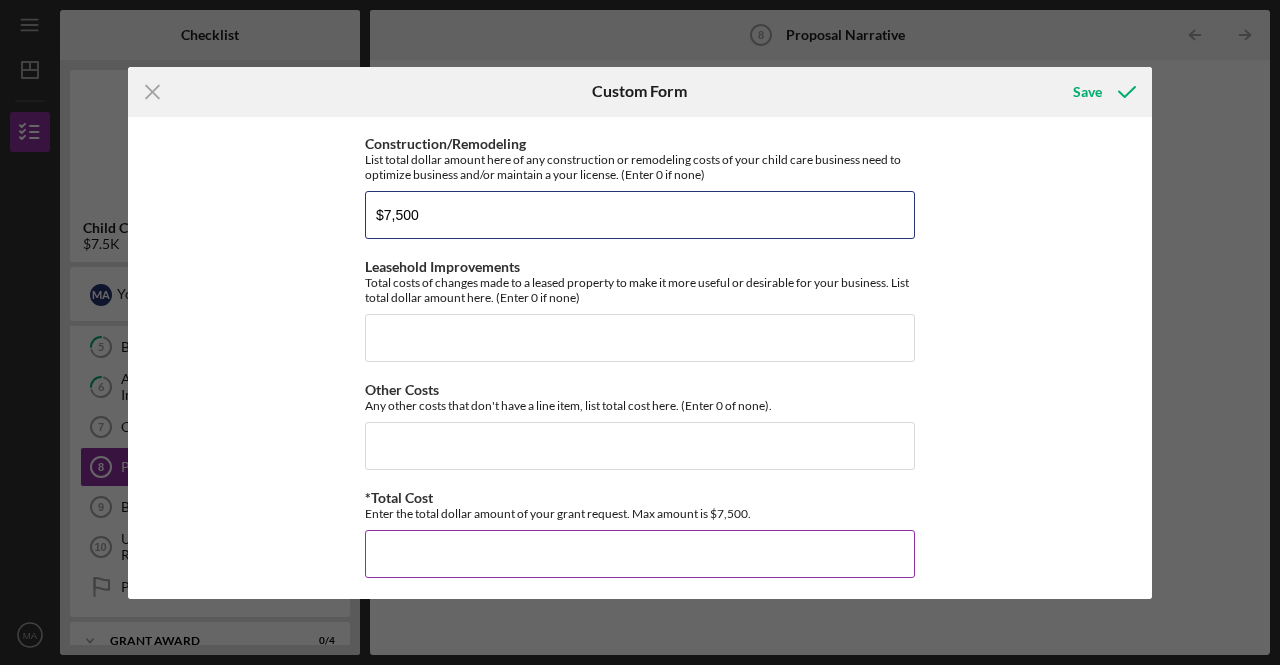 type on "$7,500" 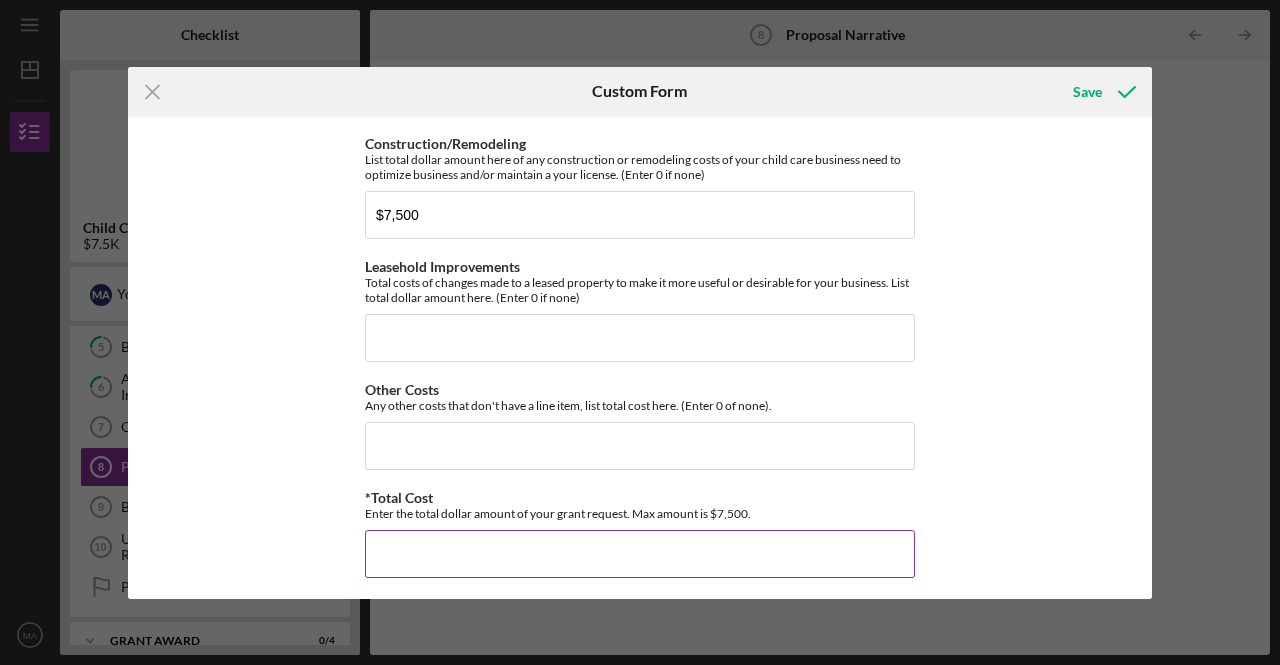 click on "*Total Cost" at bounding box center [640, 554] 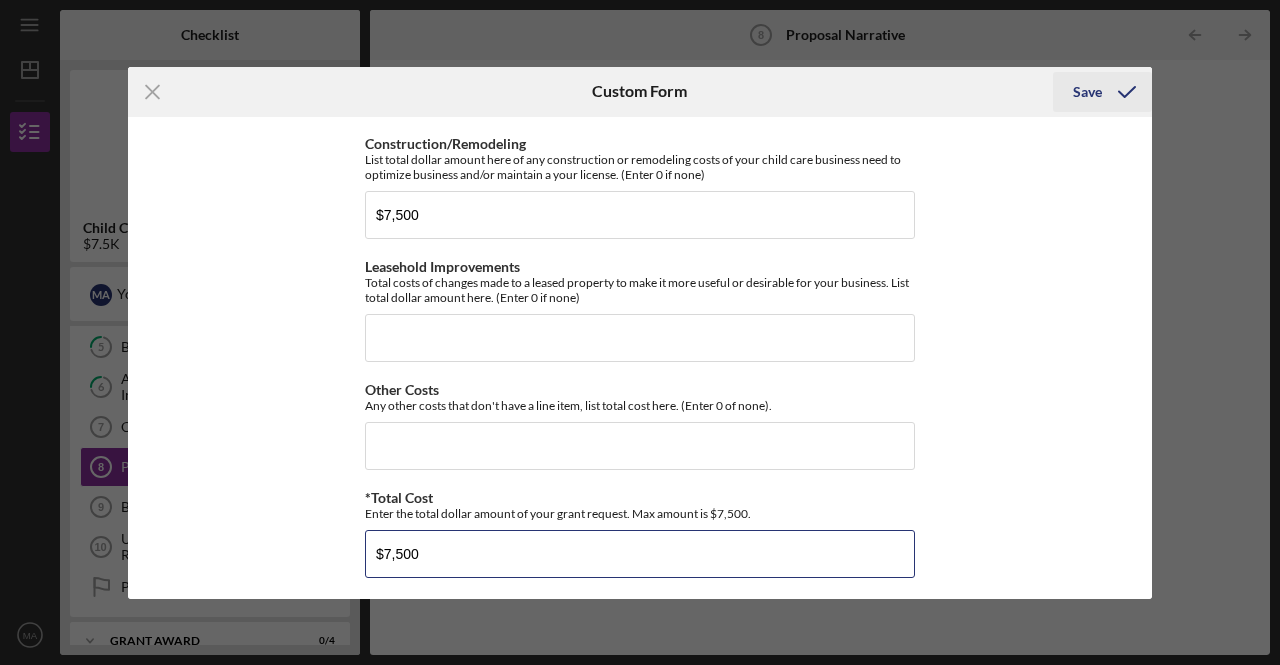type on "$7,500" 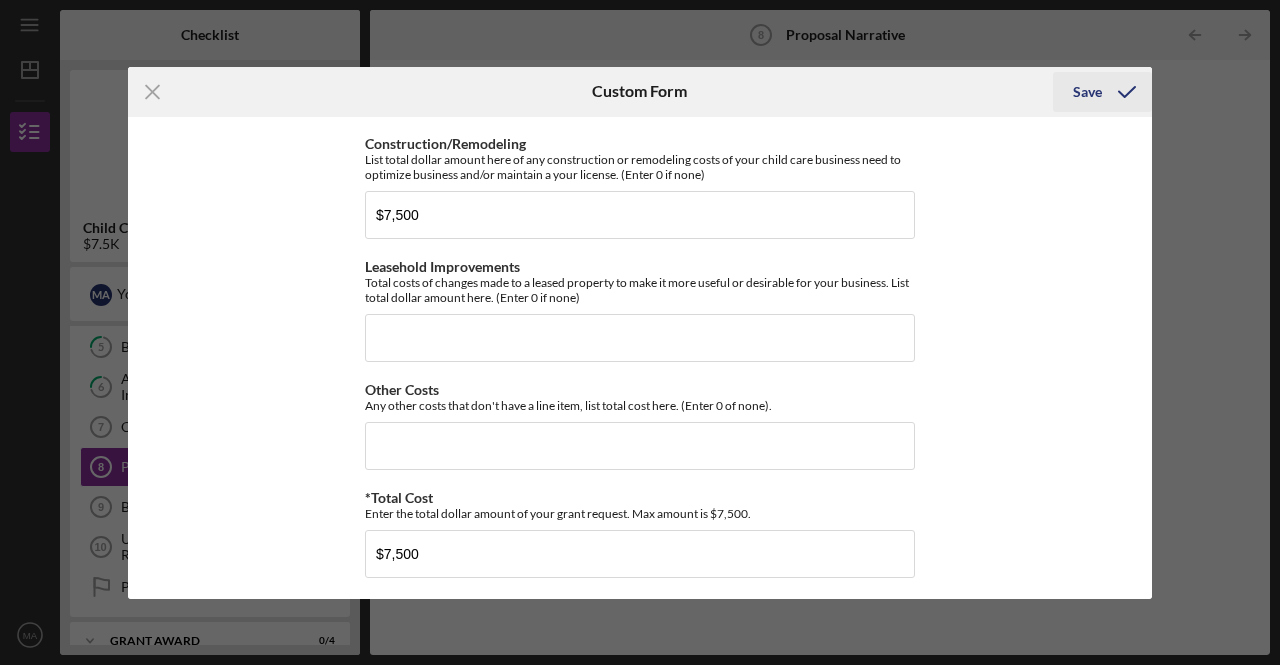 click on "Save" at bounding box center (1087, 92) 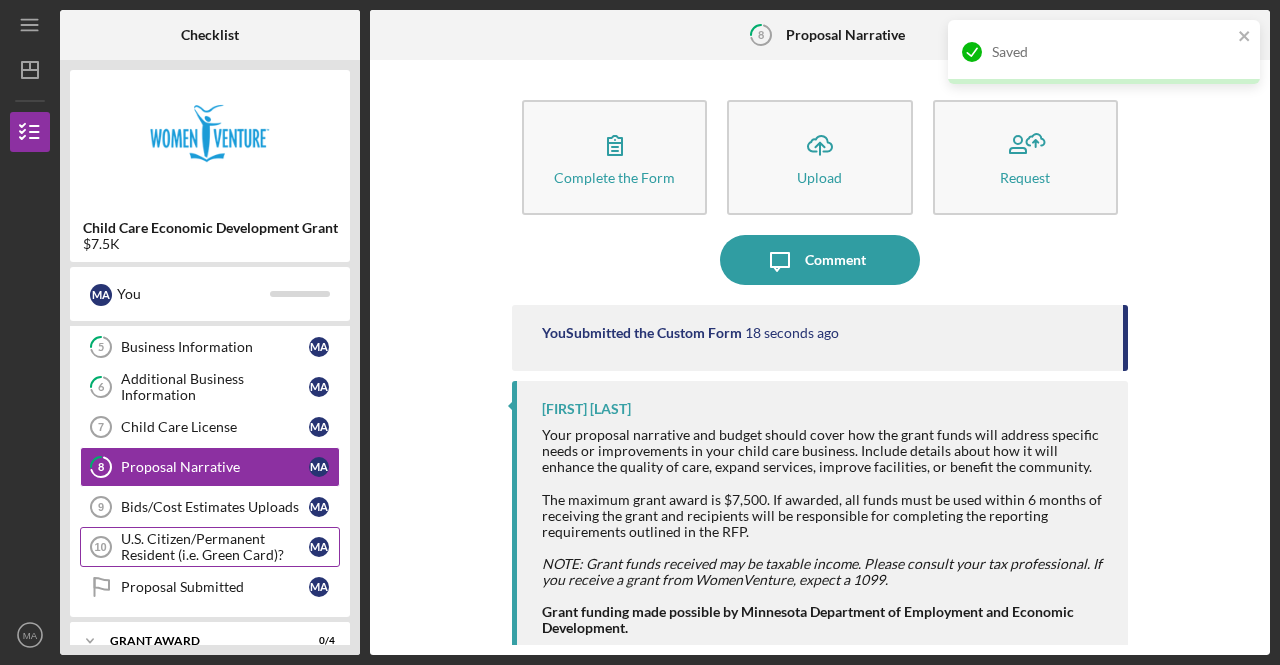 click on "U.S. Citizen/Permanent Resident (i.e. Green Card)?" at bounding box center (215, 547) 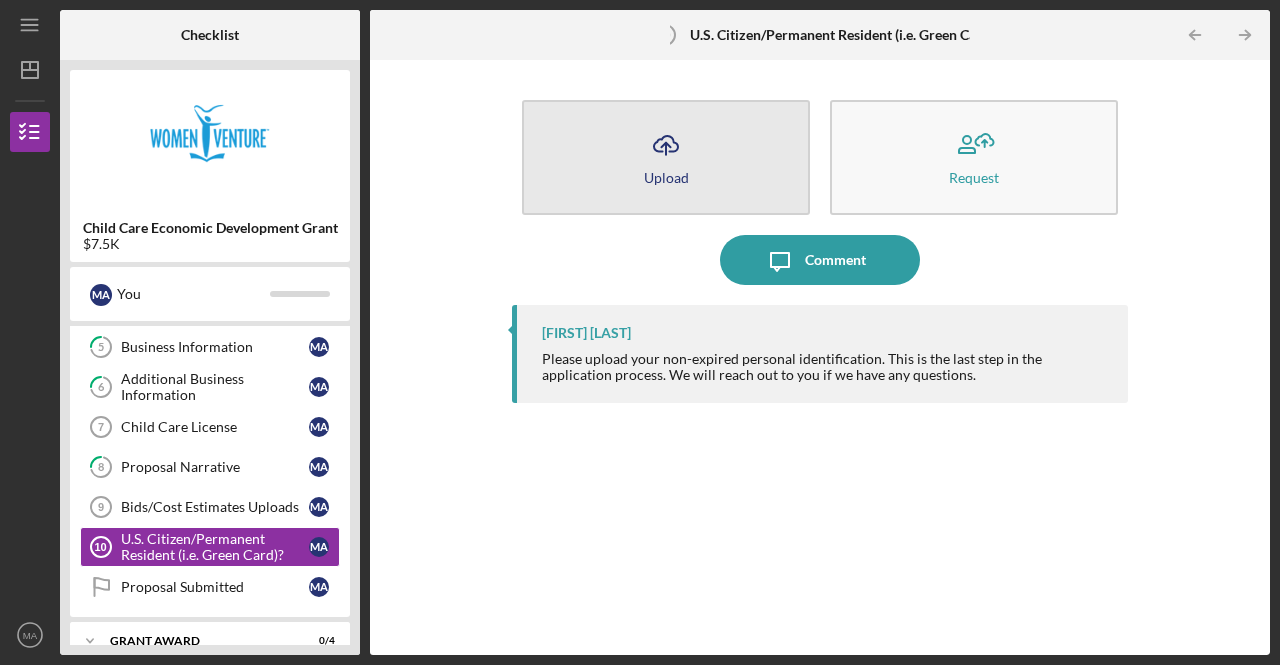 click on "Icon/Upload Upload" at bounding box center [666, 157] 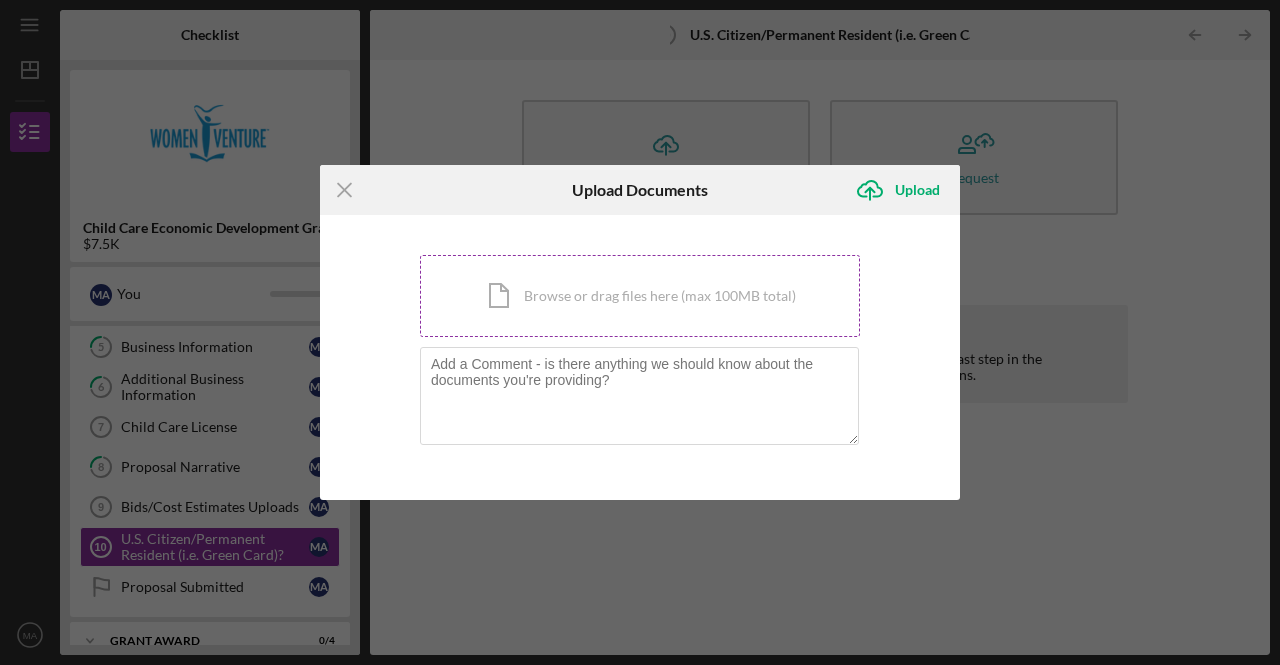 click on "Icon/Document Browse or drag files here (max 100MB total) Tap to choose files or take a photo" at bounding box center [640, 296] 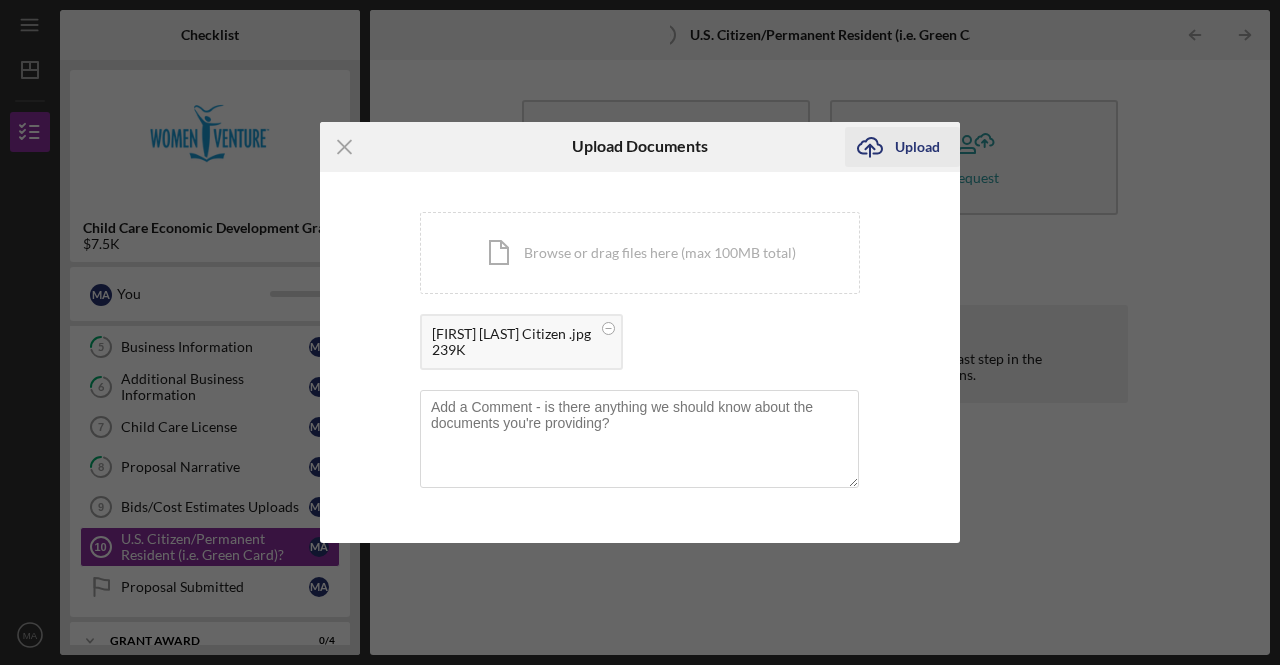 click on "Icon/Upload" 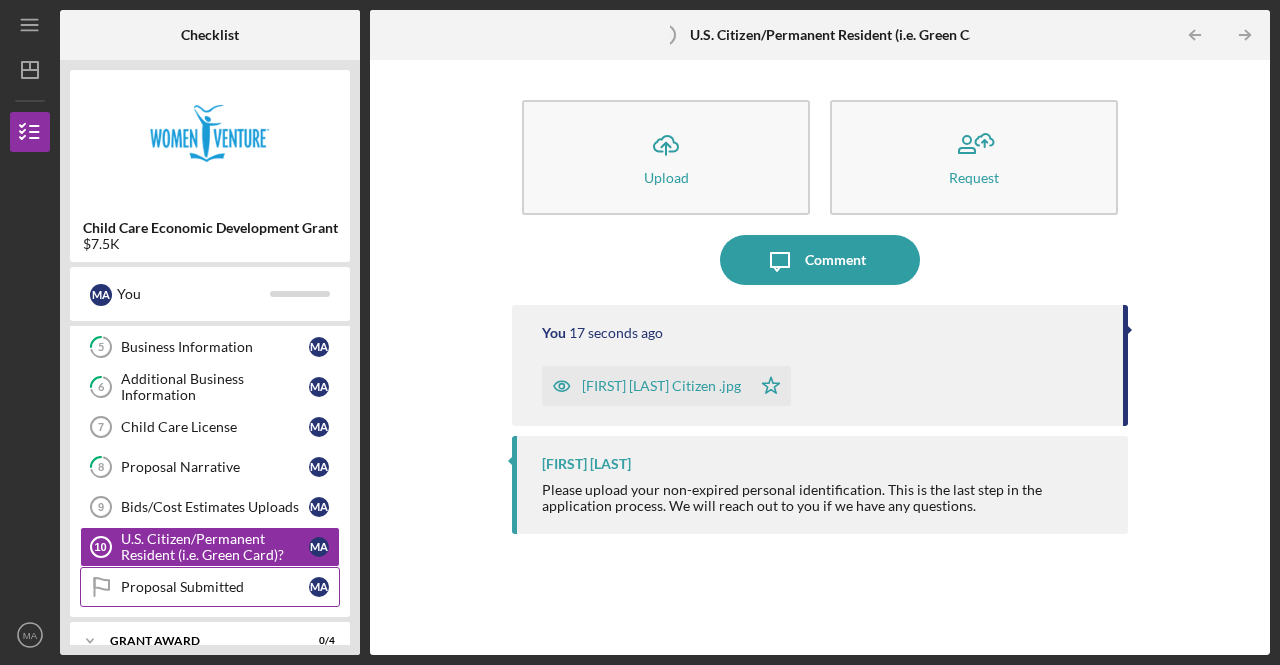 click on "Proposal Submitted Proposal Submitted M A" at bounding box center (210, 587) 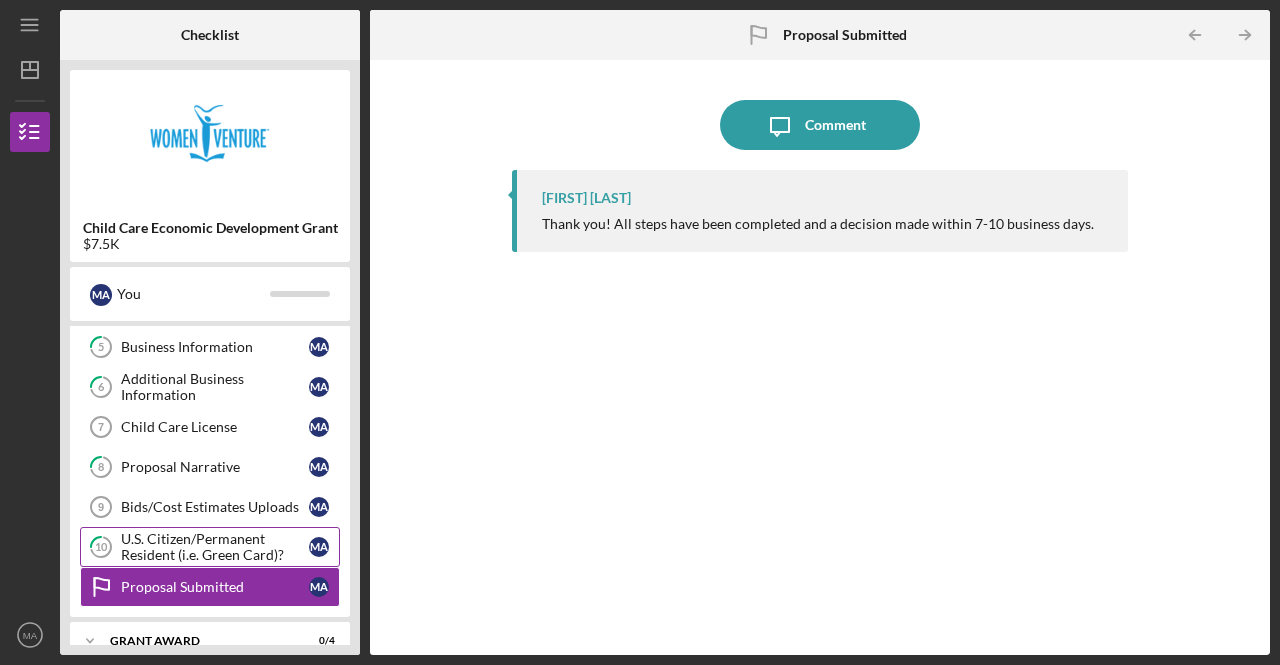 click on "U.S. Citizen/Permanent Resident (i.e. Green Card)?" at bounding box center [215, 547] 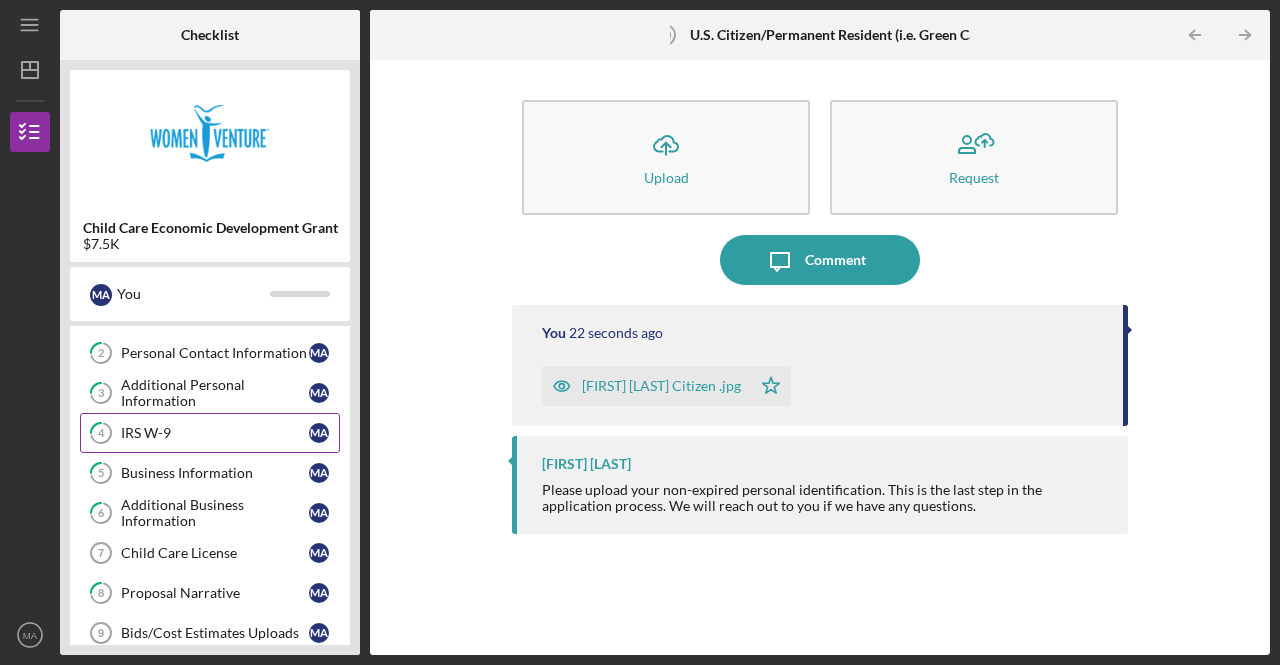 scroll, scrollTop: 100, scrollLeft: 0, axis: vertical 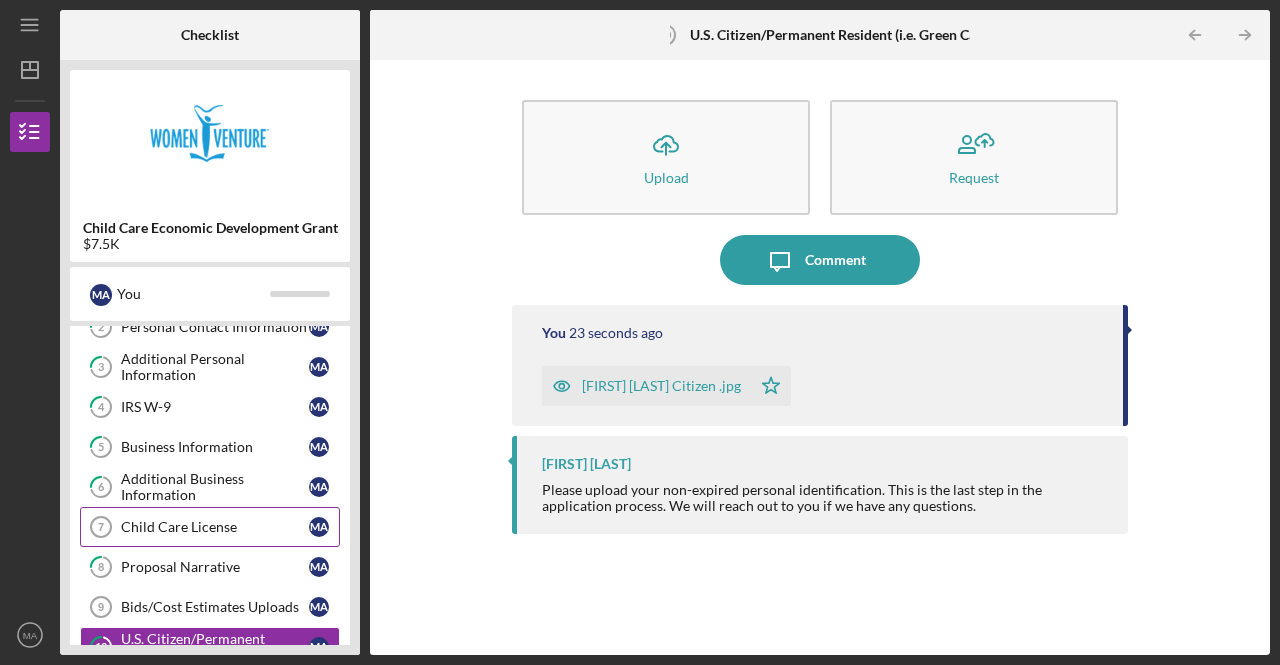 click on "Child Care License" at bounding box center [215, 527] 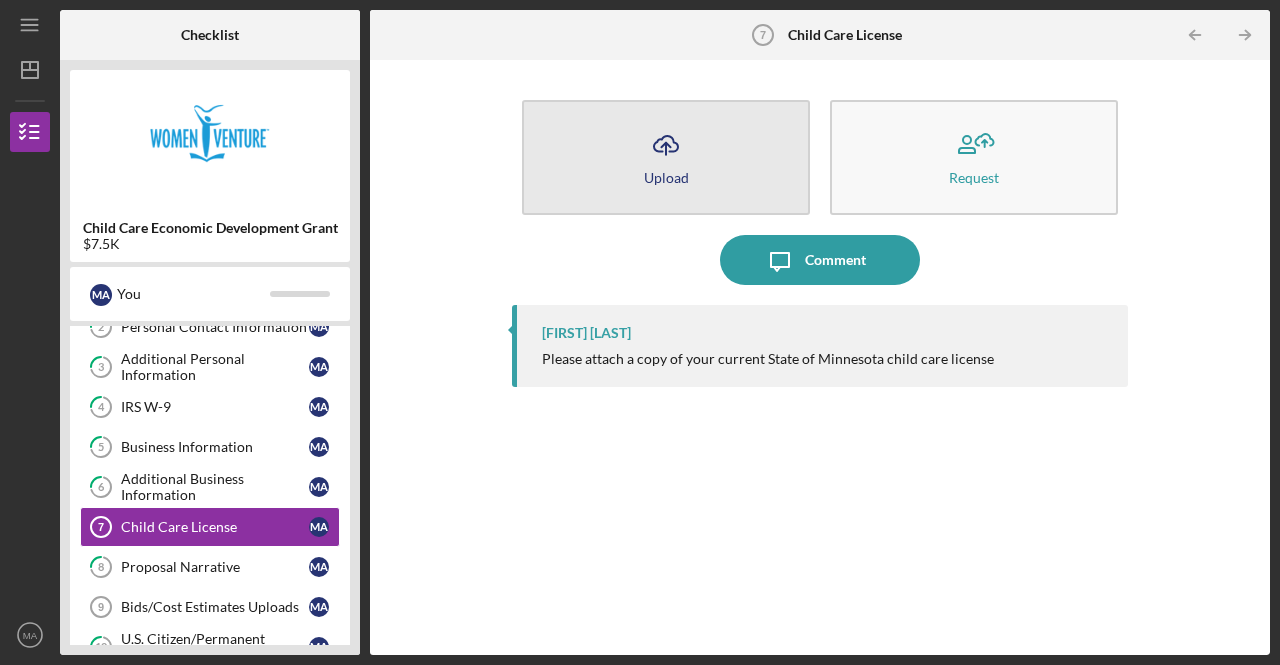 click on "Icon/Upload Upload" at bounding box center [666, 157] 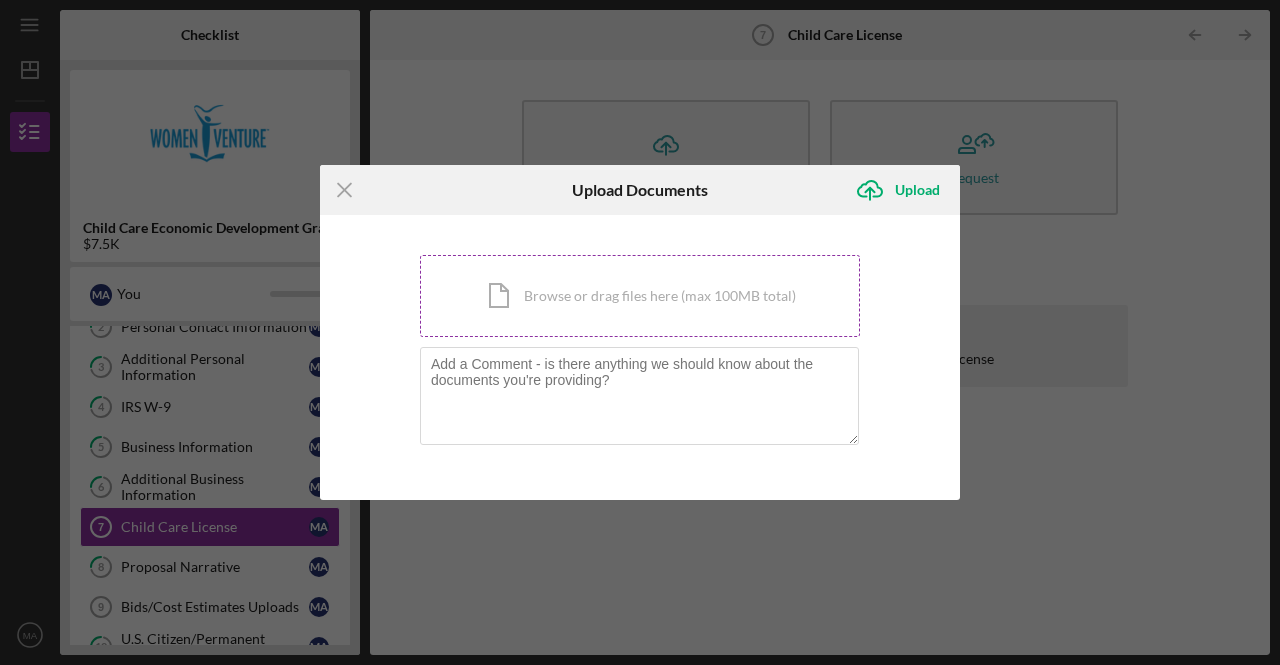 click on "Icon/Document Browse or drag files here (max 100MB total) Tap to choose files or take a photo" at bounding box center (640, 296) 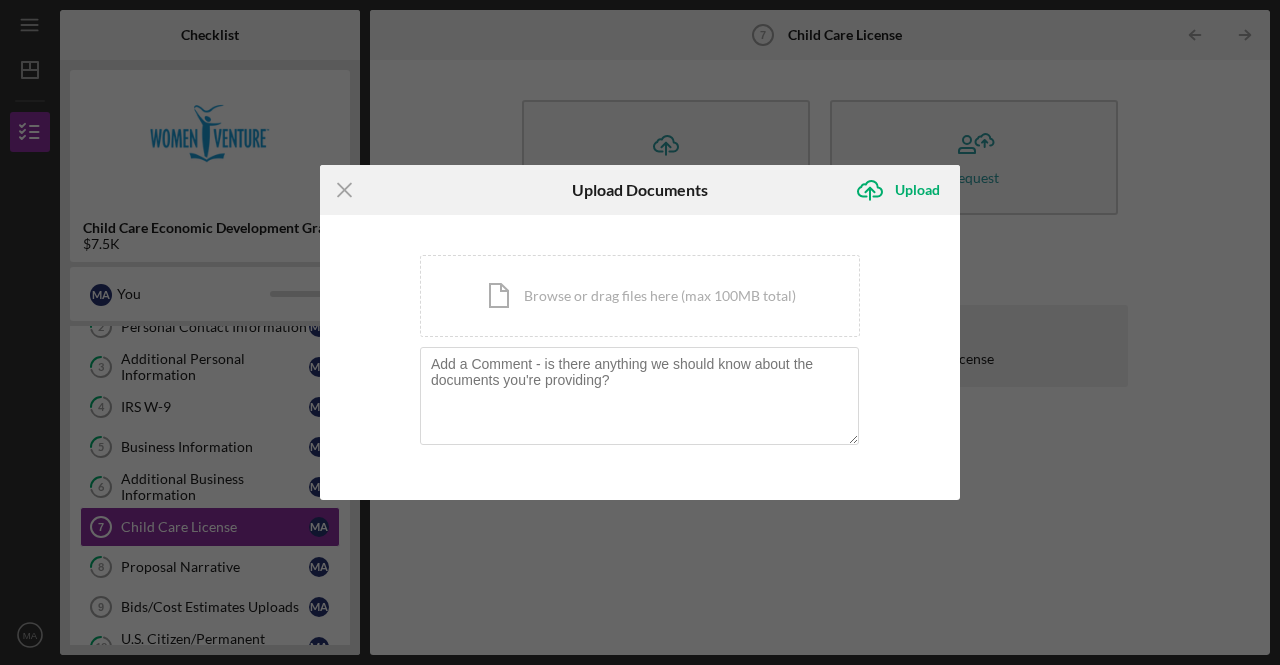 click on "Icon/Menu Close Upload Documents Icon/Upload Upload You're uploading documents related to  Child Care License . Icon/Document Browse or drag files here (max 100MB total) Tap to choose files or take a photo Cancel Icon/Upload Upload" at bounding box center [640, 332] 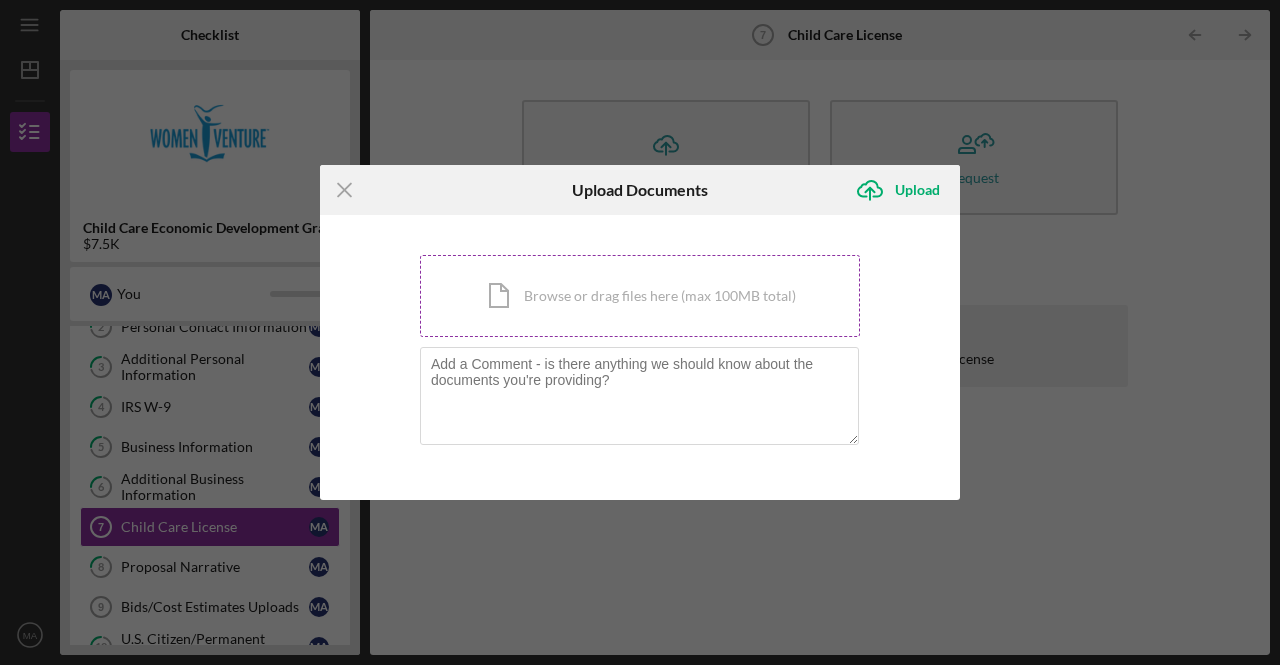 click on "Icon/Document Browse or drag files here (max 100MB total) Tap to choose files or take a photo" at bounding box center (640, 296) 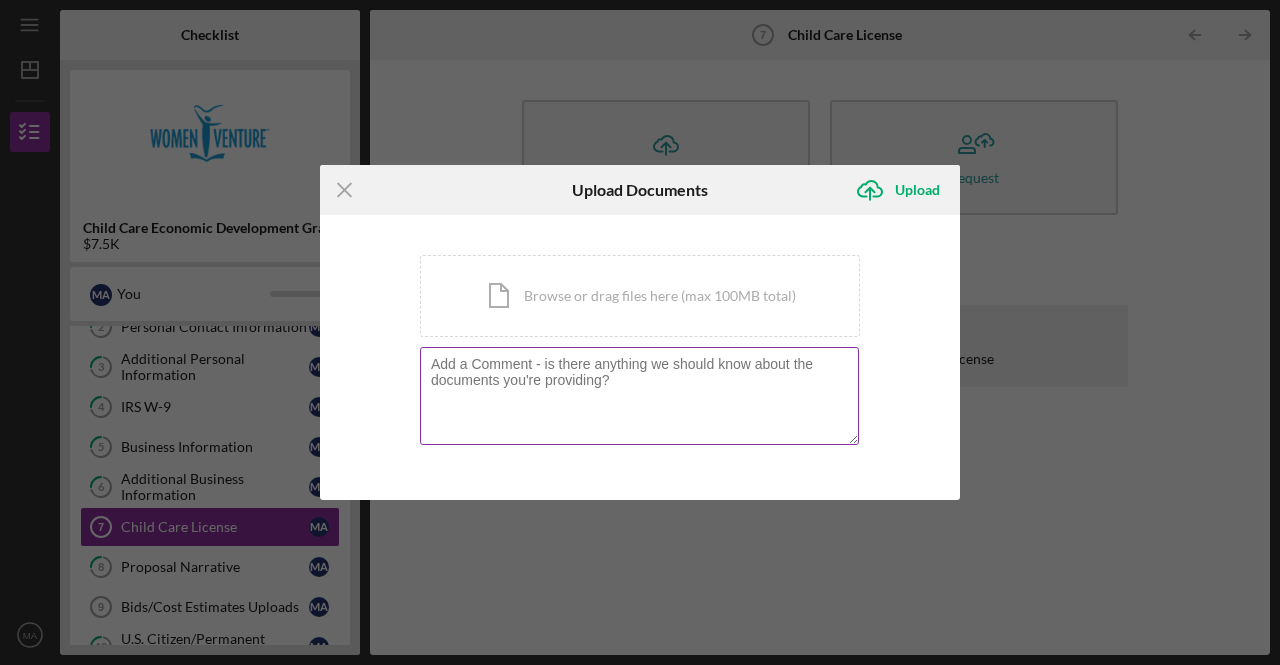 click at bounding box center [639, 396] 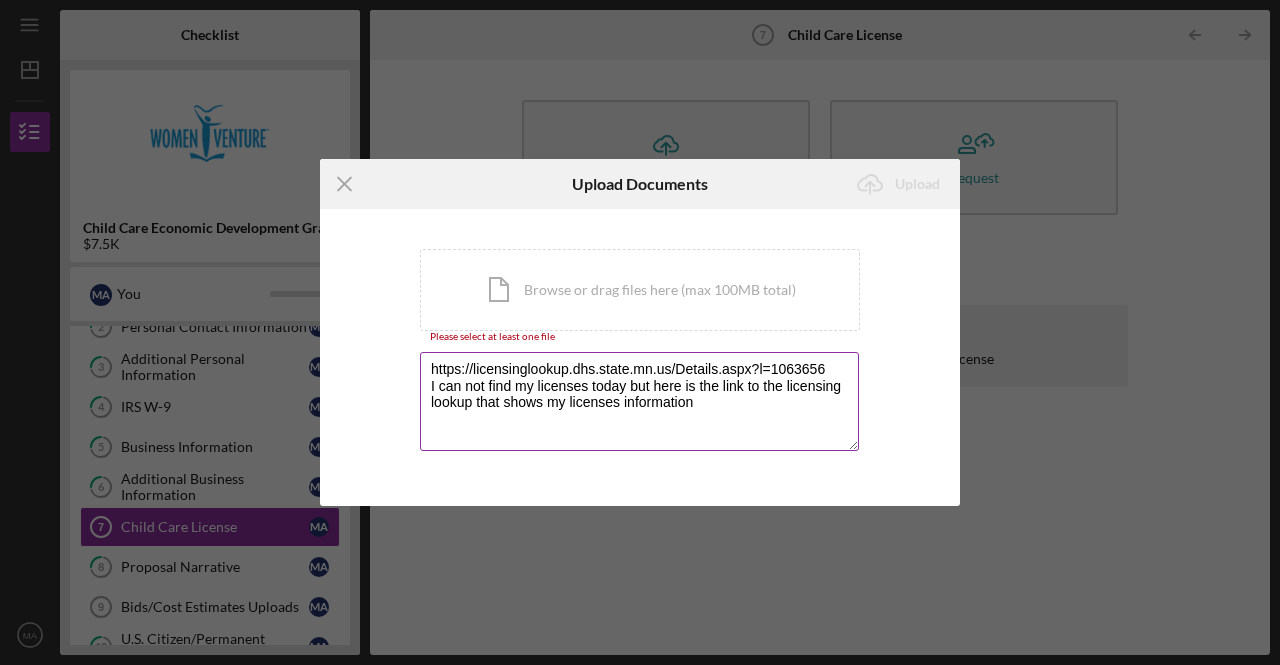 click on "https://licensinglookup.dhs.state.mn.us/Details.aspx?l=1063656
I can not find my licenses today but here is the link to the licensing lookup that shows my licenses information" at bounding box center [639, 401] 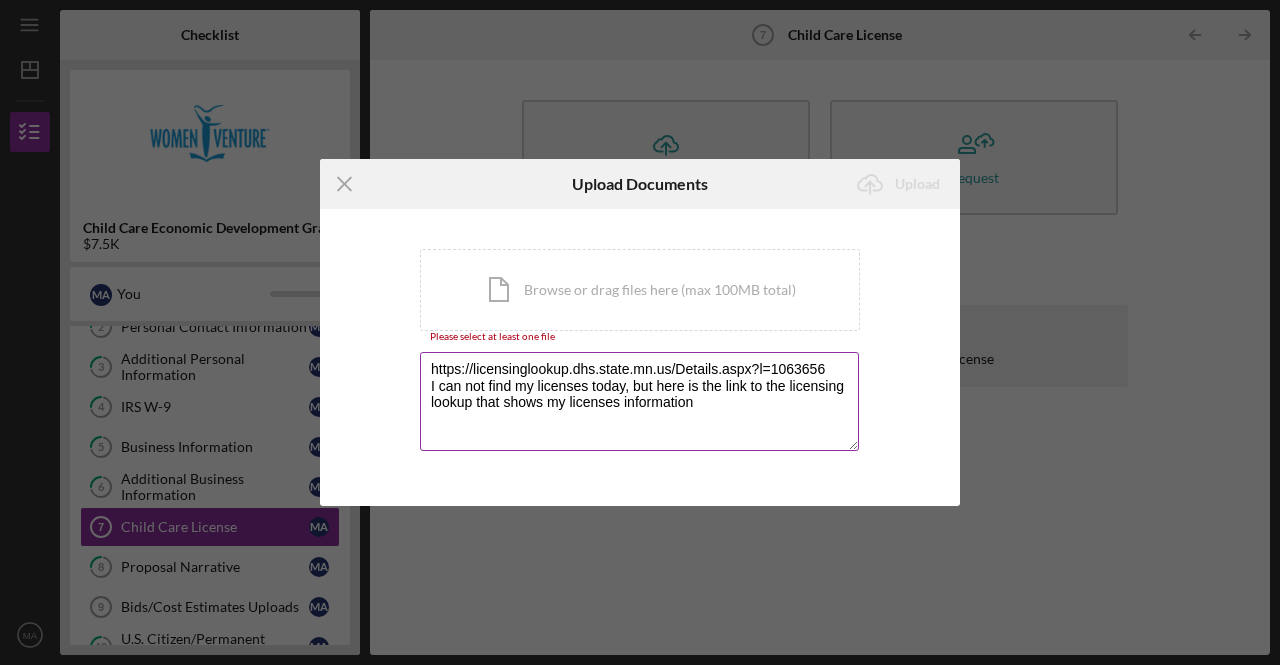 click on "https://licensinglookup.dhs.state.mn.us/Details.aspx?l=1063656
I can not find my licenses today, but here is the link to the licensing lookup that shows my licenses information" at bounding box center [639, 401] 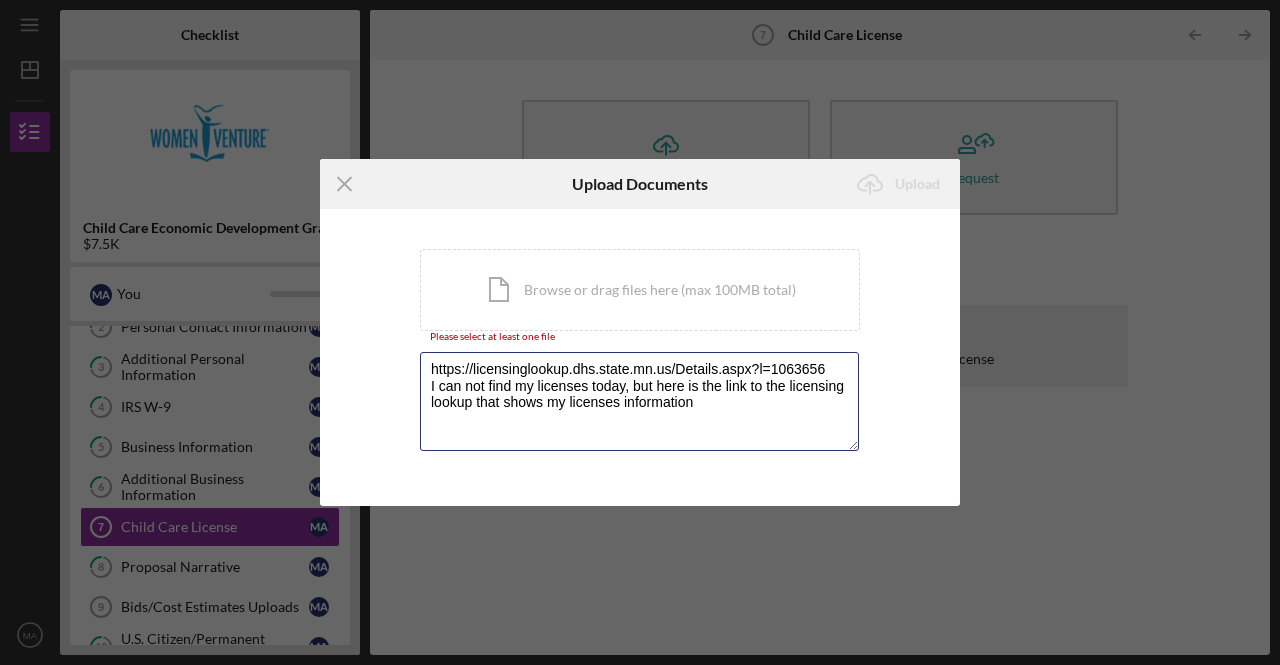type on "https://licensinglookup.dhs.state.mn.us/Details.aspx?l=1063656
I can not find my licenses today, but here is the link to the licensing lookup that shows my licenses information" 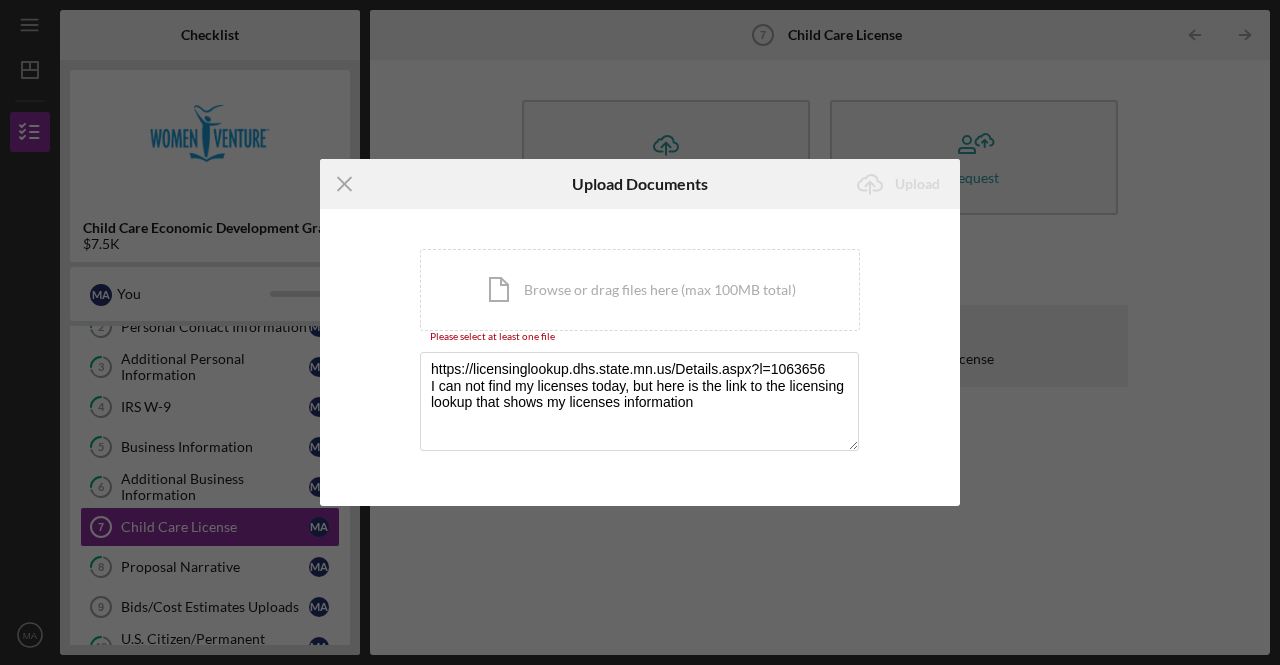 click on "You're uploading documents related to  Child Care License . Icon/Document Browse or drag files here (max 100MB total) Tap to choose files or take a photo Please select at least one file https://licensinglookup.dhs.state.mn.us/Details.aspx?l=1063656
I can not find my licenses today, but here is the link to the licensing lookup that shows my licenses information" at bounding box center [640, 357] 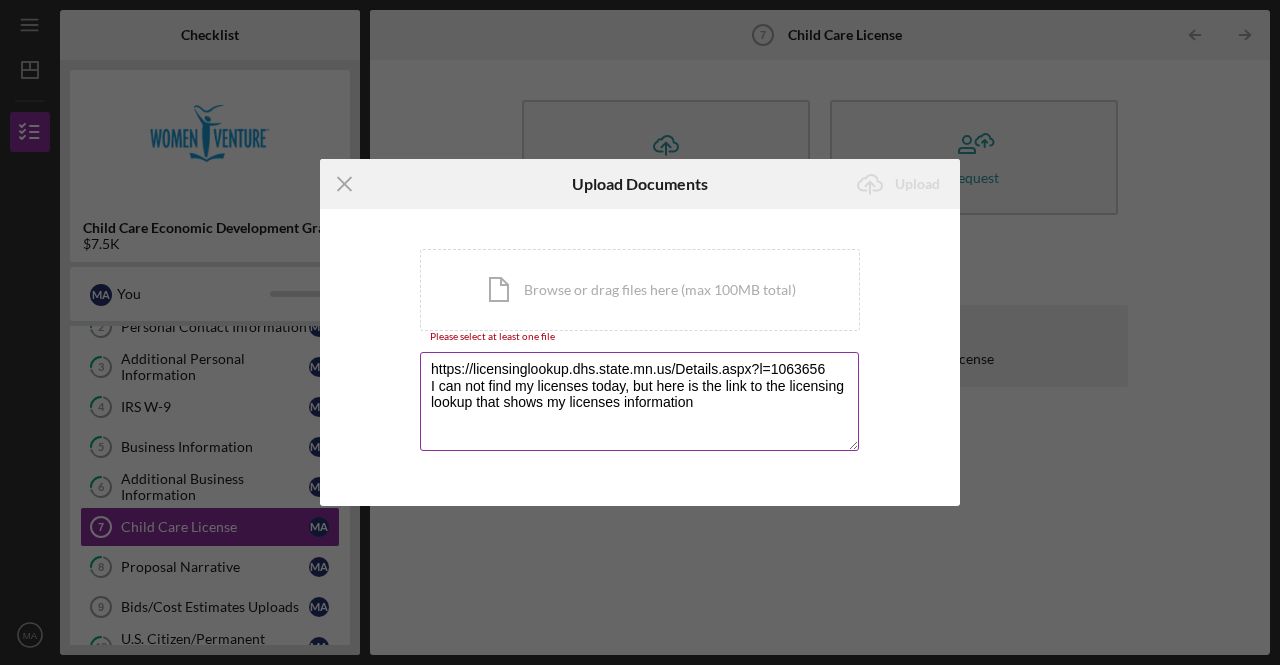 drag, startPoint x: 696, startPoint y: 405, endPoint x: 433, endPoint y: 362, distance: 266.49203 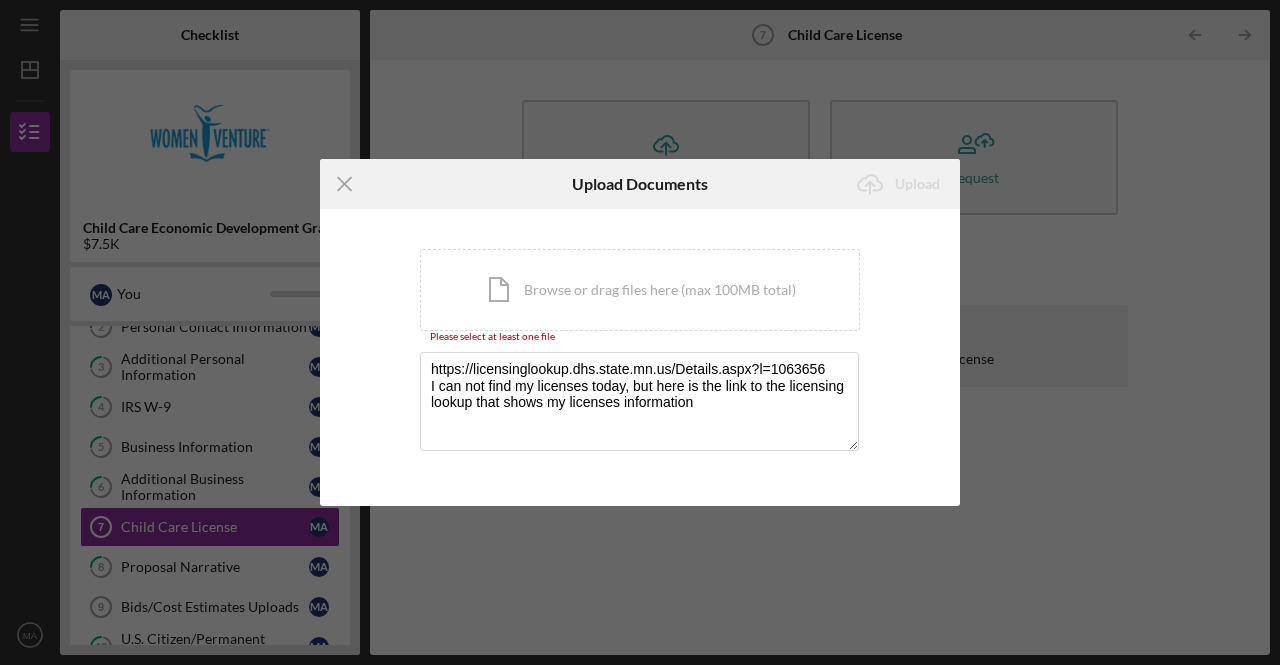 click on "Icon/Menu Close" 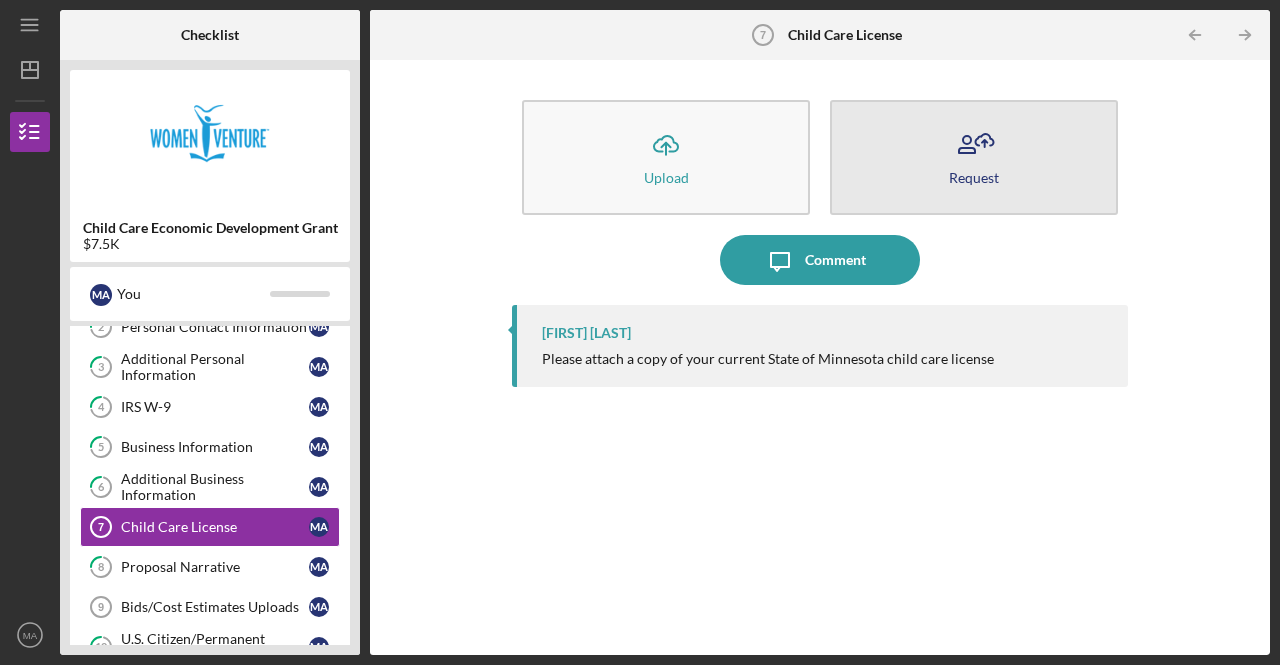 click on "Request" at bounding box center [974, 157] 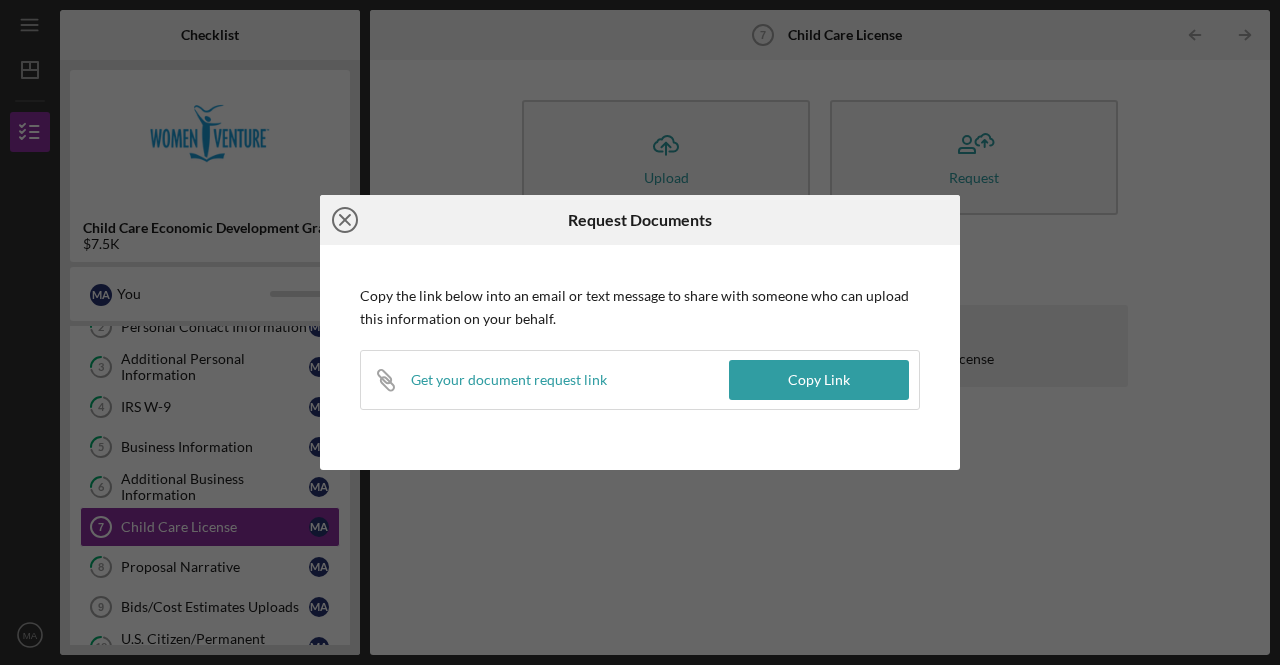 click on "Icon/Close" 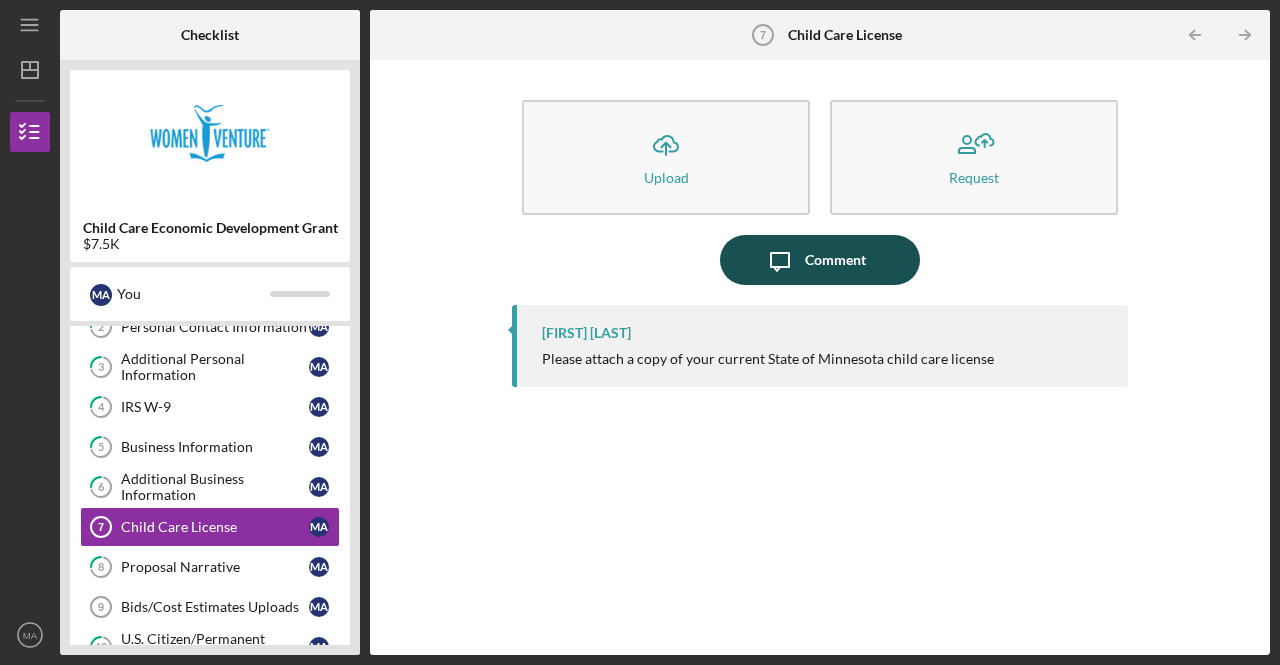 click on "Comment" at bounding box center [835, 260] 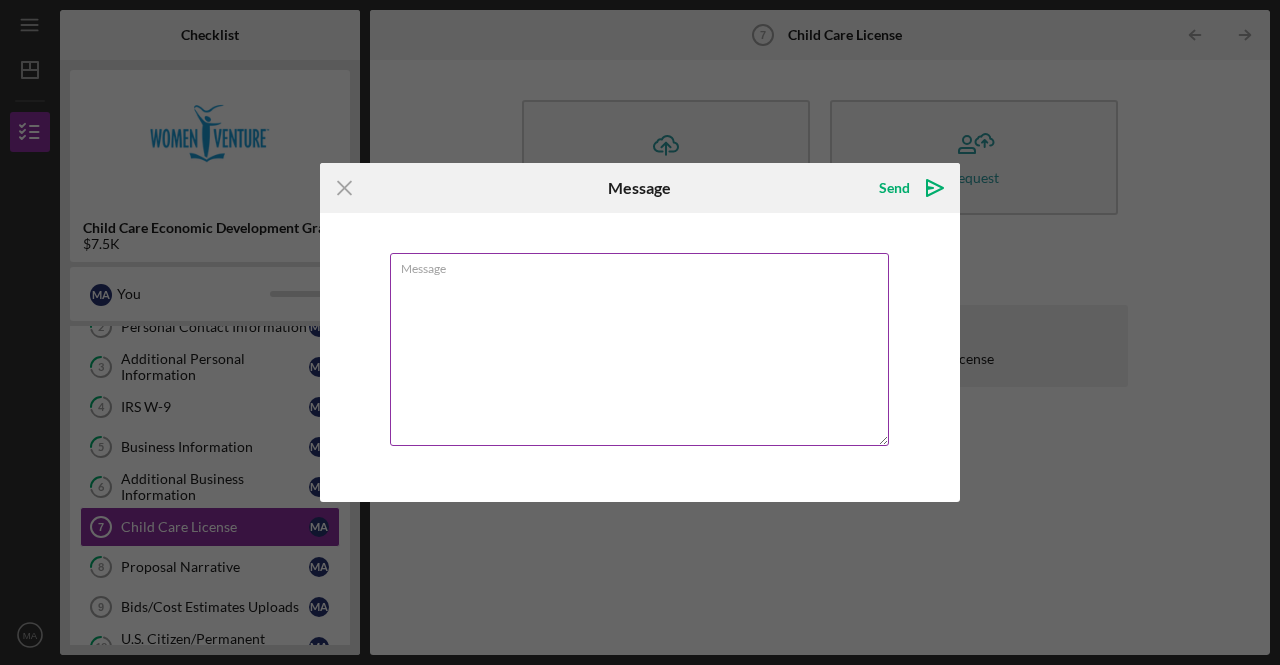 click on "Message" at bounding box center (639, 349) 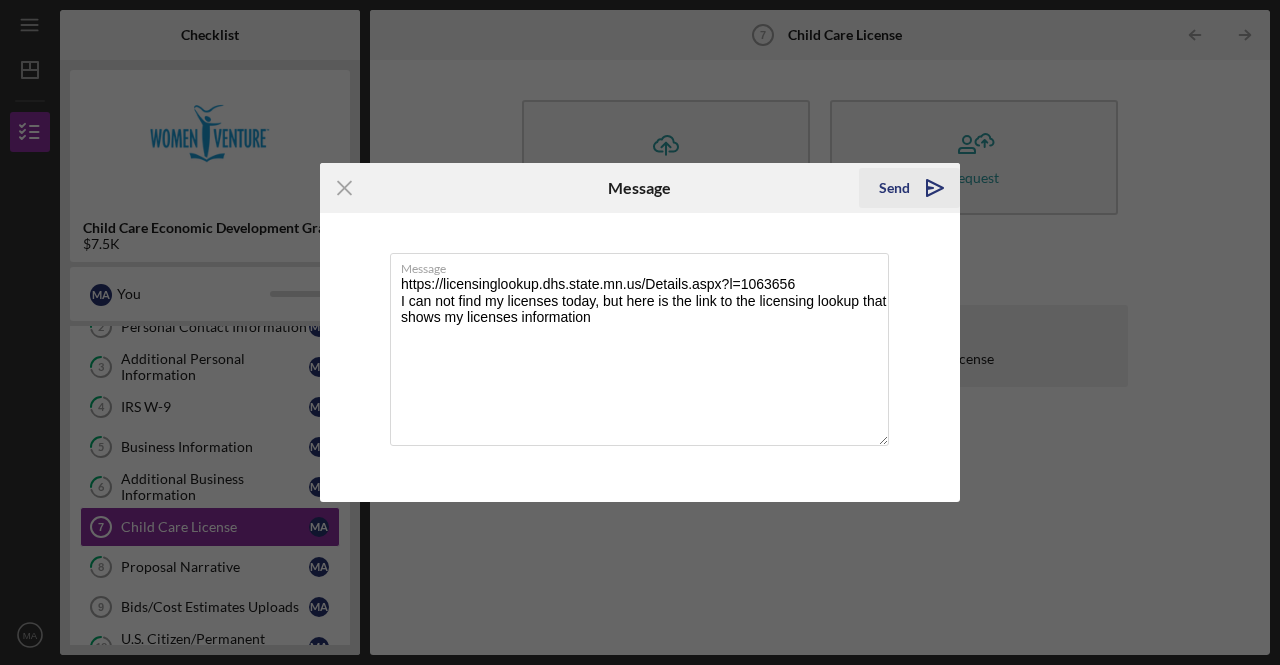 type on "https://licensinglookup.dhs.state.mn.us/Details.aspx?l=1063656
I can not find my licenses today, but here is the link to the licensing lookup that shows my licenses information" 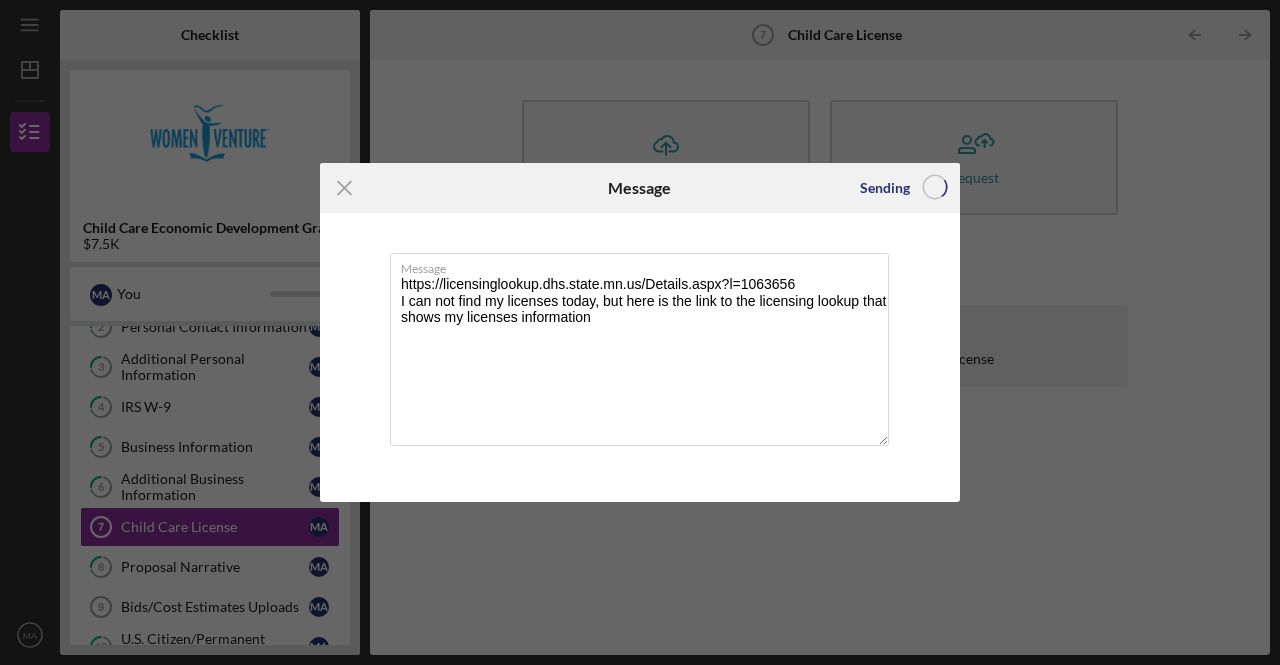 type 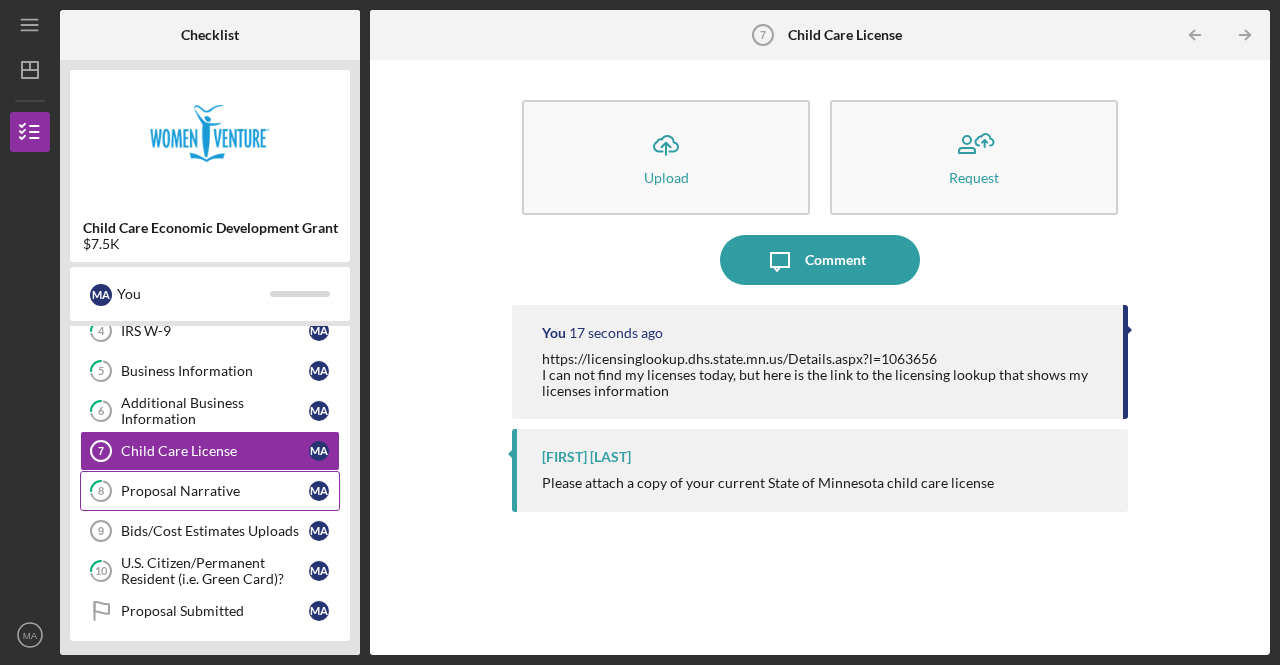 scroll, scrollTop: 264, scrollLeft: 0, axis: vertical 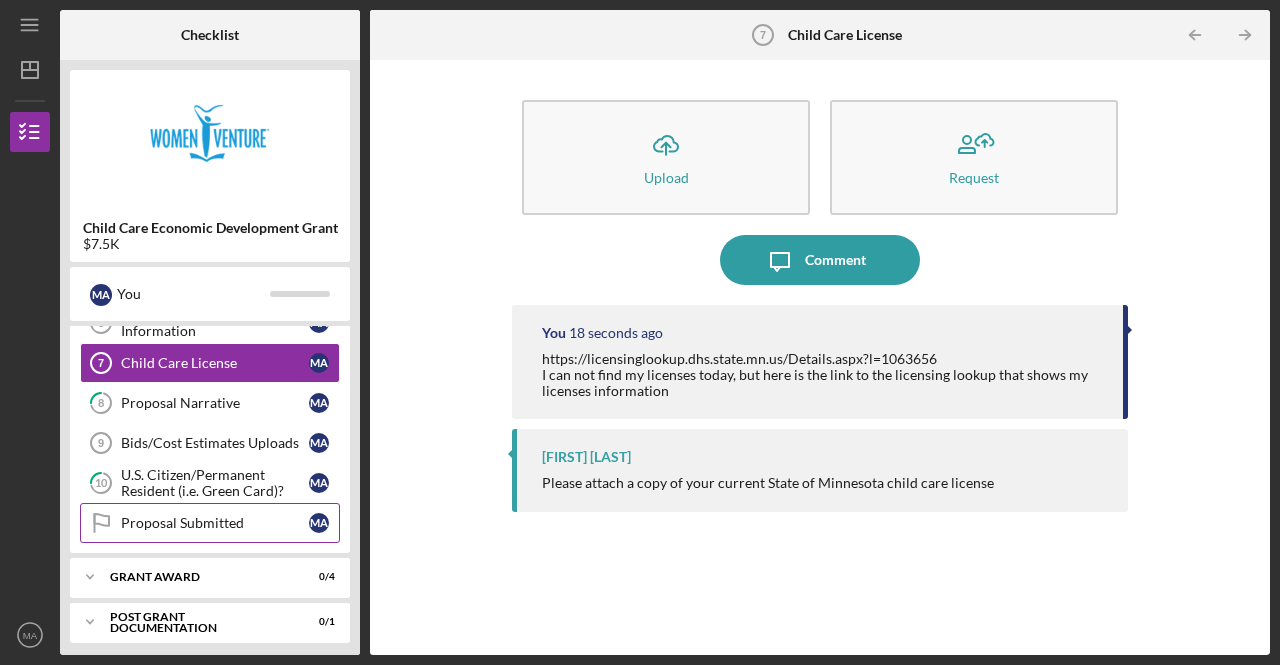 click on "Proposal Submitted" at bounding box center (215, 523) 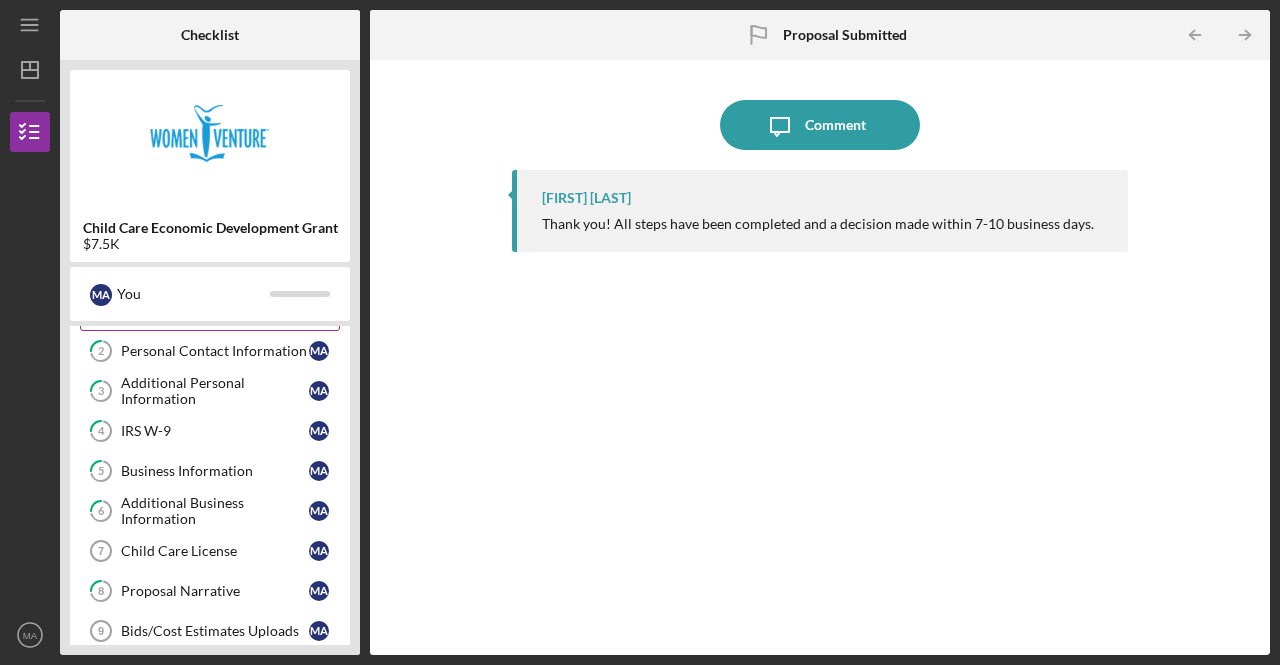 scroll, scrollTop: 0, scrollLeft: 0, axis: both 